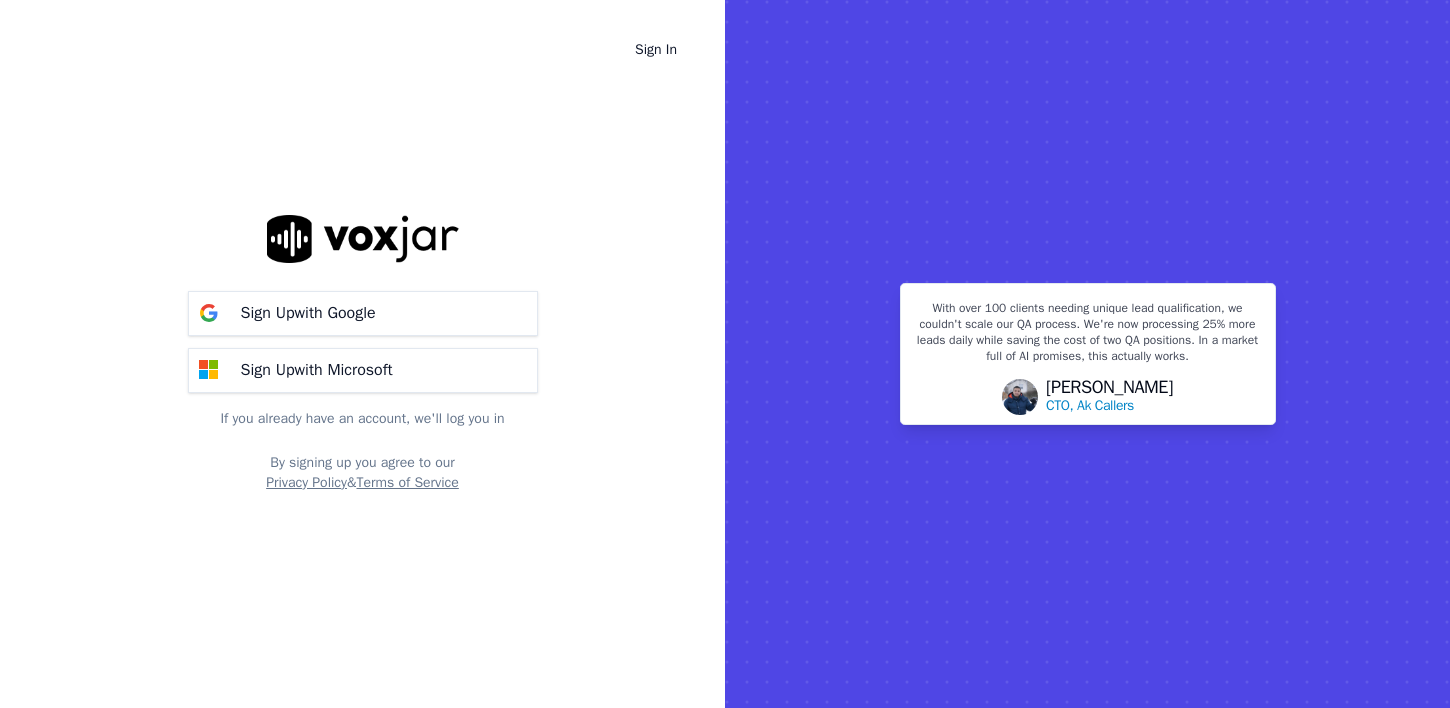 scroll, scrollTop: 0, scrollLeft: 0, axis: both 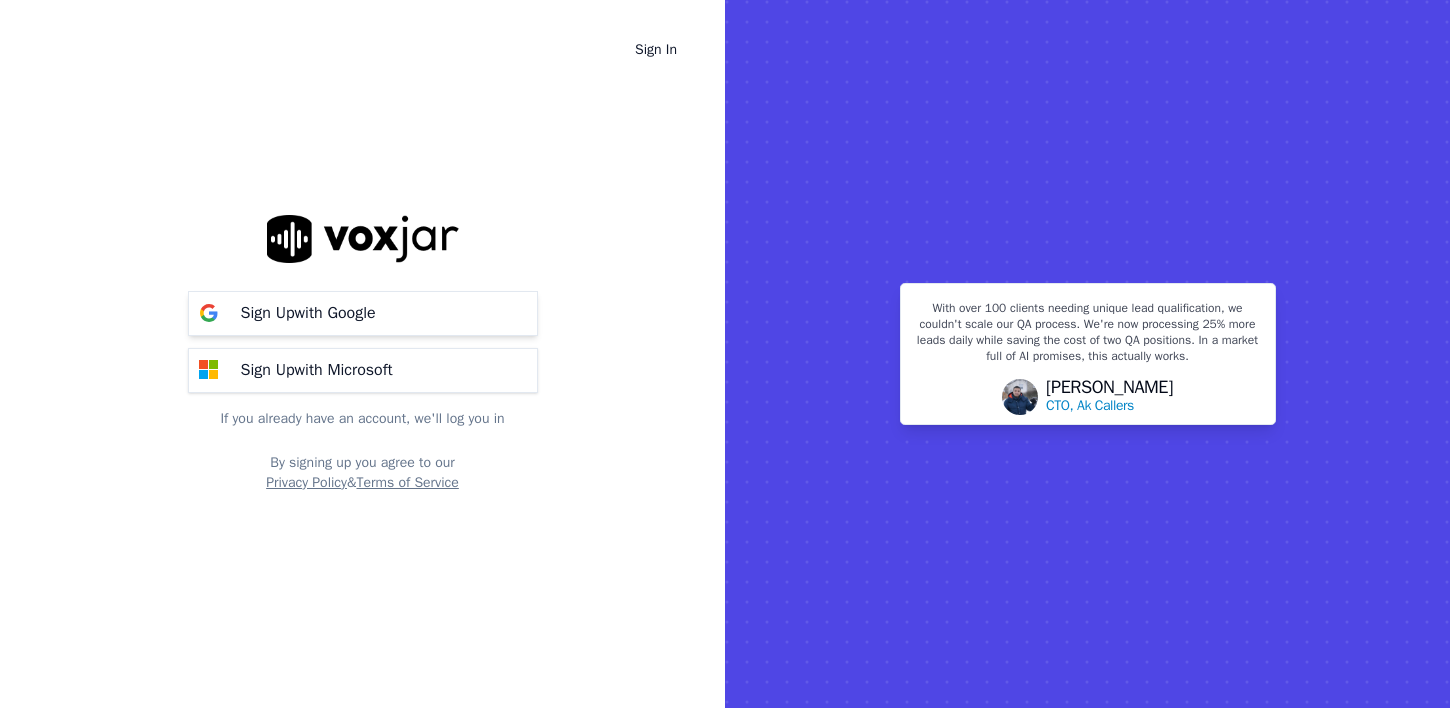 click on "Sign Up  with Google" at bounding box center (363, 313) 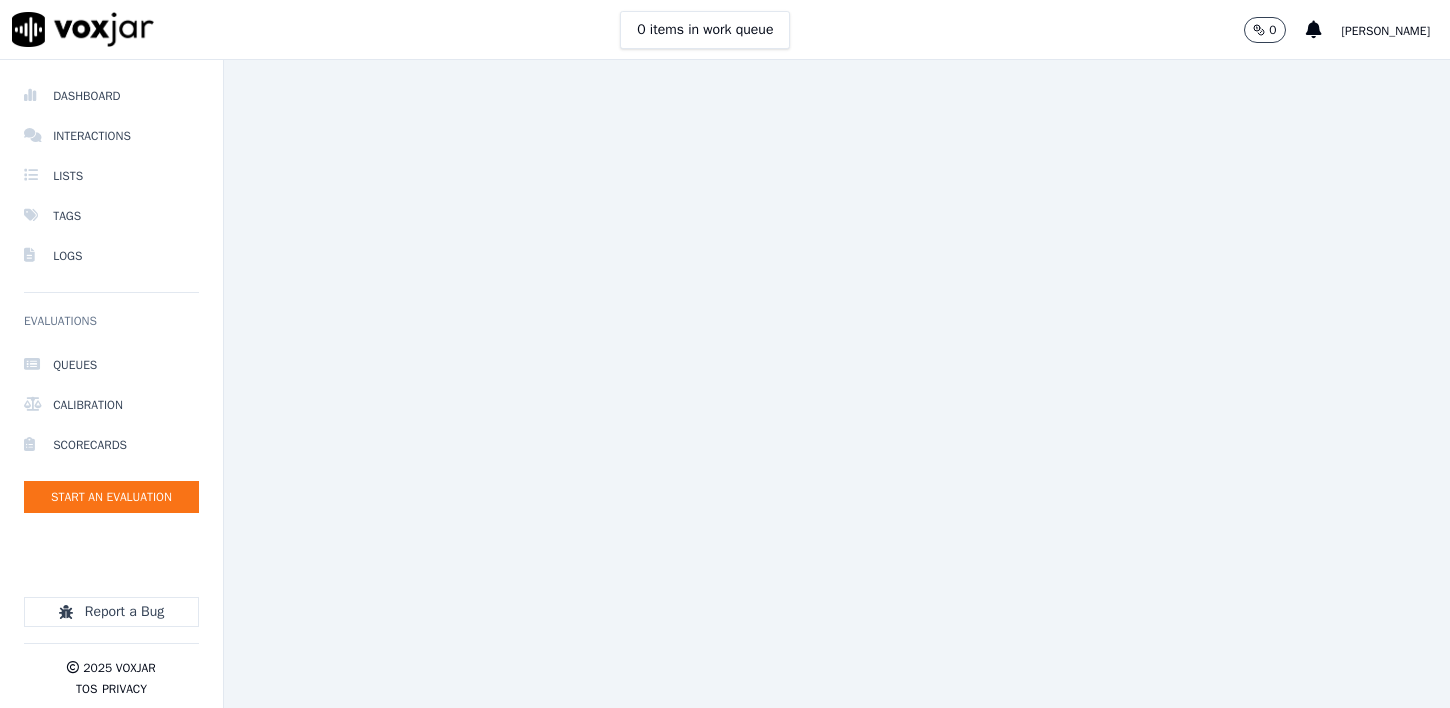 scroll, scrollTop: 0, scrollLeft: 0, axis: both 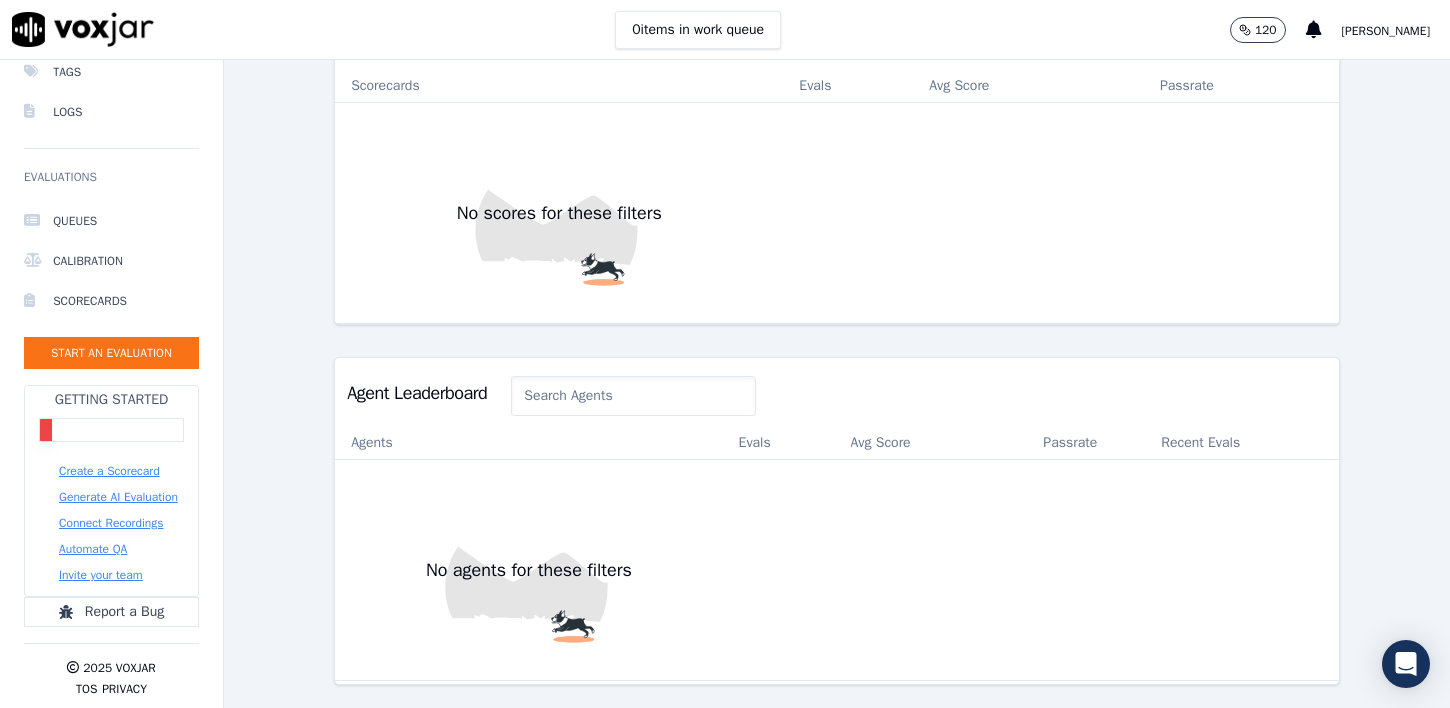 click on "Create a Scorecard" at bounding box center [109, 471] 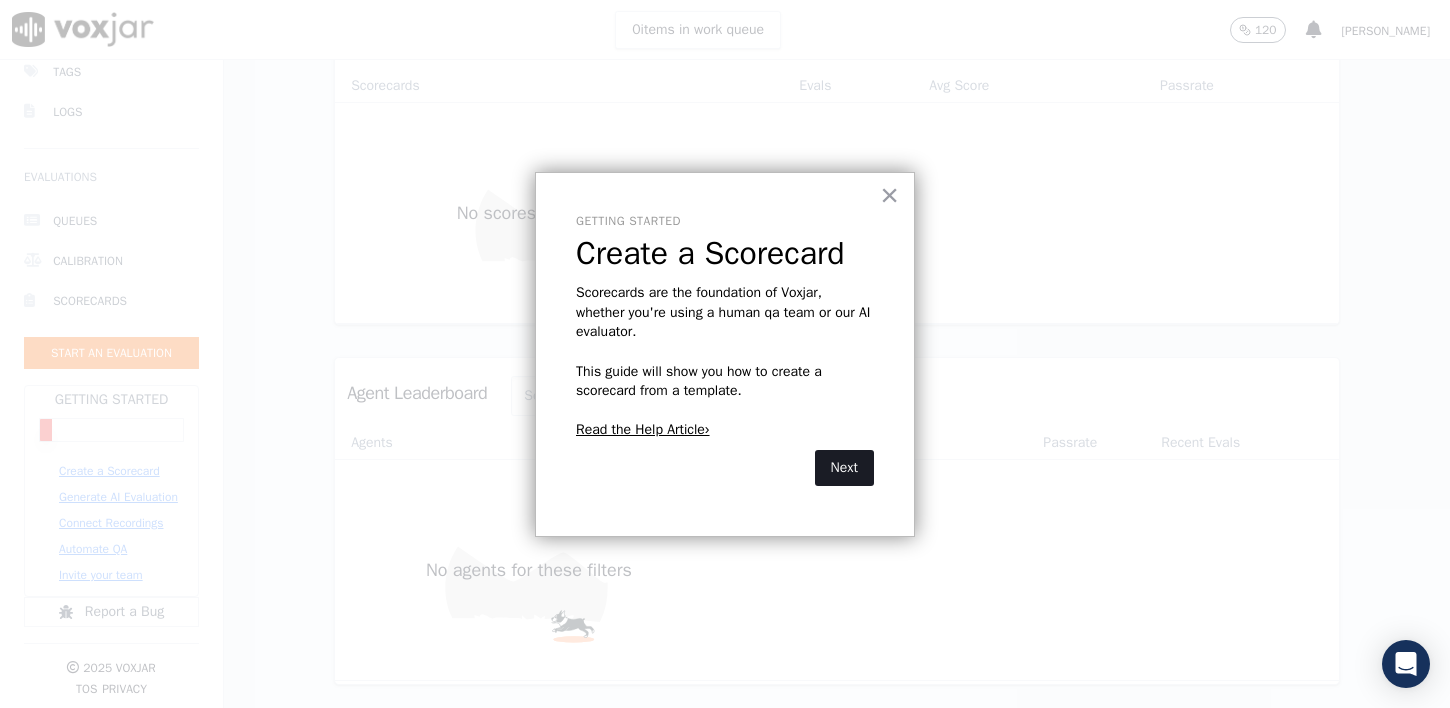 click on "Next" at bounding box center [844, 468] 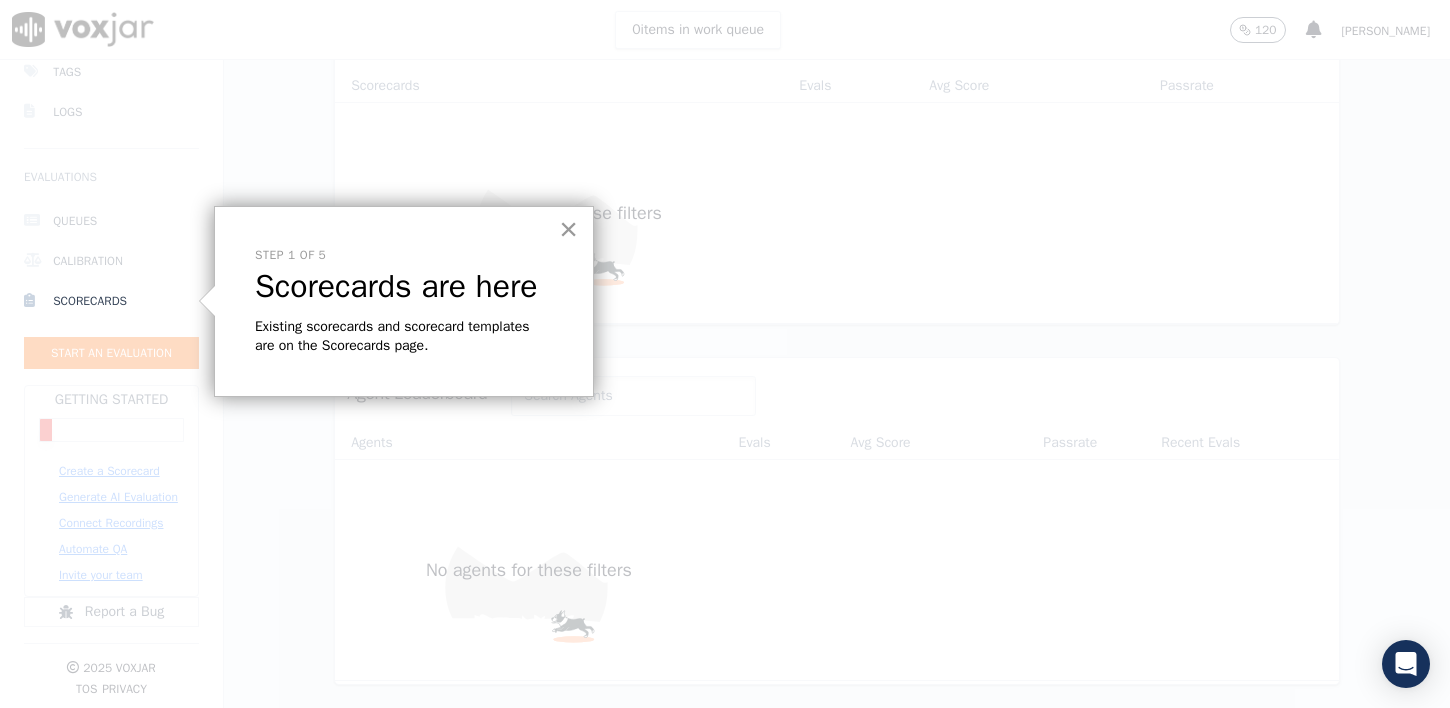 click on "×" at bounding box center [568, 229] 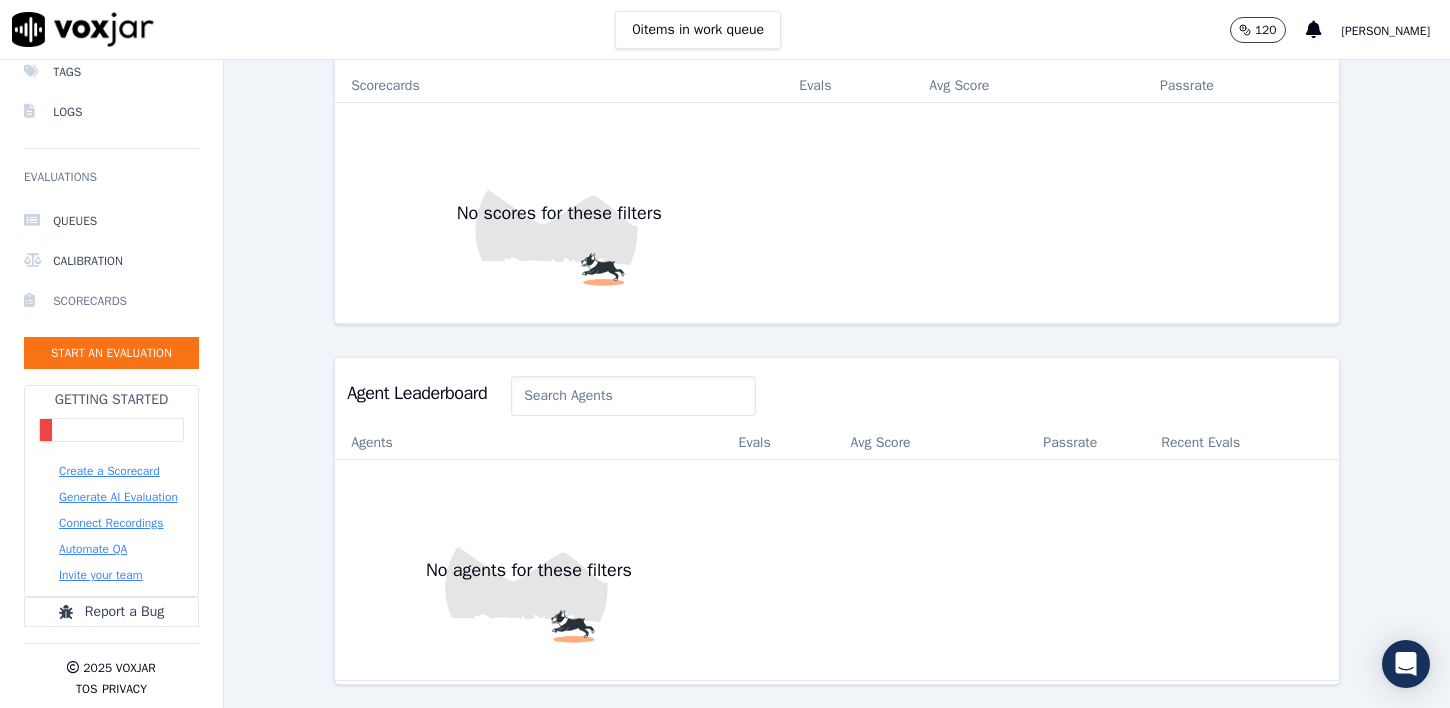 click on "Scorecards" at bounding box center [111, 301] 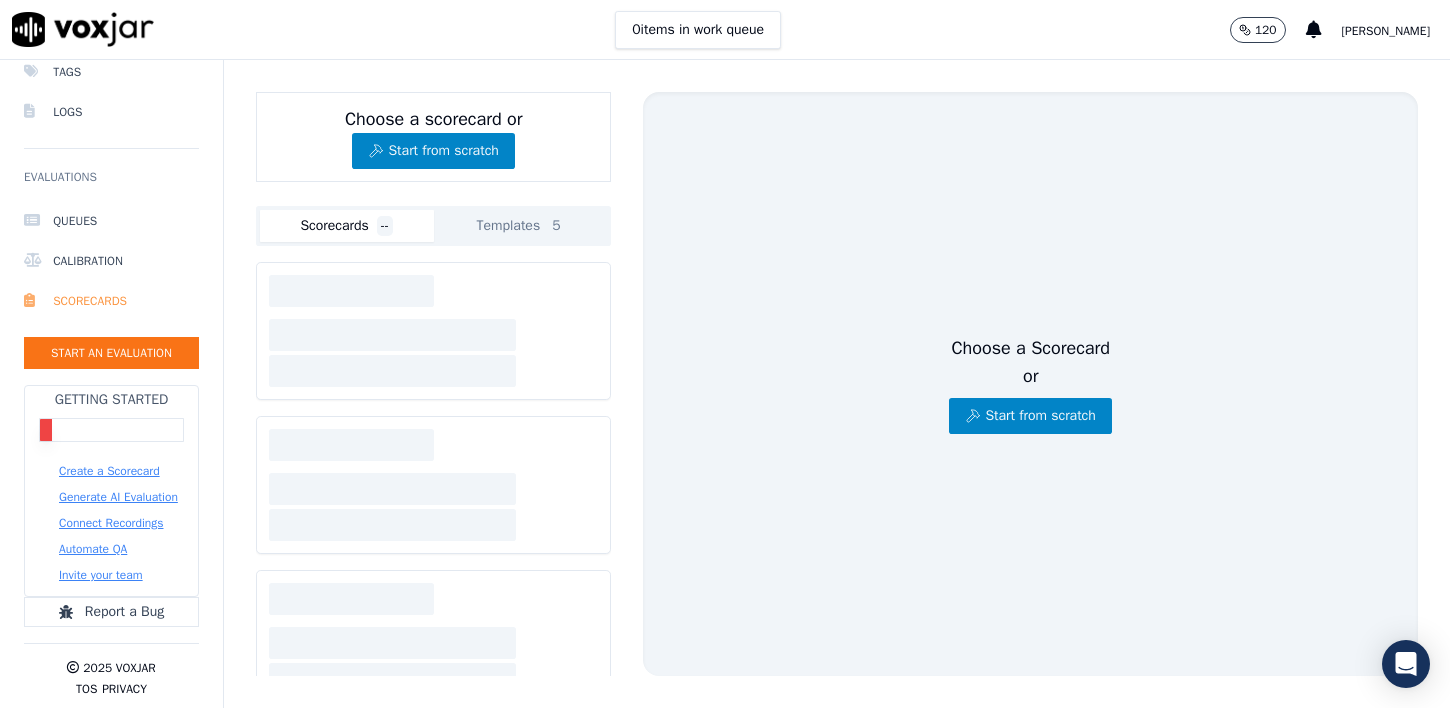 scroll, scrollTop: 0, scrollLeft: 0, axis: both 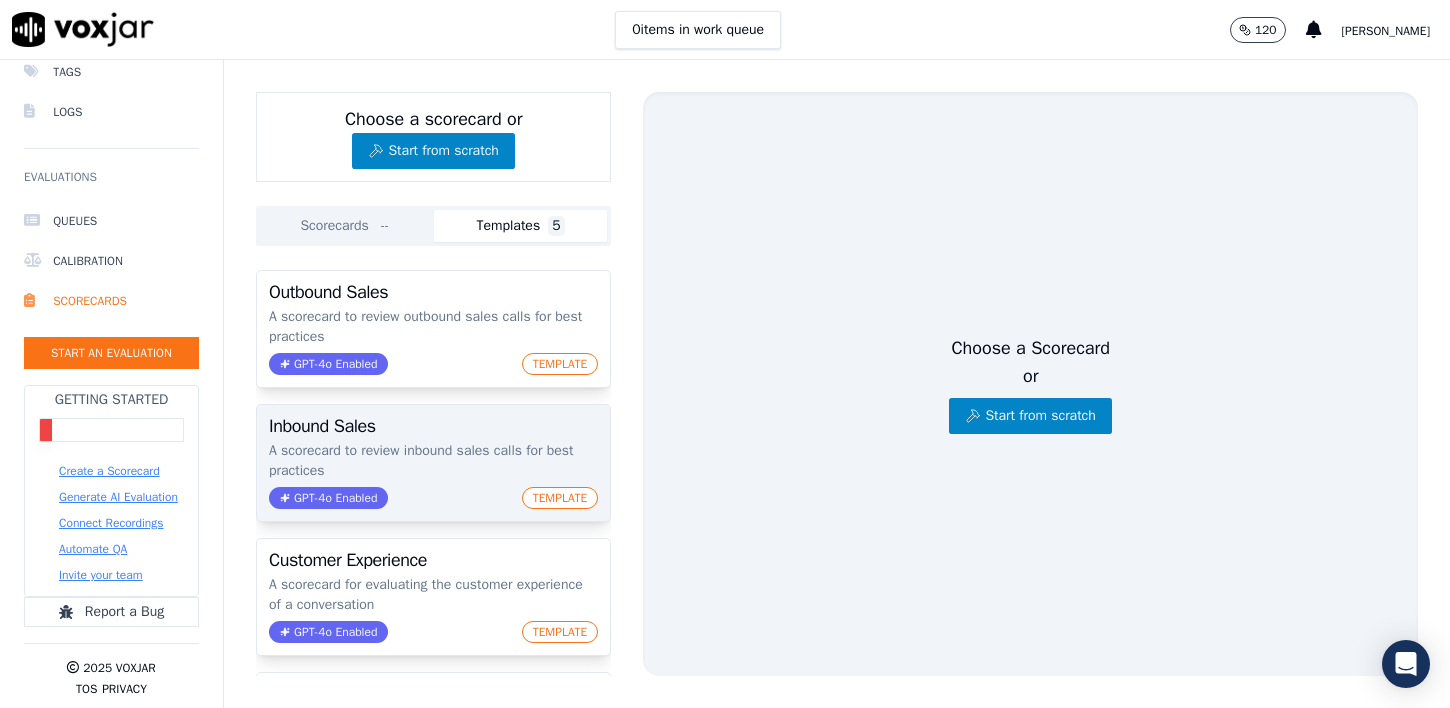 click on "TEMPLATE" 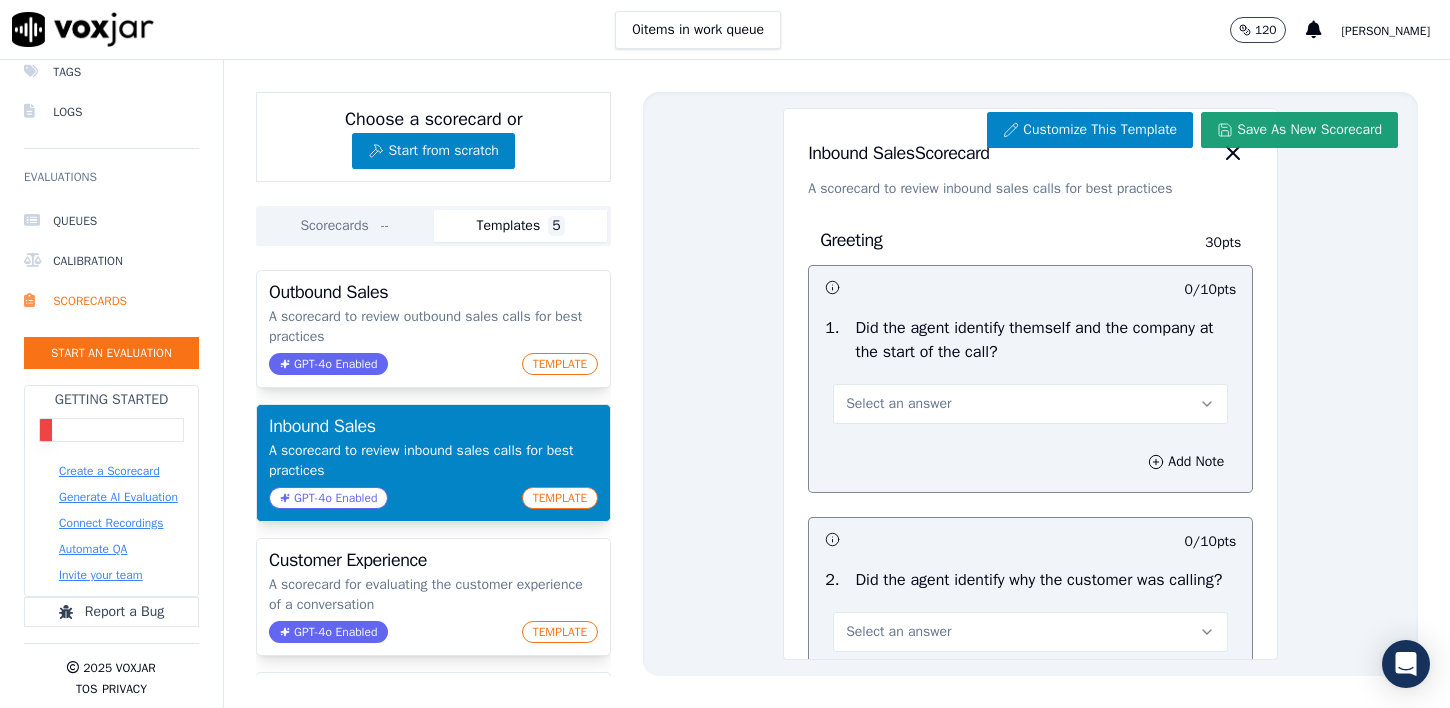 click on "Save As New Scorecard" 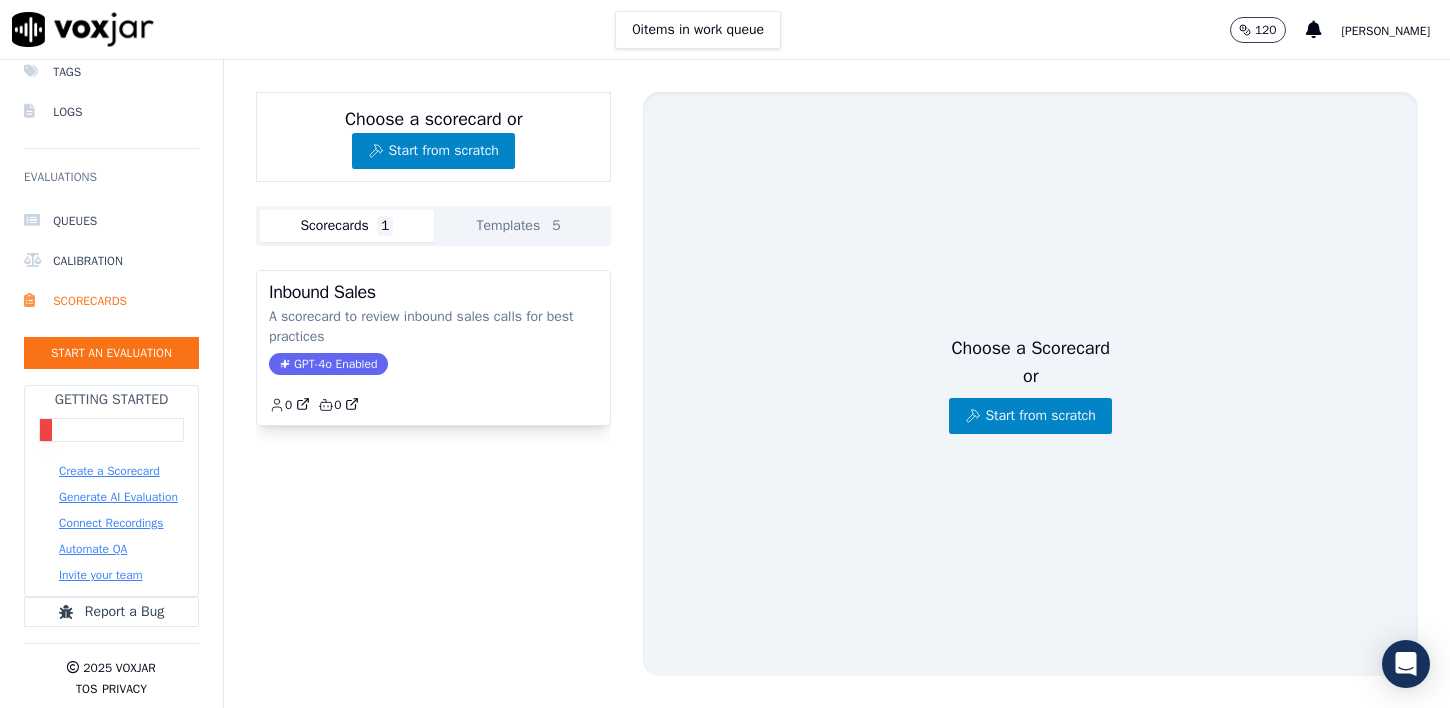 click on "Generate AI Evaluation" at bounding box center [118, 497] 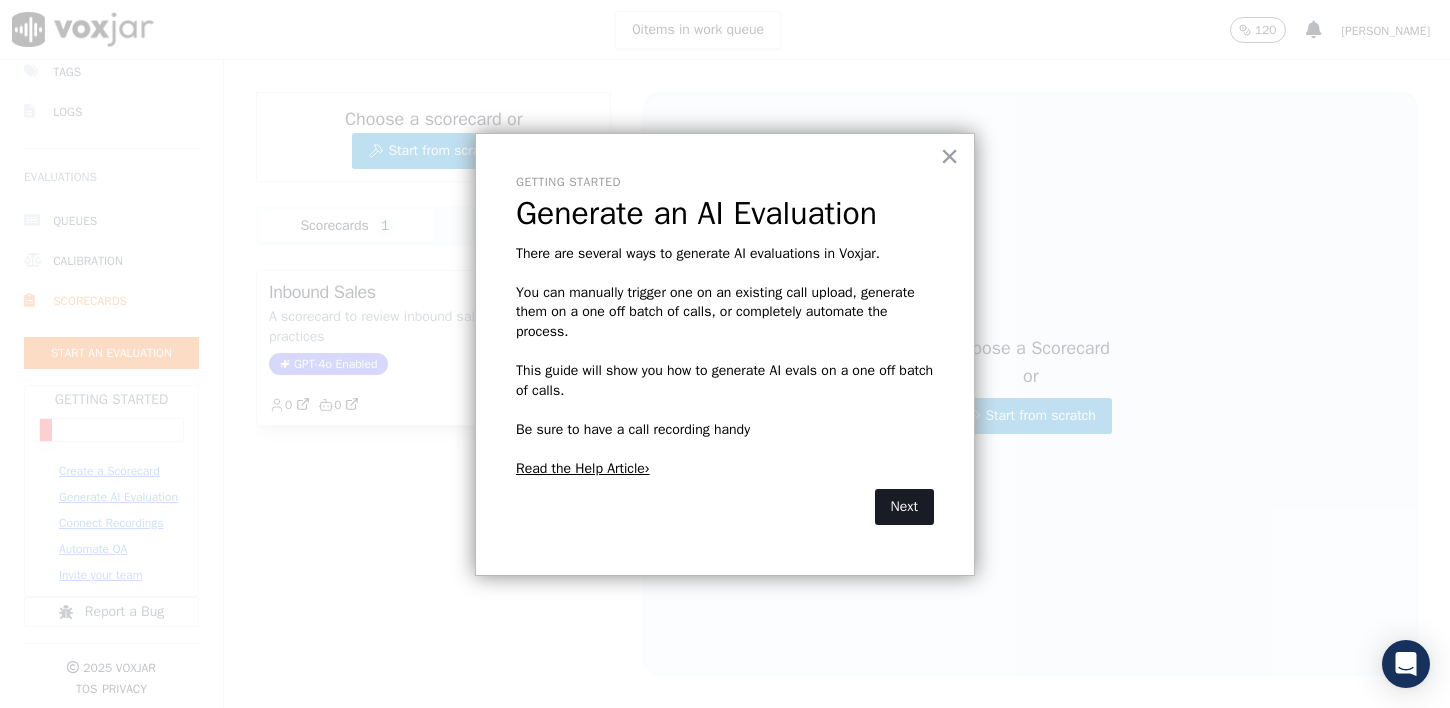 click on "Next" at bounding box center [904, 507] 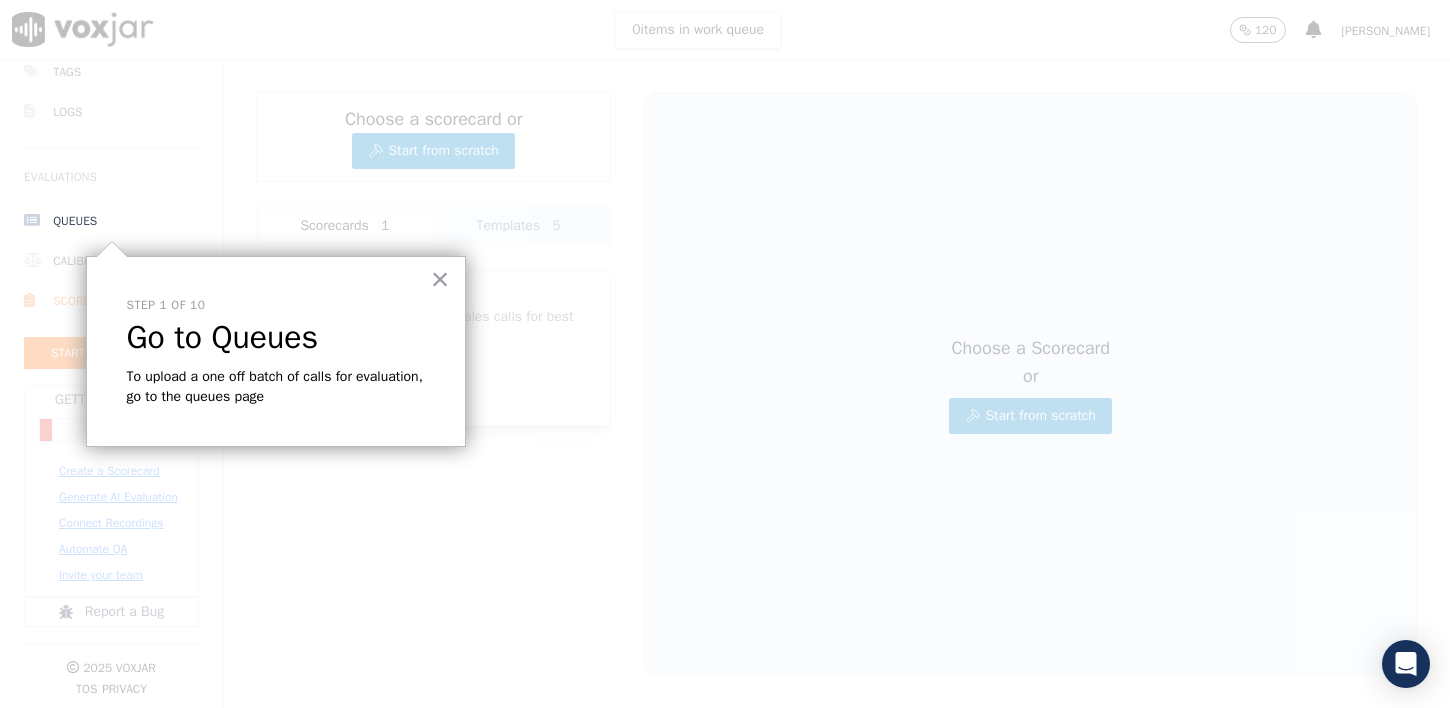 click on "× Step 1 of 10 Go to Queues To upload a one off batch of calls for evaluation, go to the queues page" at bounding box center (276, 351) 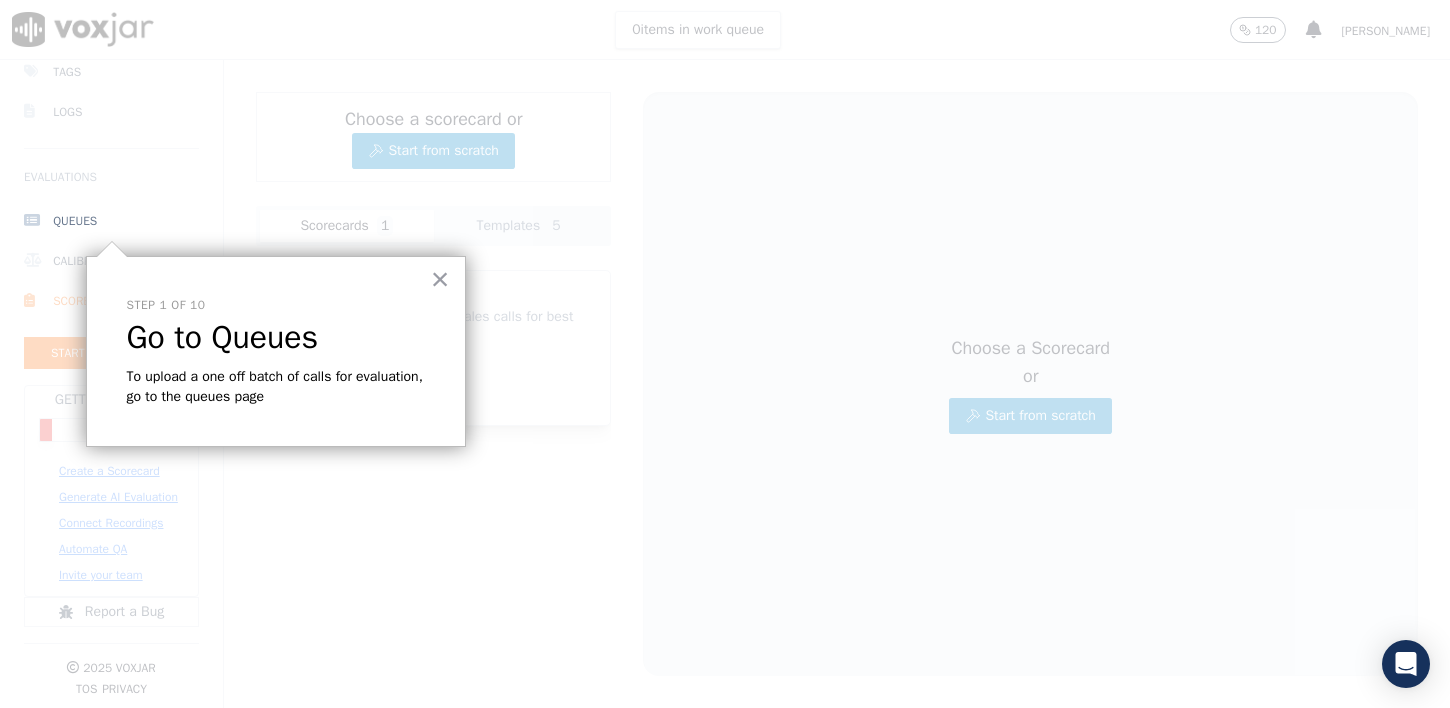click on "Queues" at bounding box center (111, 221) 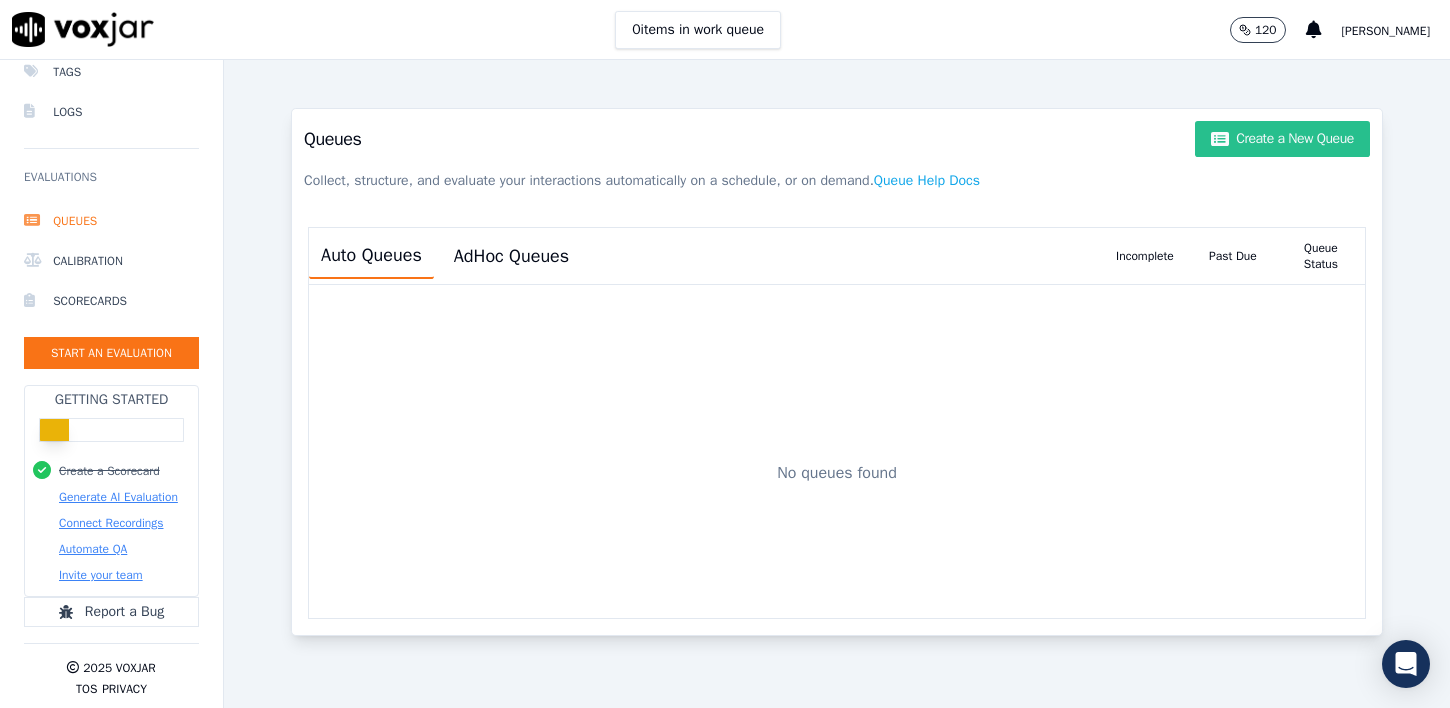 click on "Create a New Queue" at bounding box center (1282, 139) 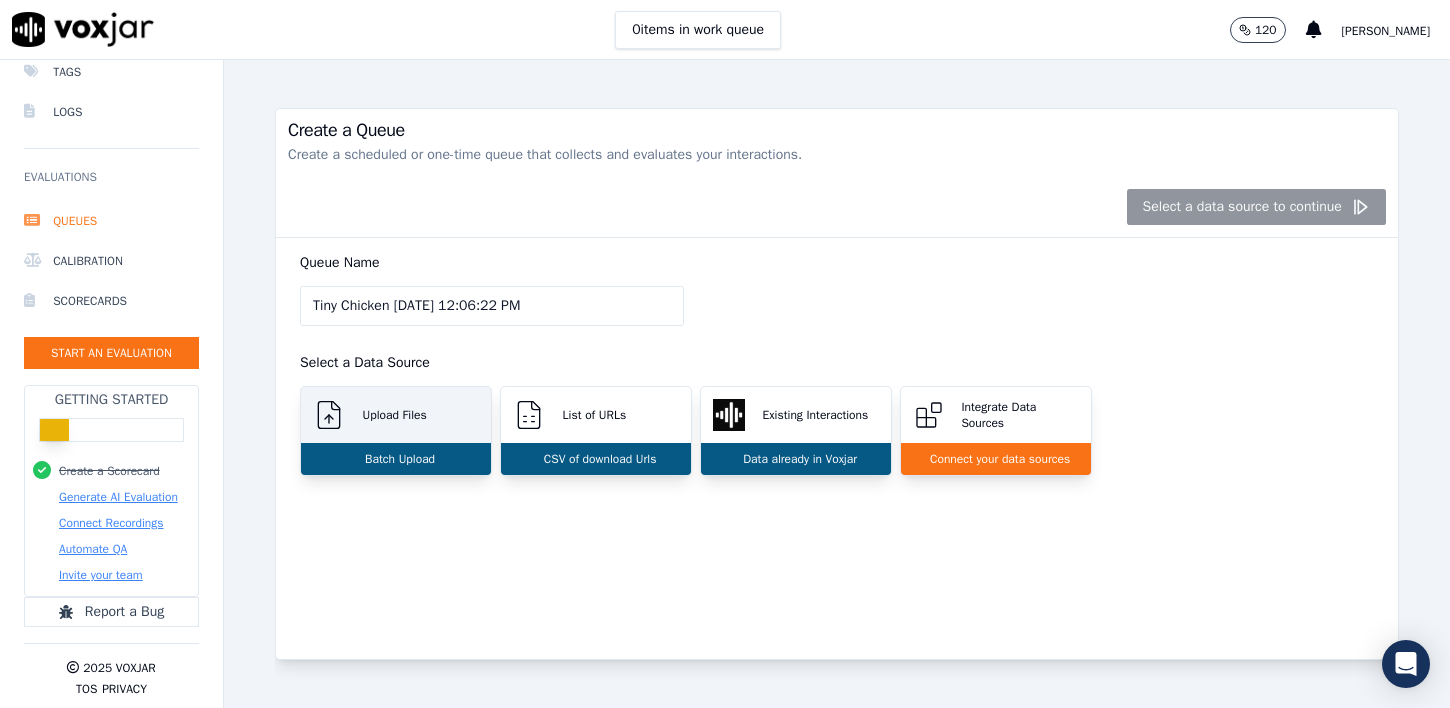 click on "Upload Files" at bounding box center (396, 415) 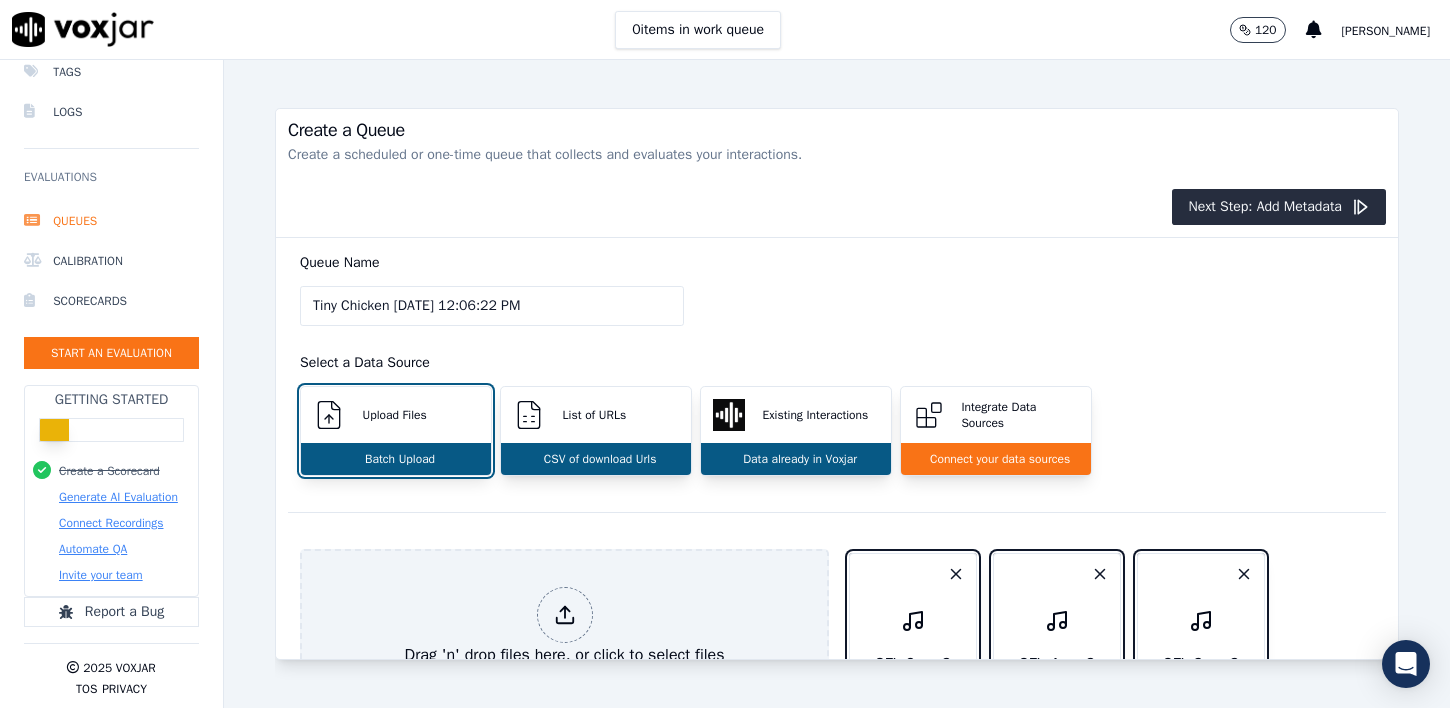 scroll, scrollTop: 206, scrollLeft: 0, axis: vertical 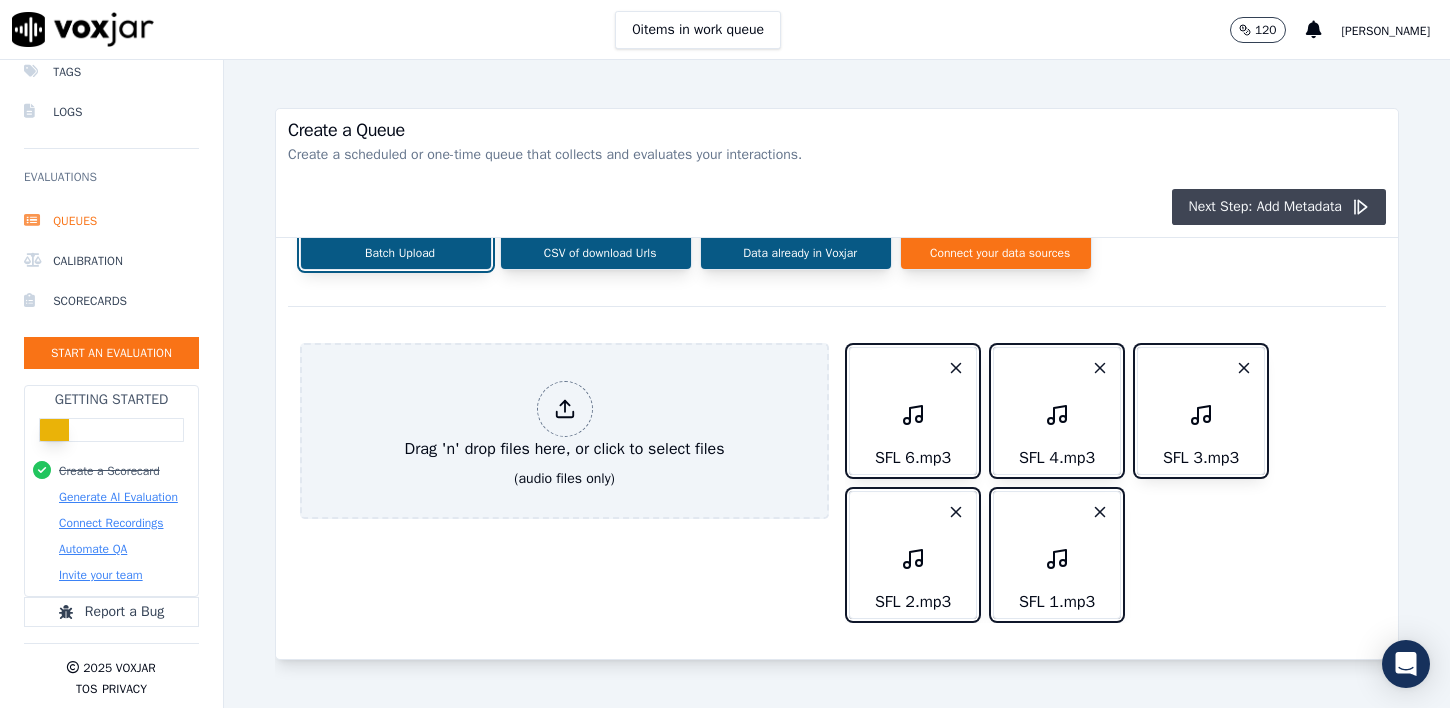 click on "Next Step: Add Metadata" at bounding box center (1279, 207) 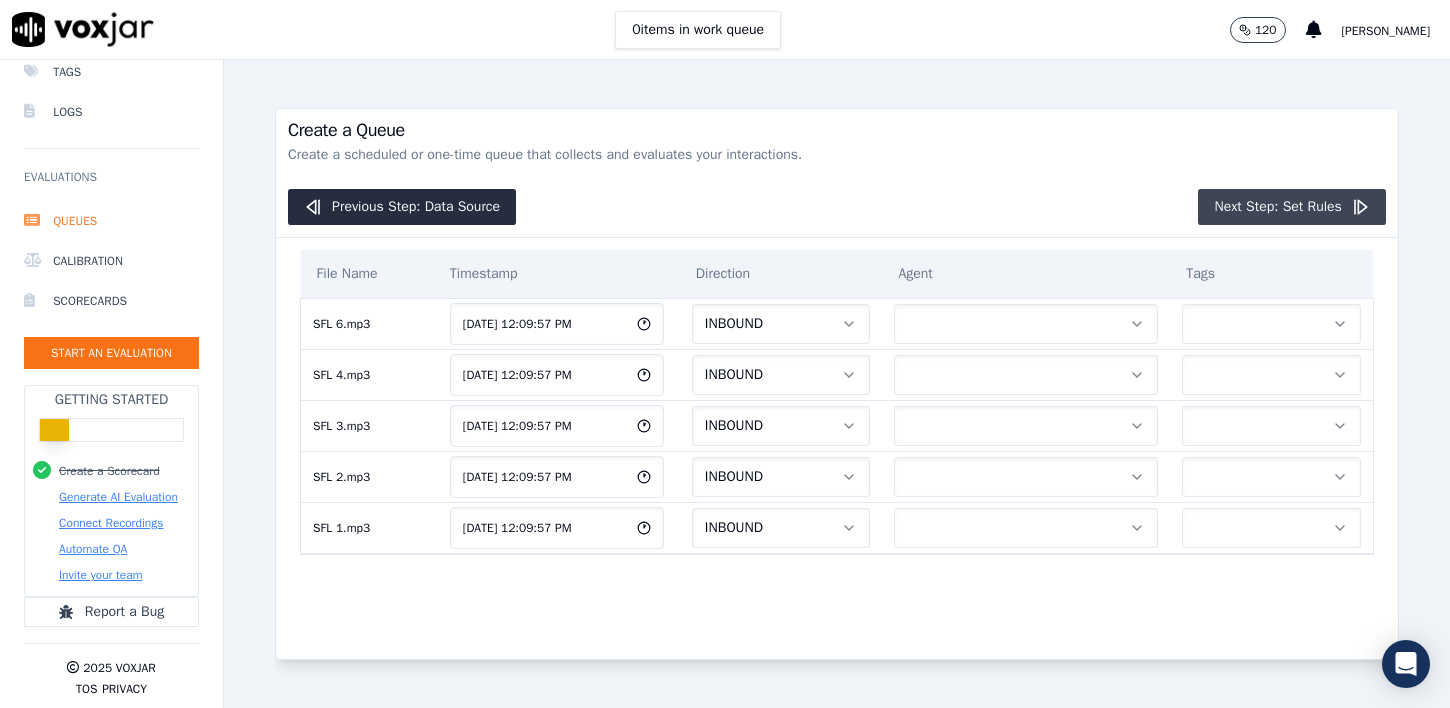 click on "Next Step: Set Rules" 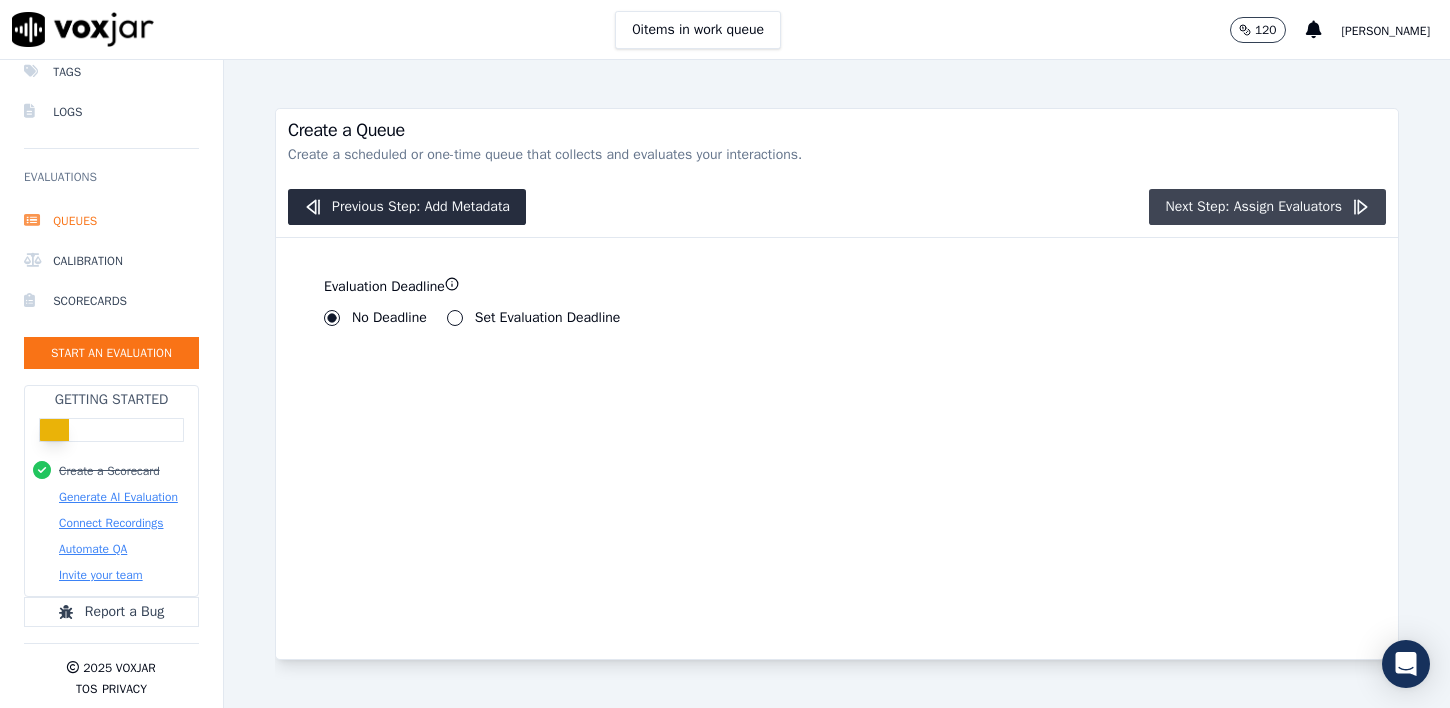 click on "Next Step: Assign Evaluators" 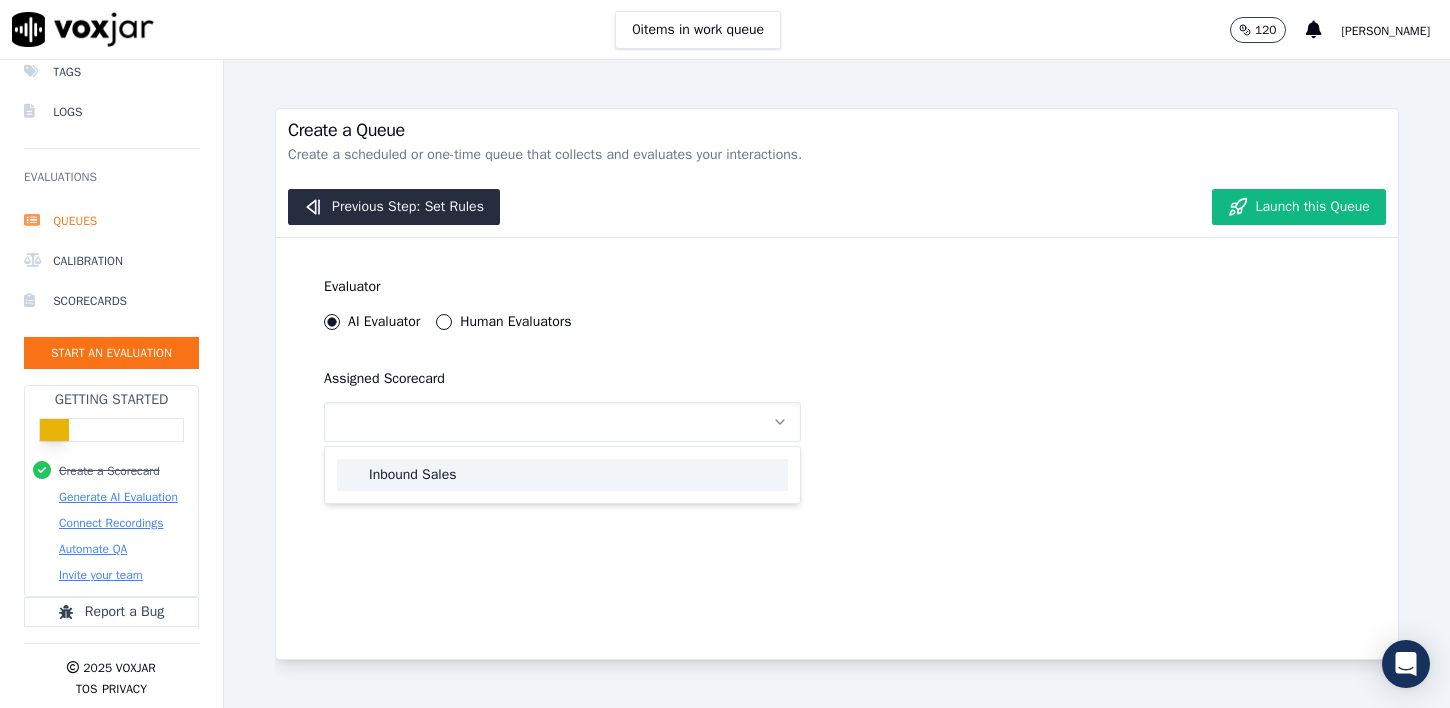 click on "Inbound Sales" at bounding box center [562, 475] 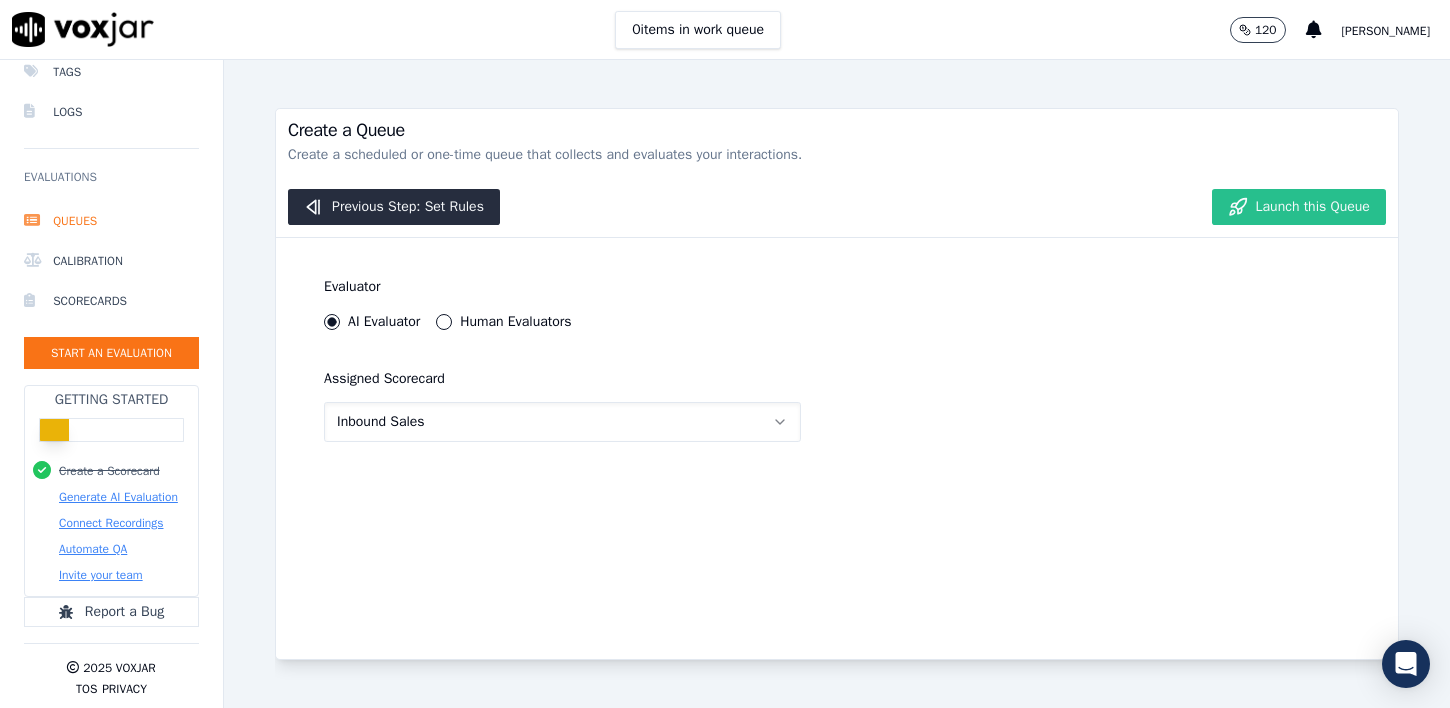 click on "Launch this Queue" 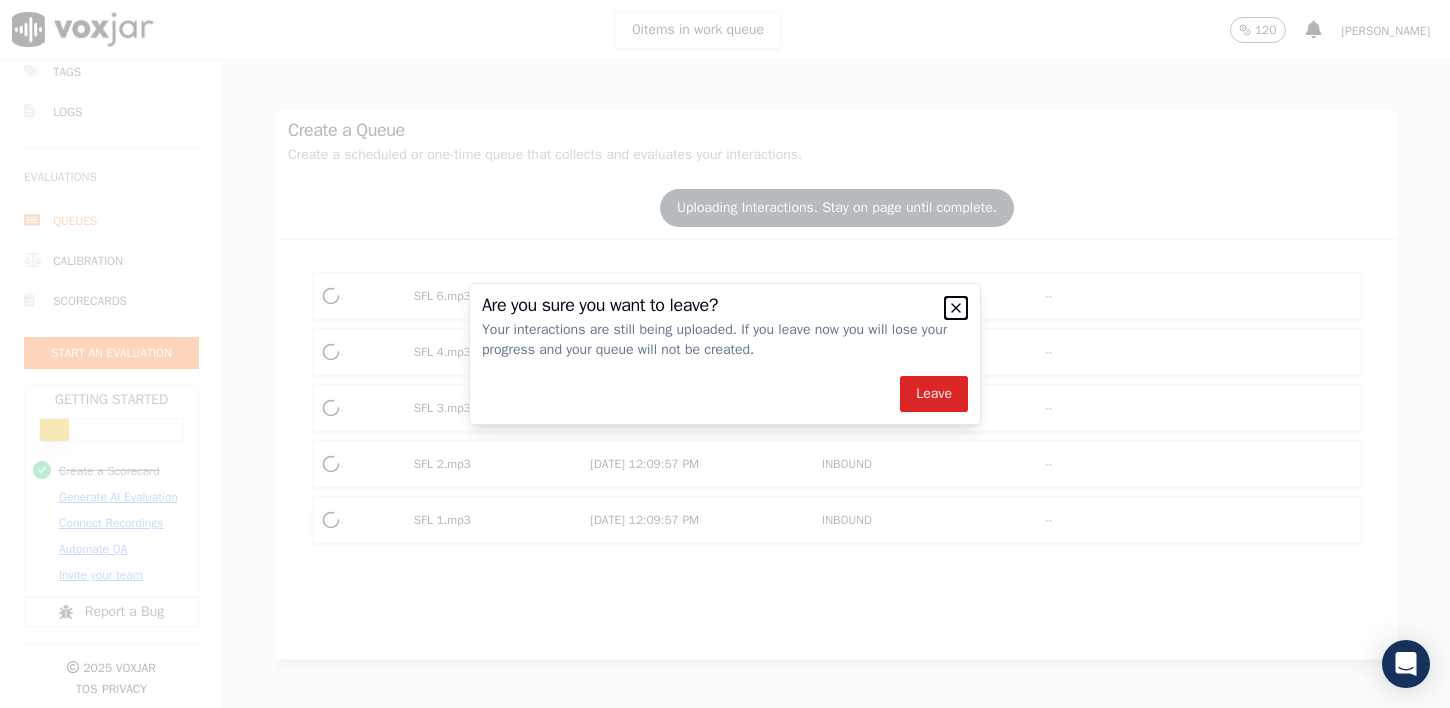 click 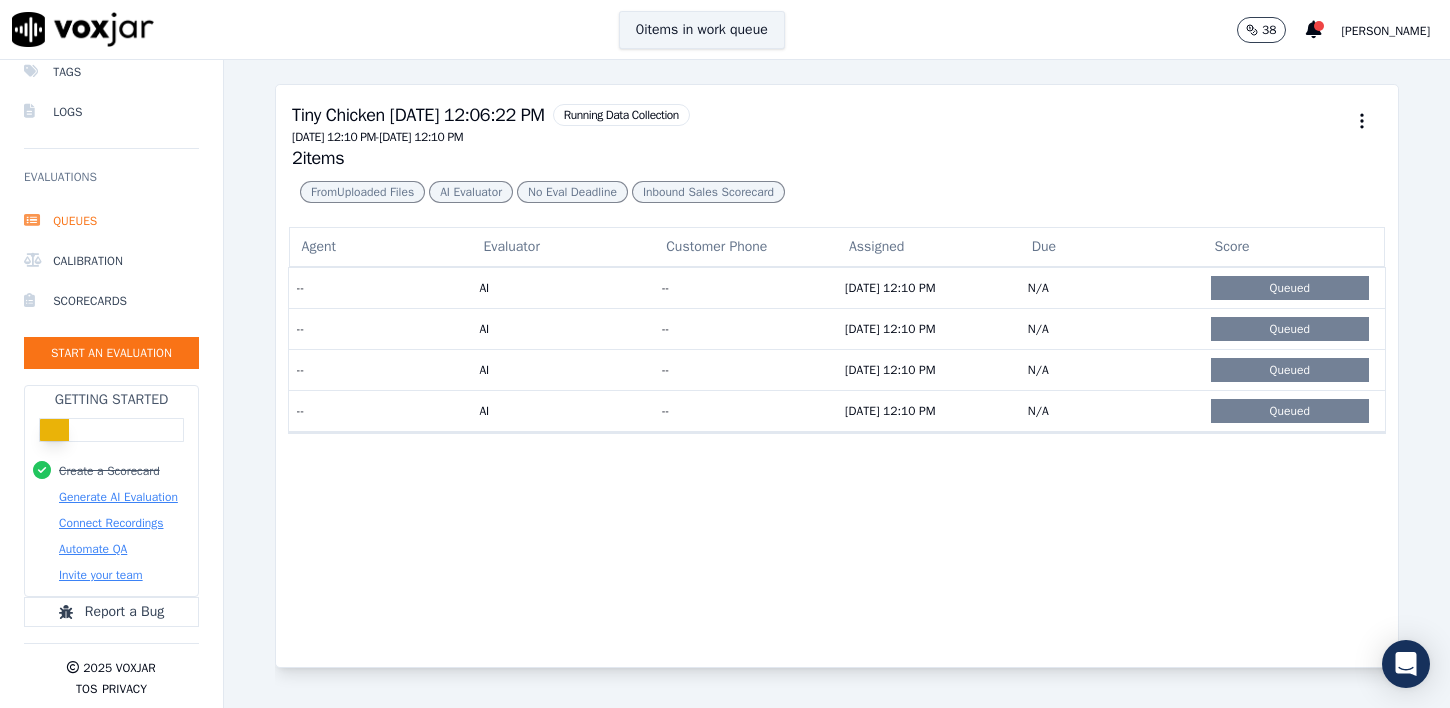 click on "0  items in work queue" at bounding box center (702, 30) 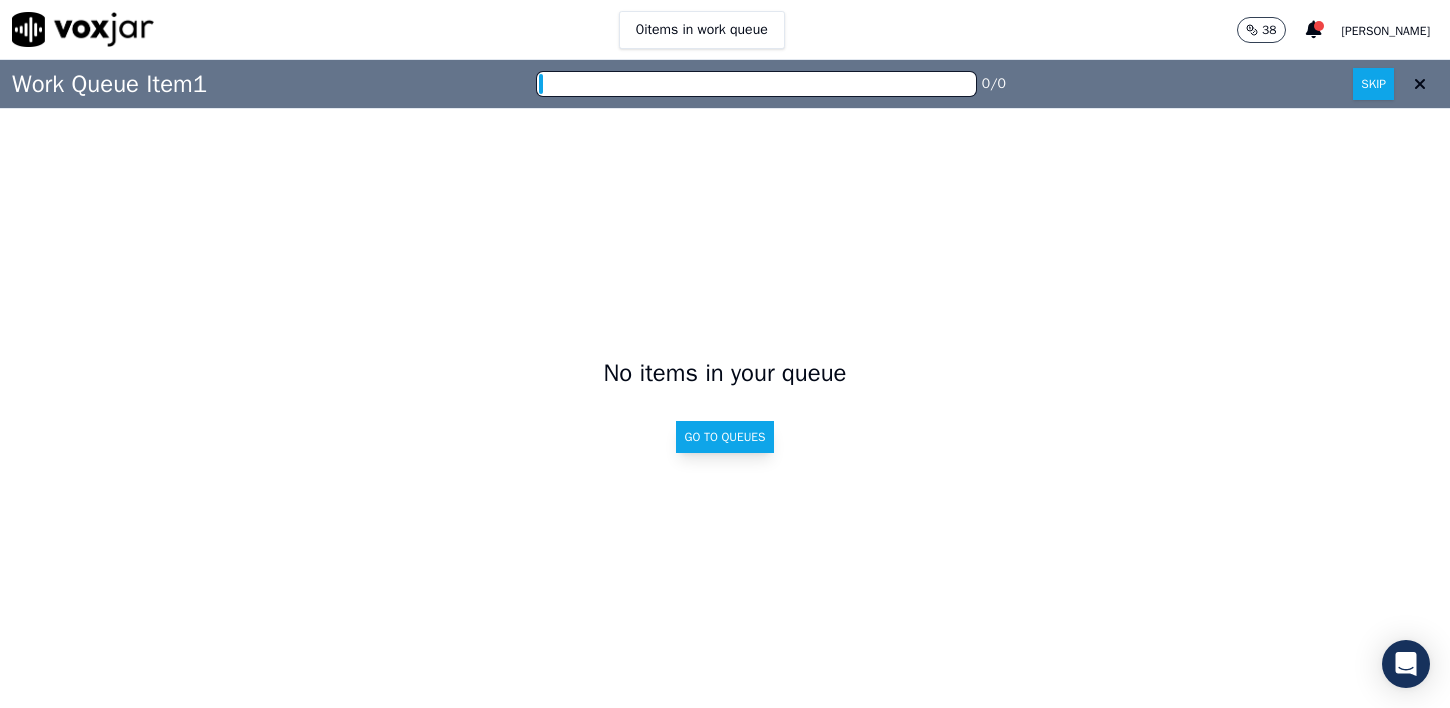 click on "Go to Queues" at bounding box center [724, 437] 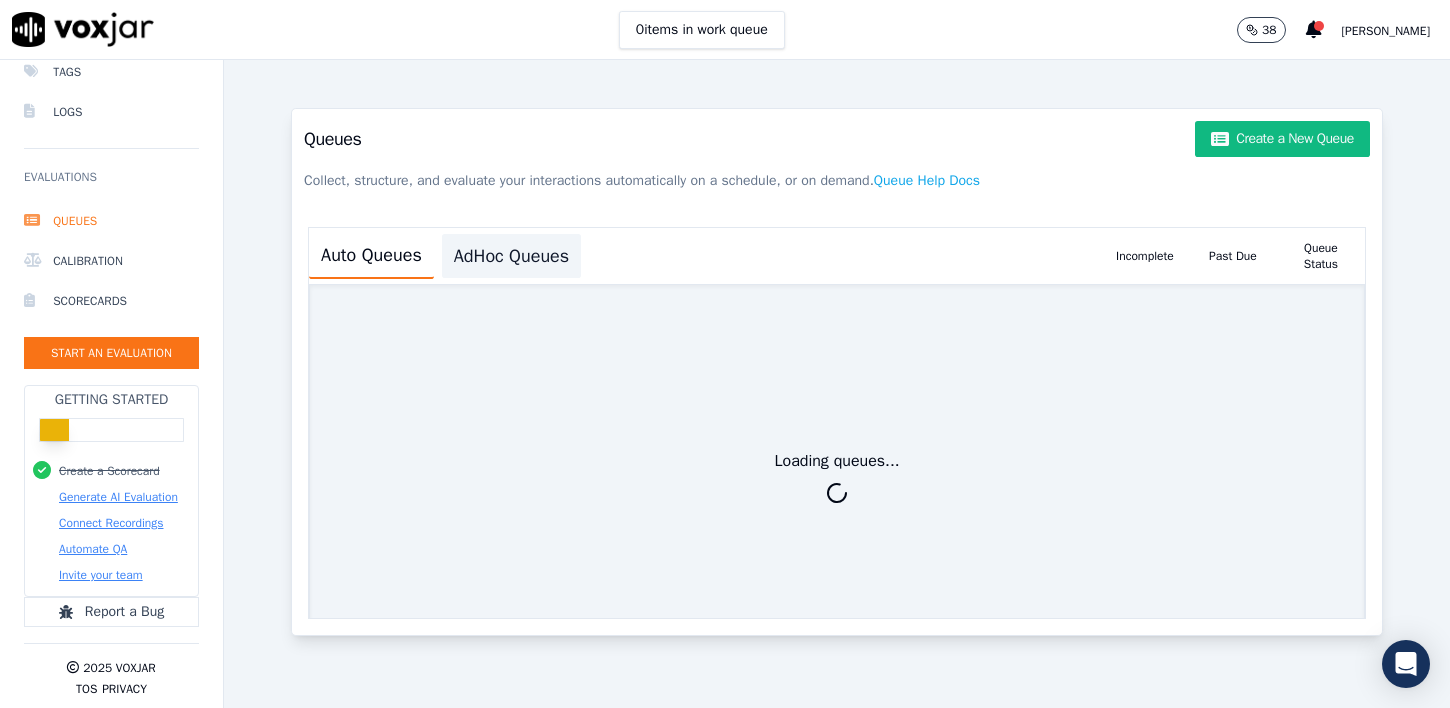 click on "AdHoc Queues" 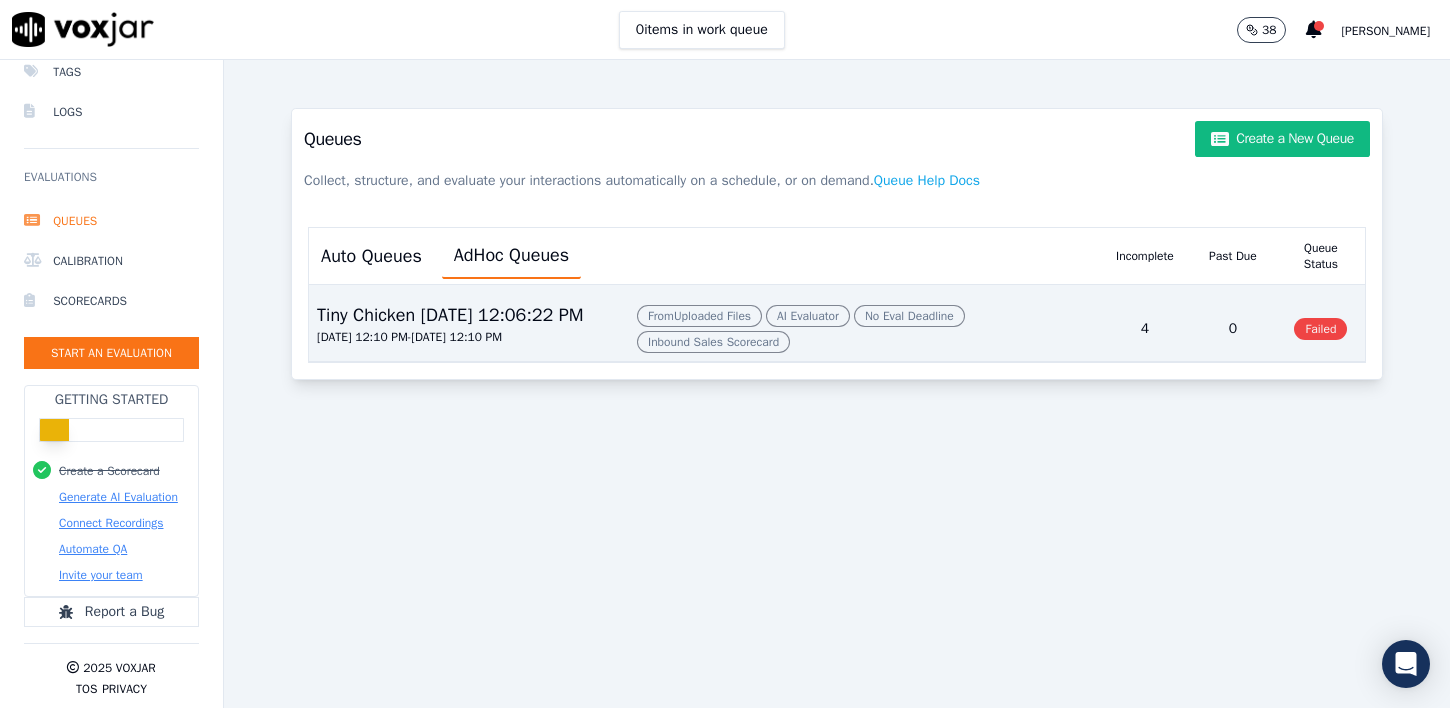click on "From
Uploaded Files       AI Evaluator   No Eval Deadline   Inbound Sales Scorecard" at bounding box center [865, 329] 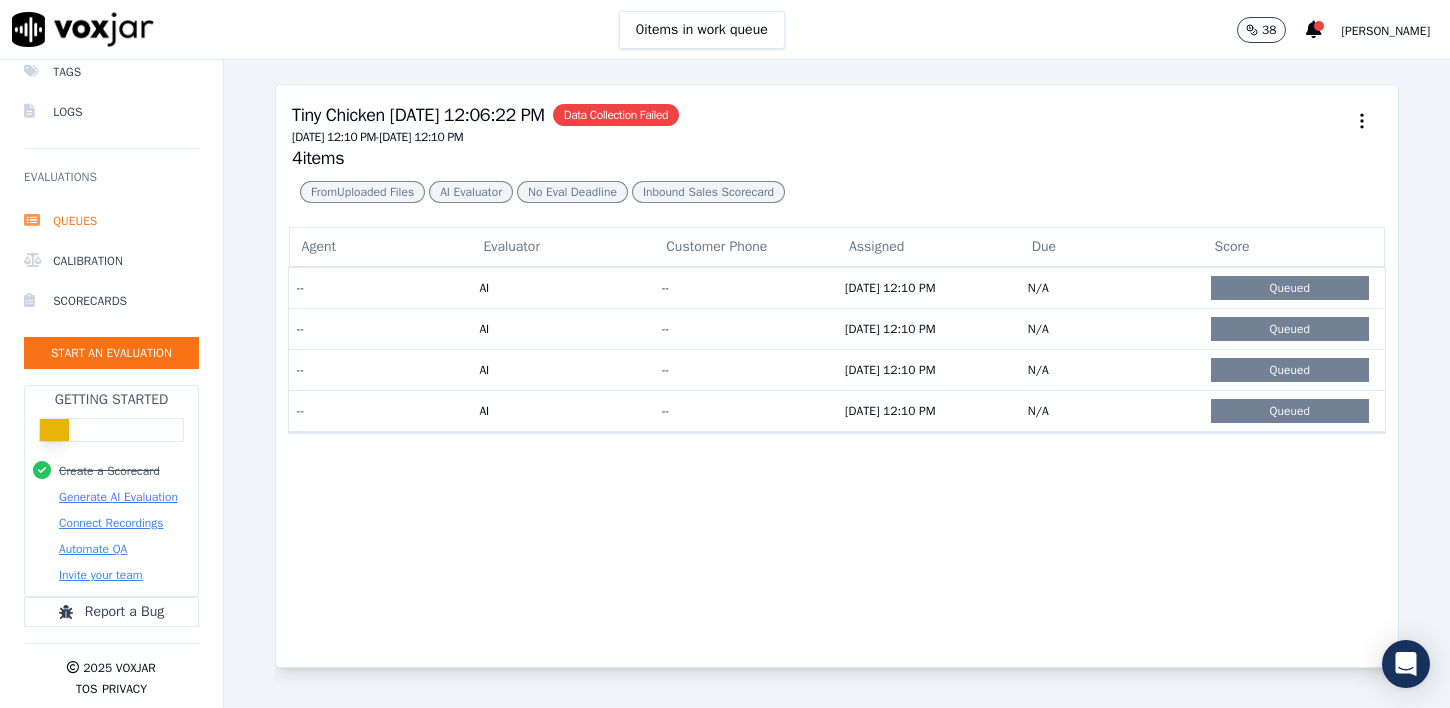 click on "Data Collection Failed" at bounding box center (616, 115) 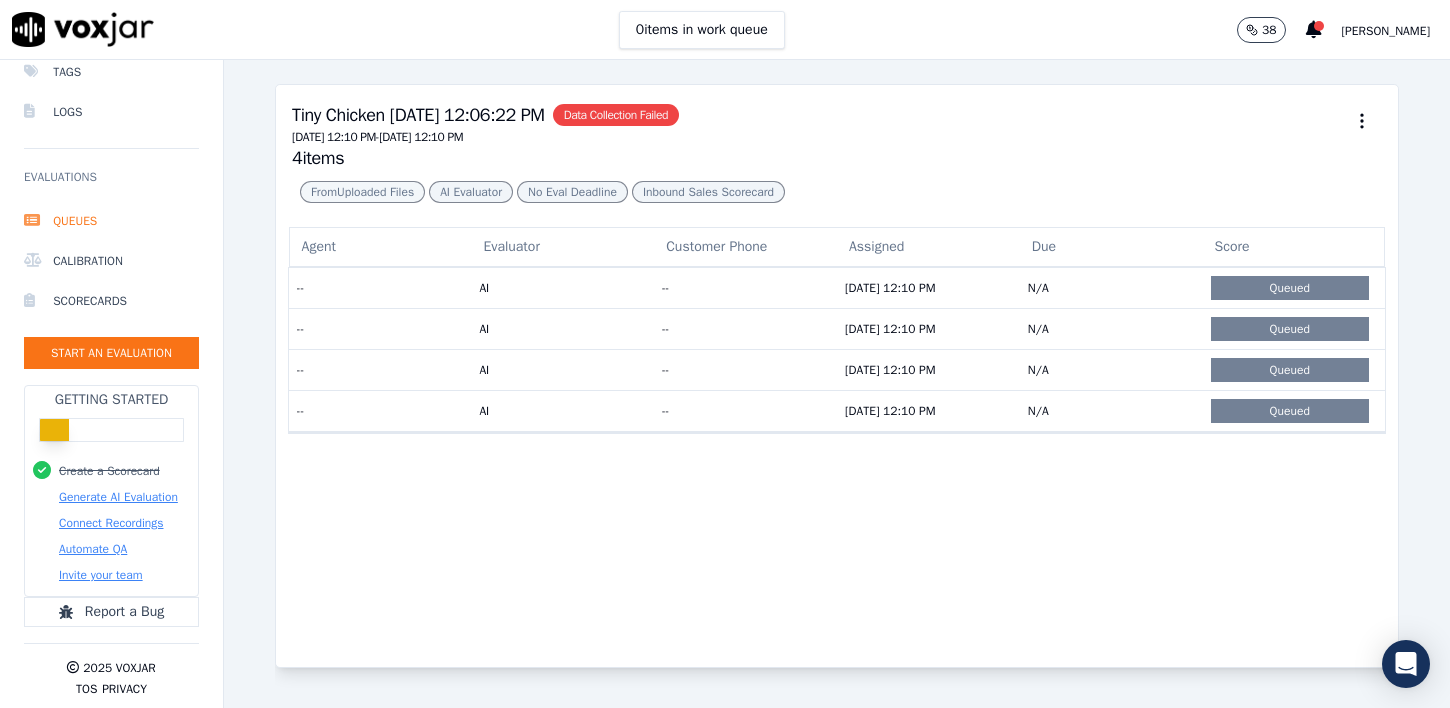 click on "From
Uploaded Files" at bounding box center (362, 192) 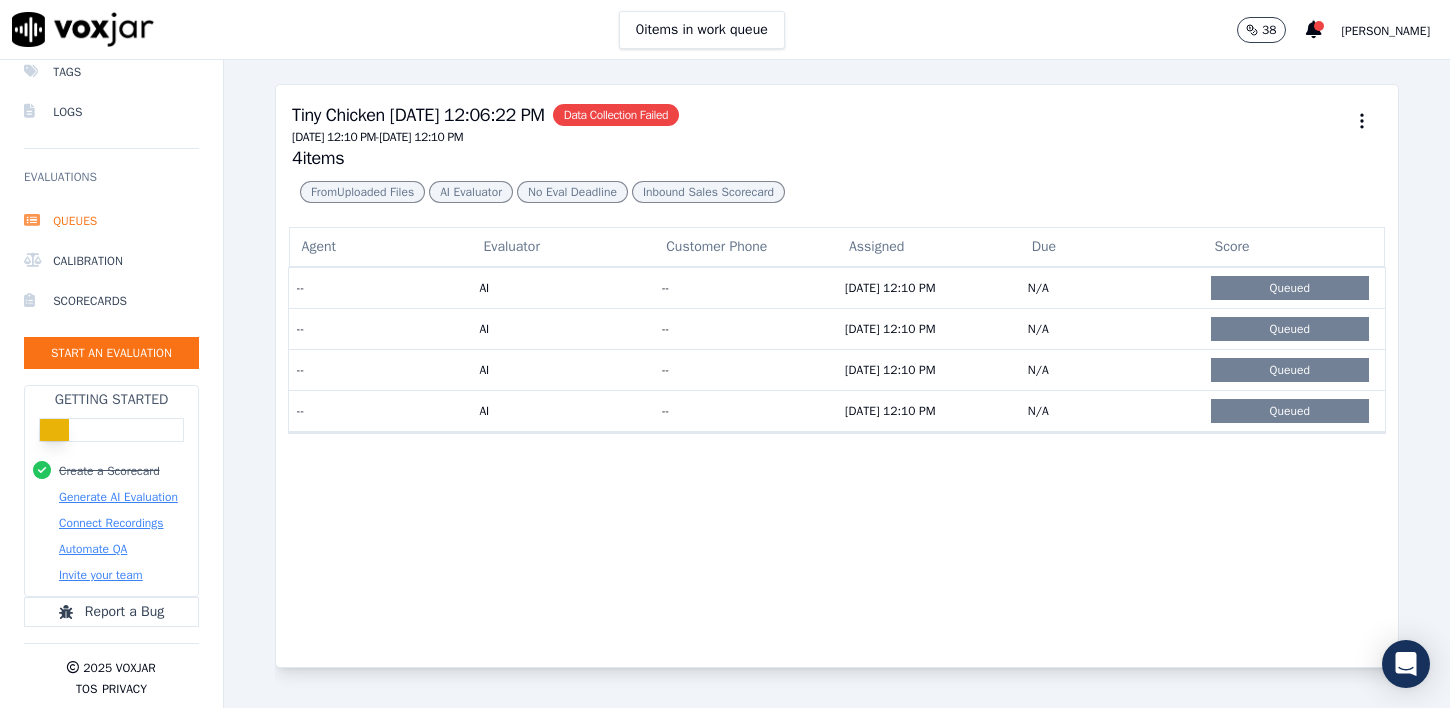click on "Data Collection Failed" at bounding box center (616, 115) 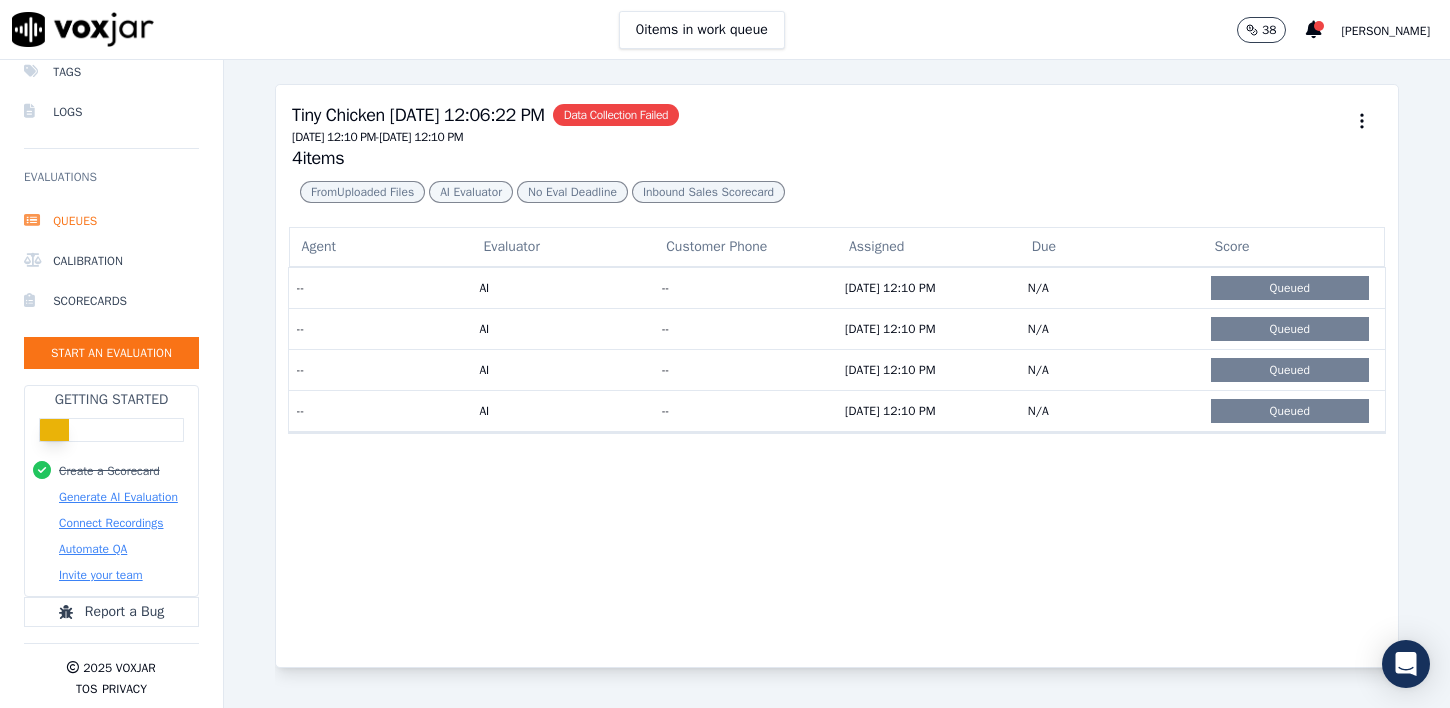 click on "AI Evaluator" 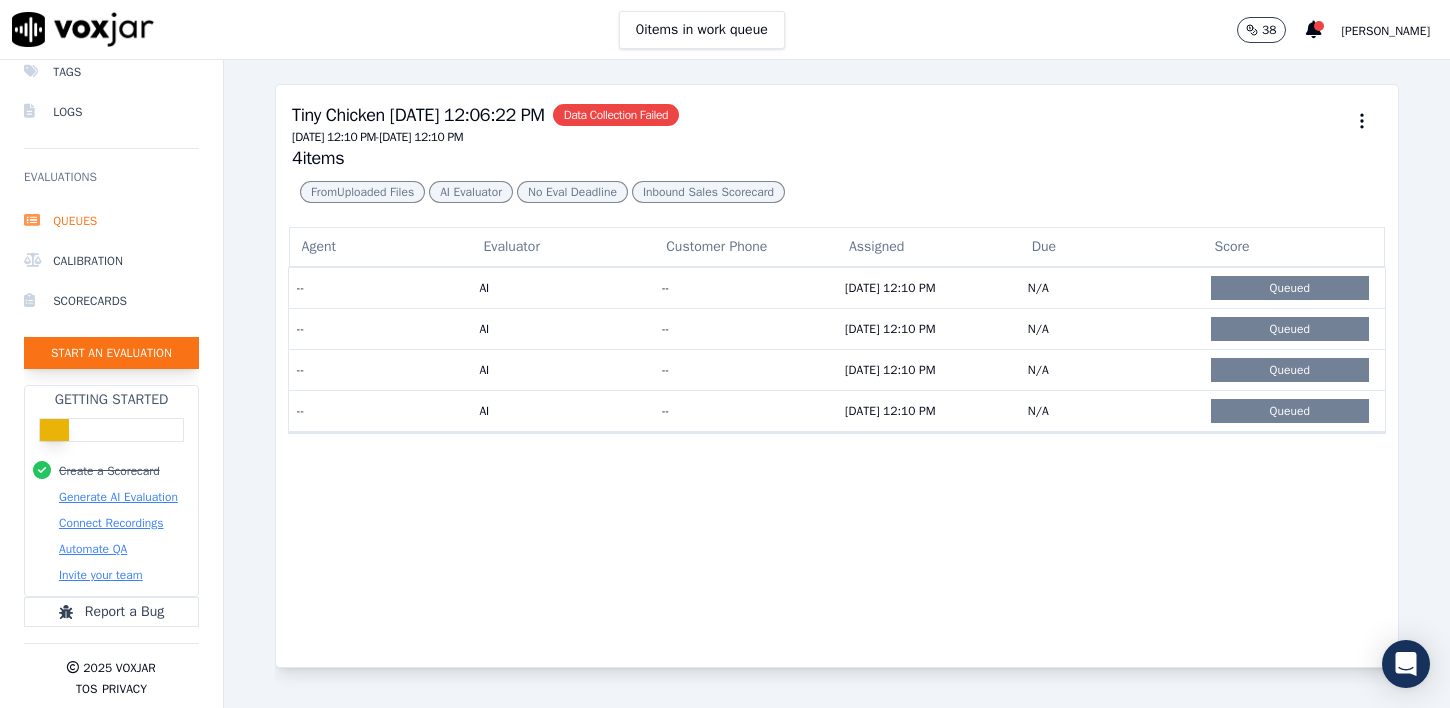 click on "Start an Evaluation" 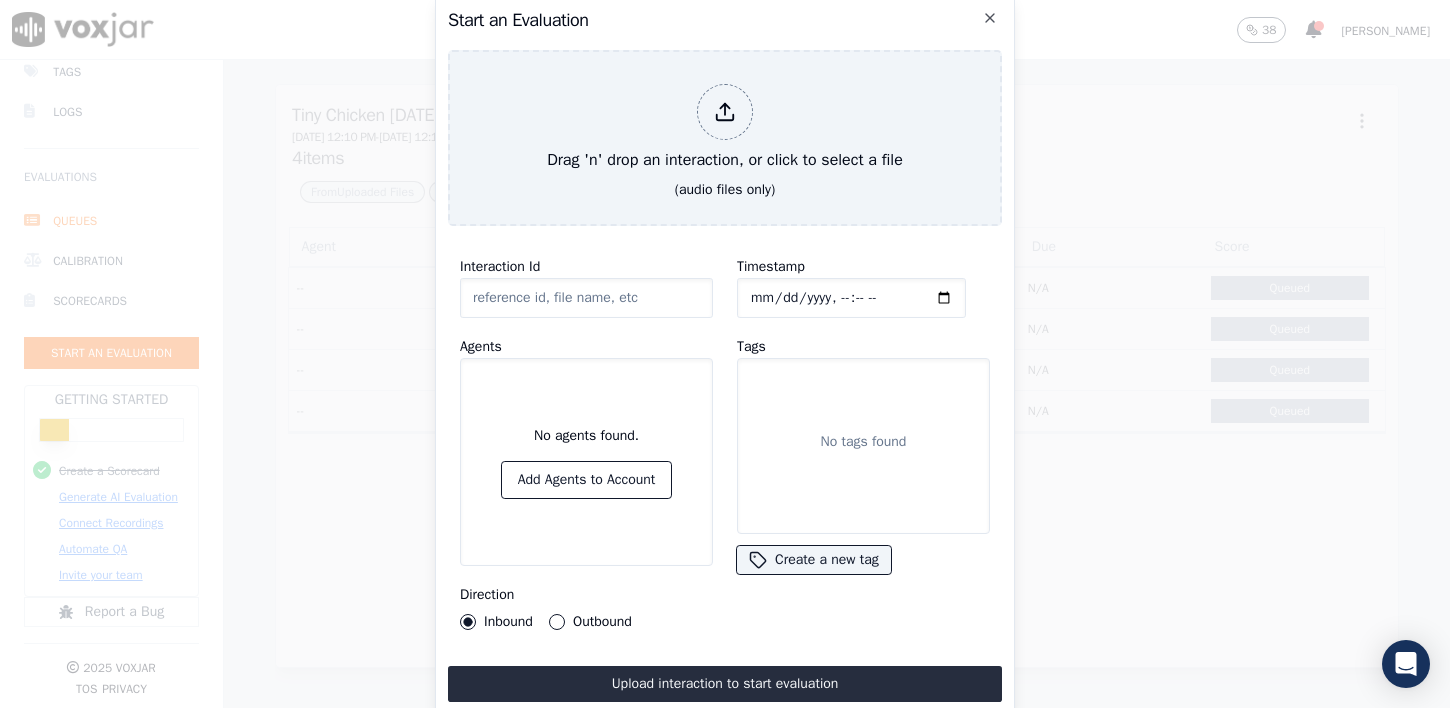type on "SFL 6.mp3" 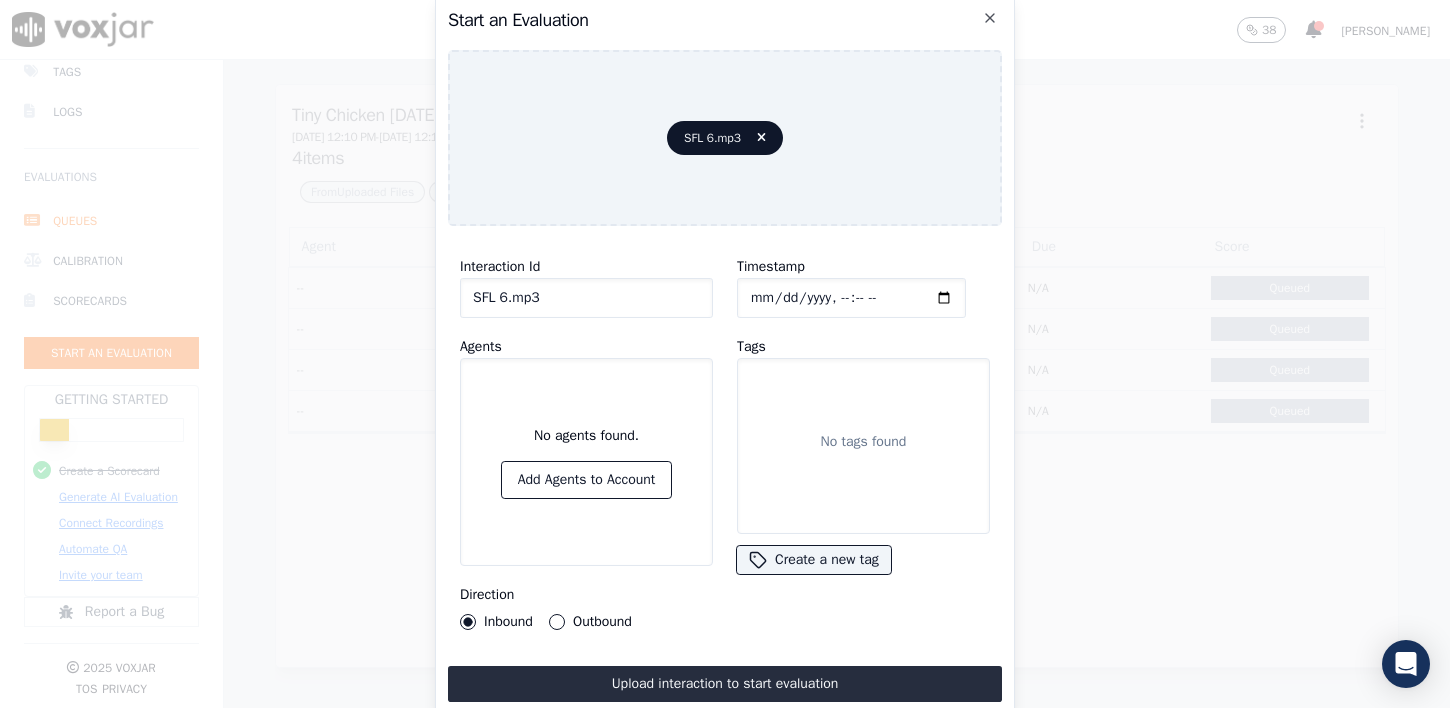 click on "No tags found" at bounding box center [864, 442] 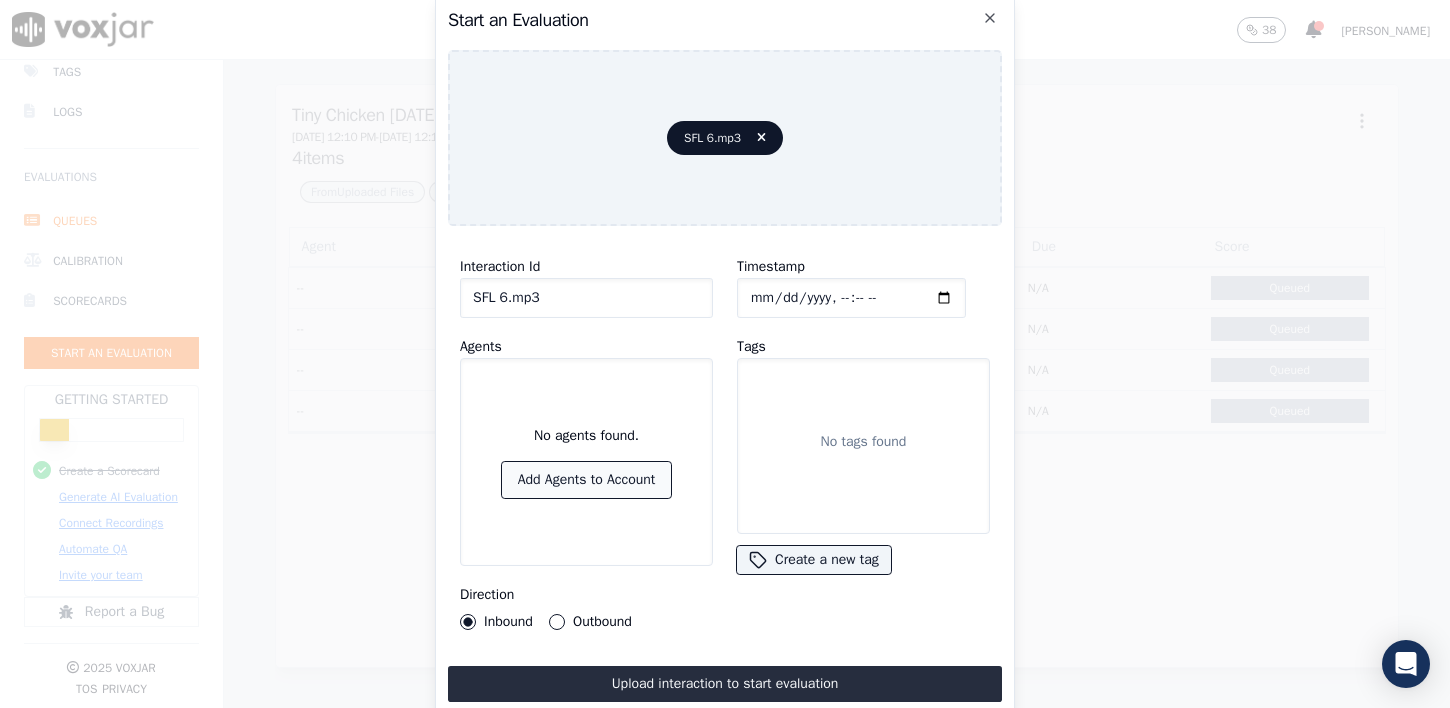 click on "Add Agents to Account" at bounding box center (587, 480) 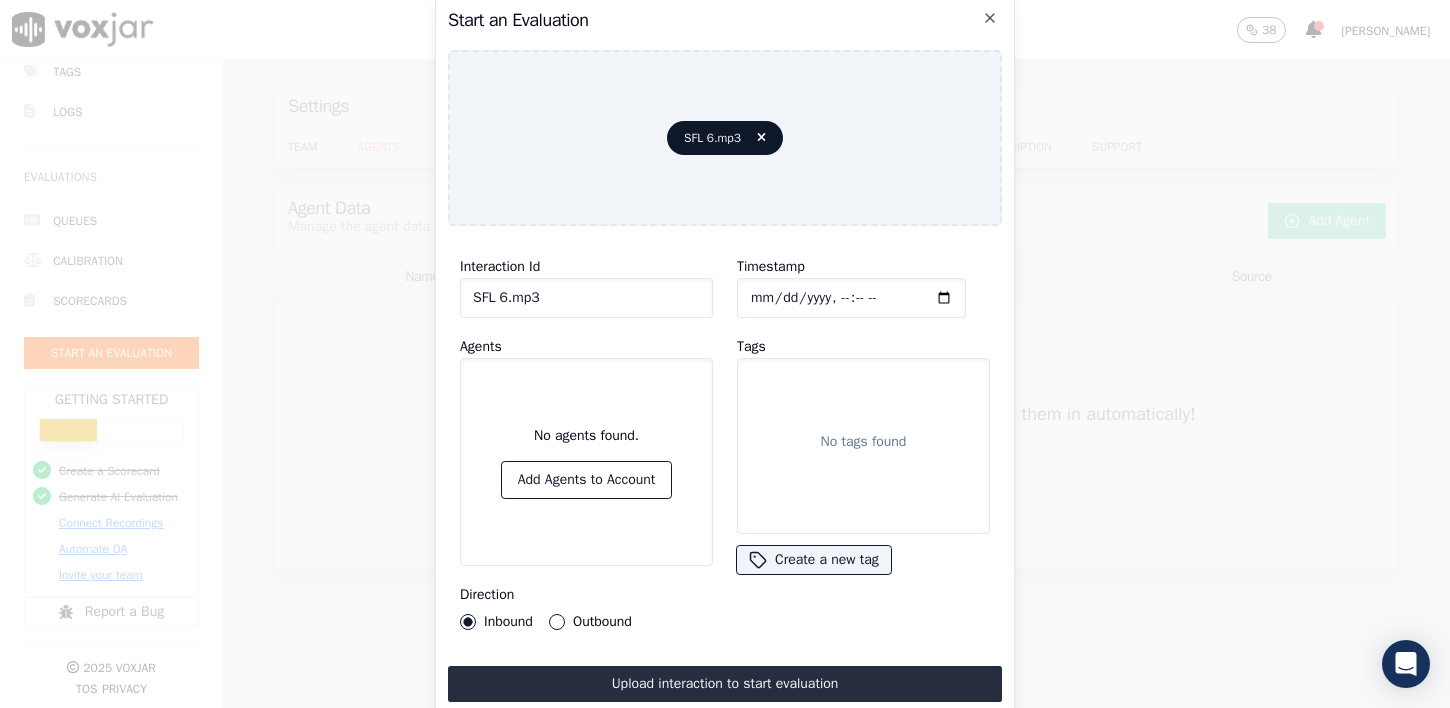 click on "No agents found.   Add Agents to Account" at bounding box center [586, 462] 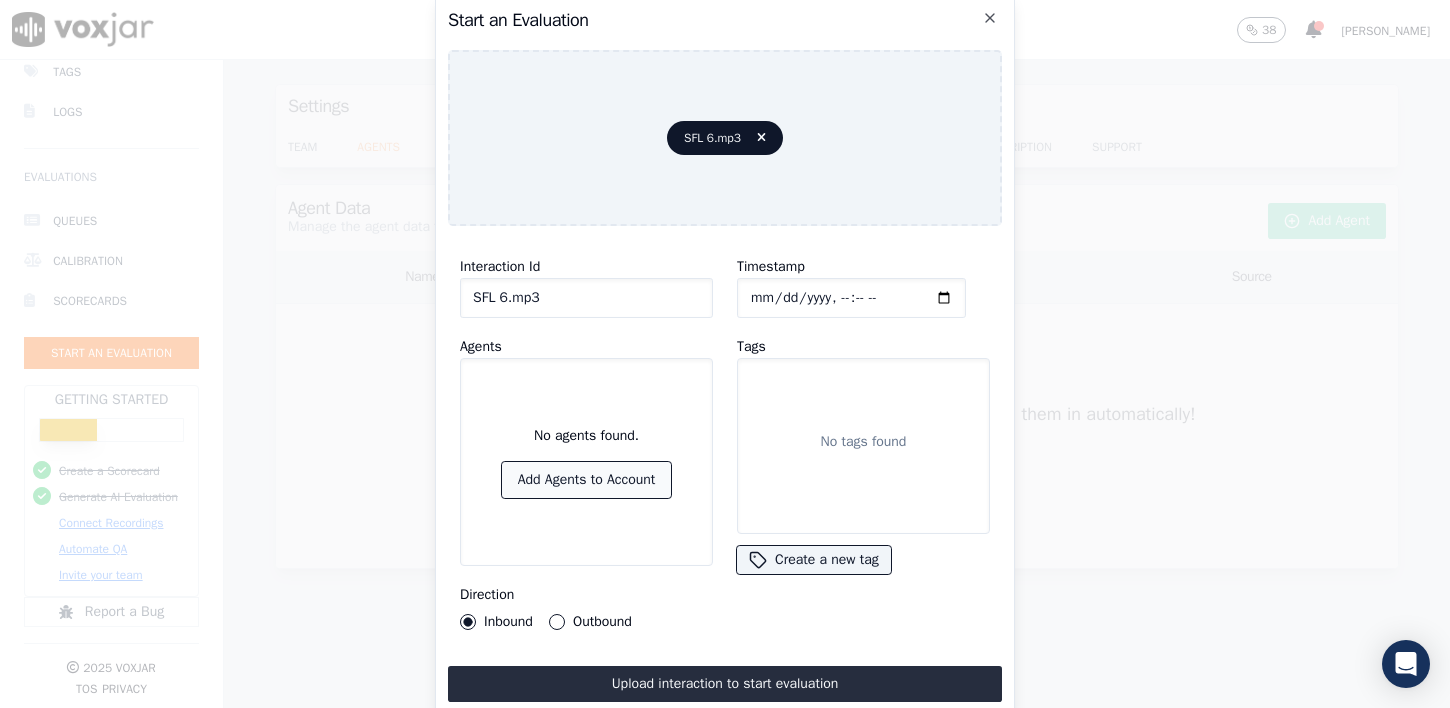 click on "Add Agents to Account" at bounding box center (587, 480) 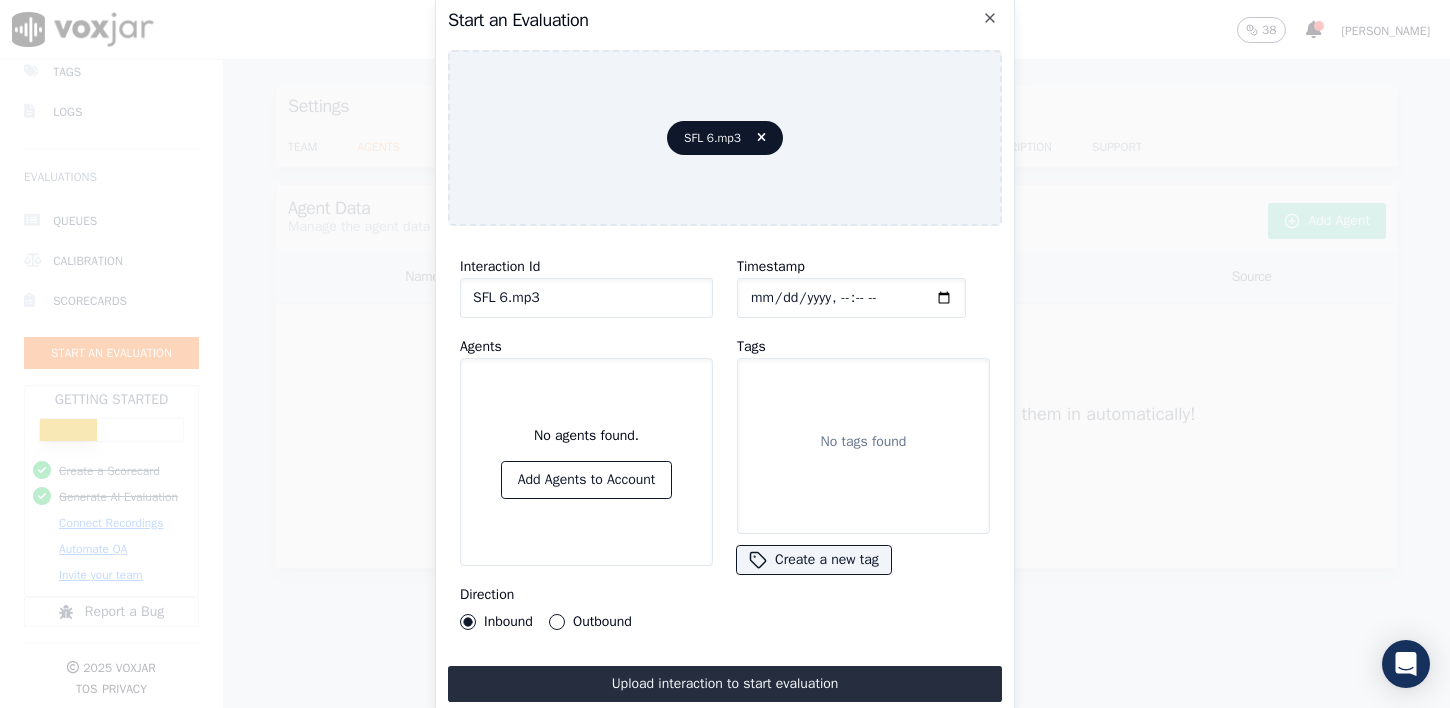 click on "Timestamp       Tags   No tags found
Create a new tag" at bounding box center [863, 442] 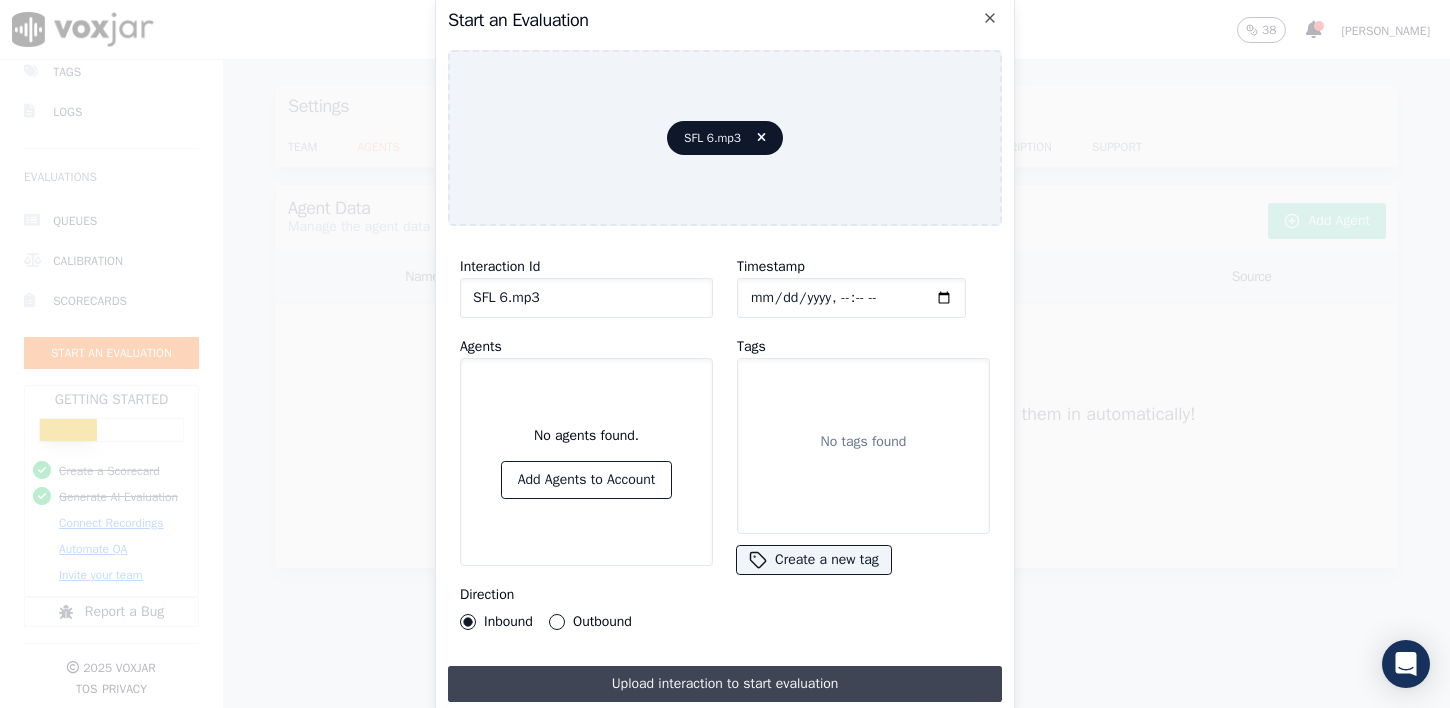 click on "Upload interaction to start evaluation" at bounding box center [725, 684] 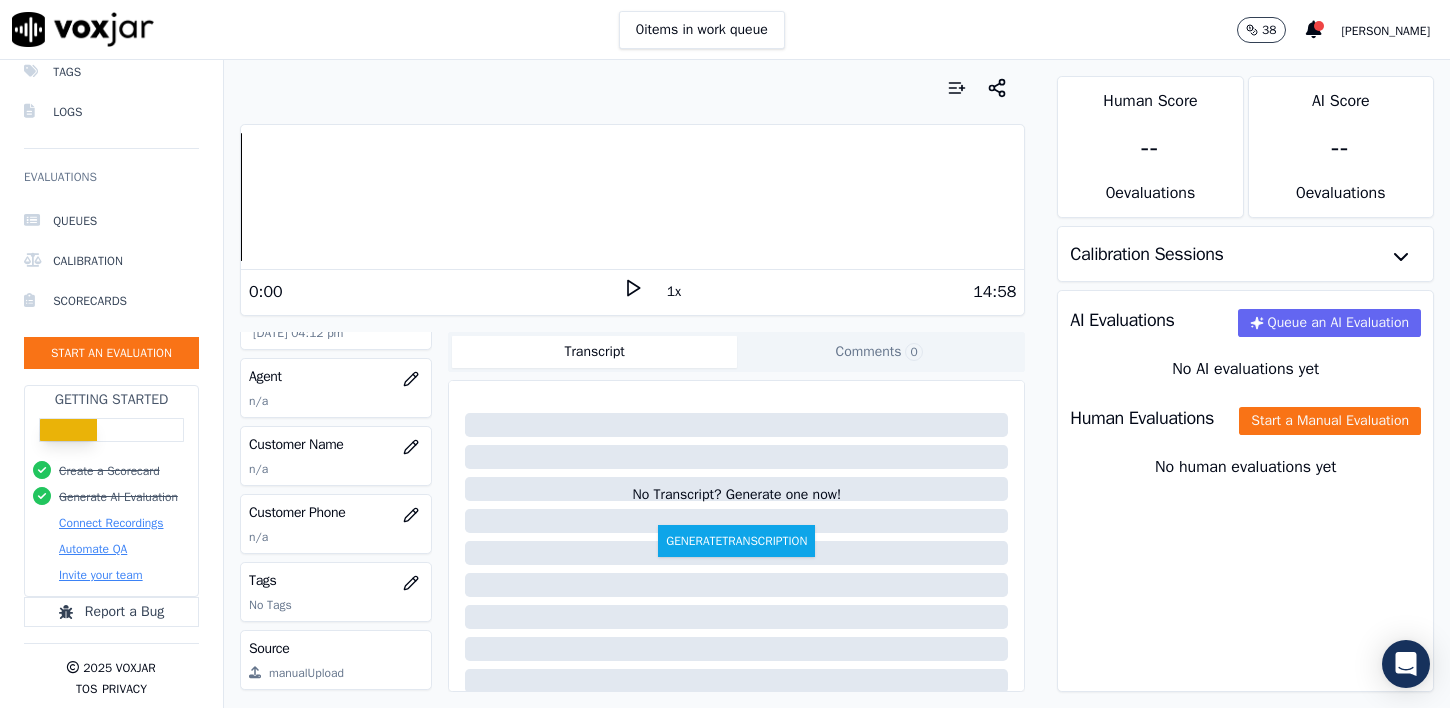 scroll, scrollTop: 260, scrollLeft: 0, axis: vertical 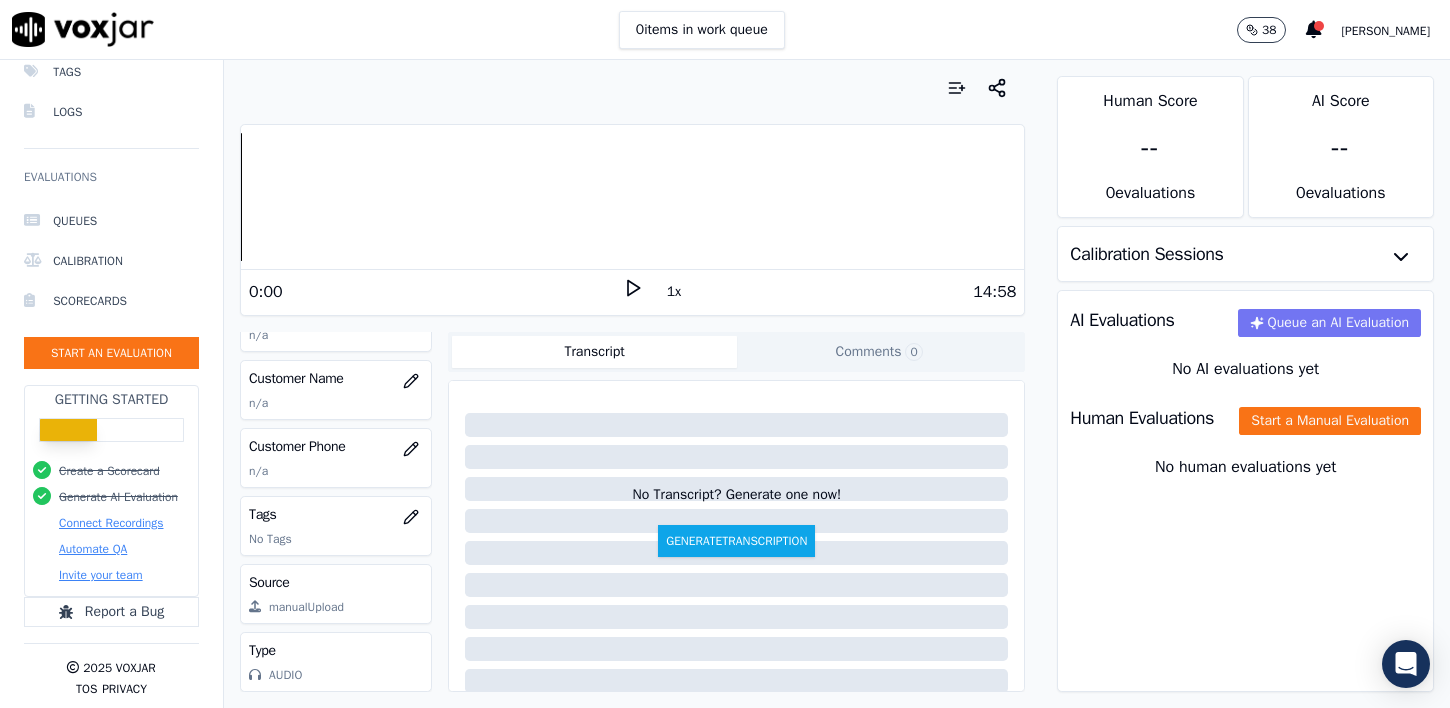 click on "Queue an AI Evaluation" 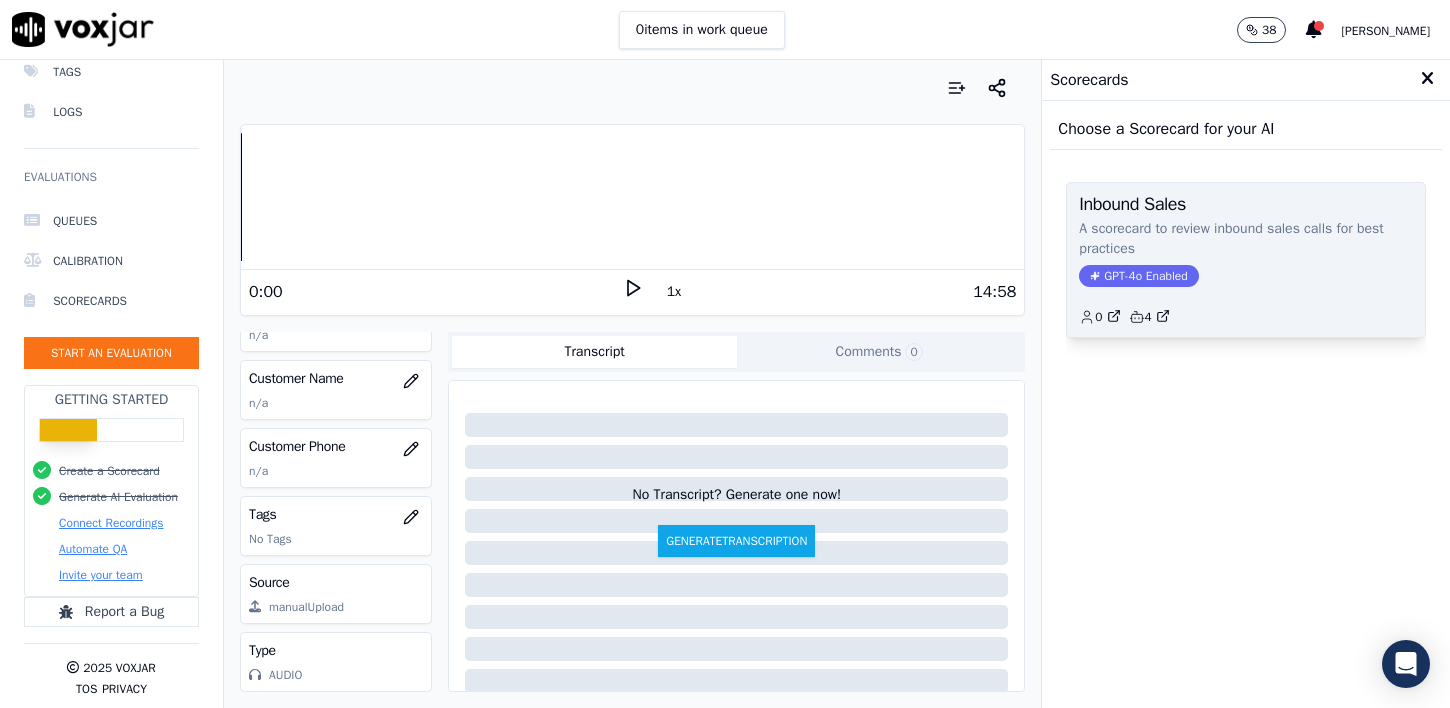 click on "0         4" 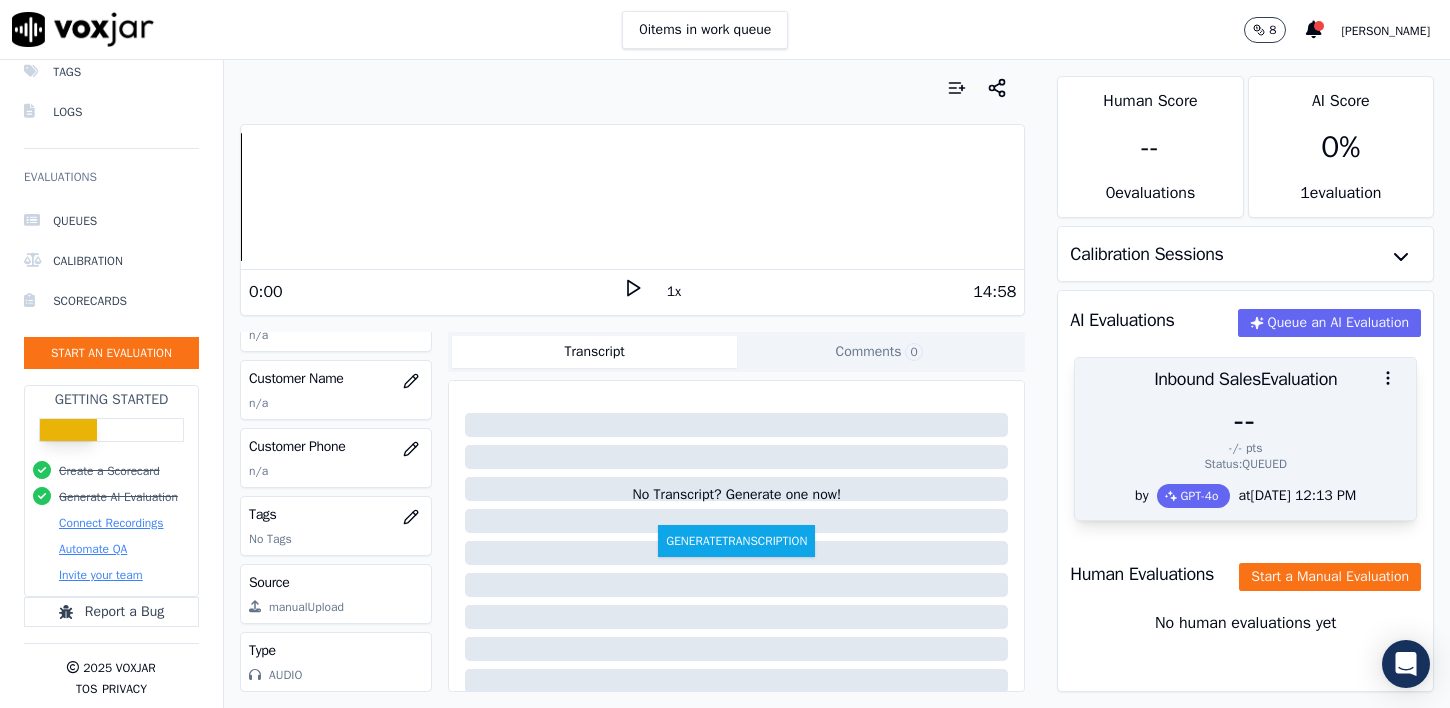 click on "-/- pts" at bounding box center (1245, 448) 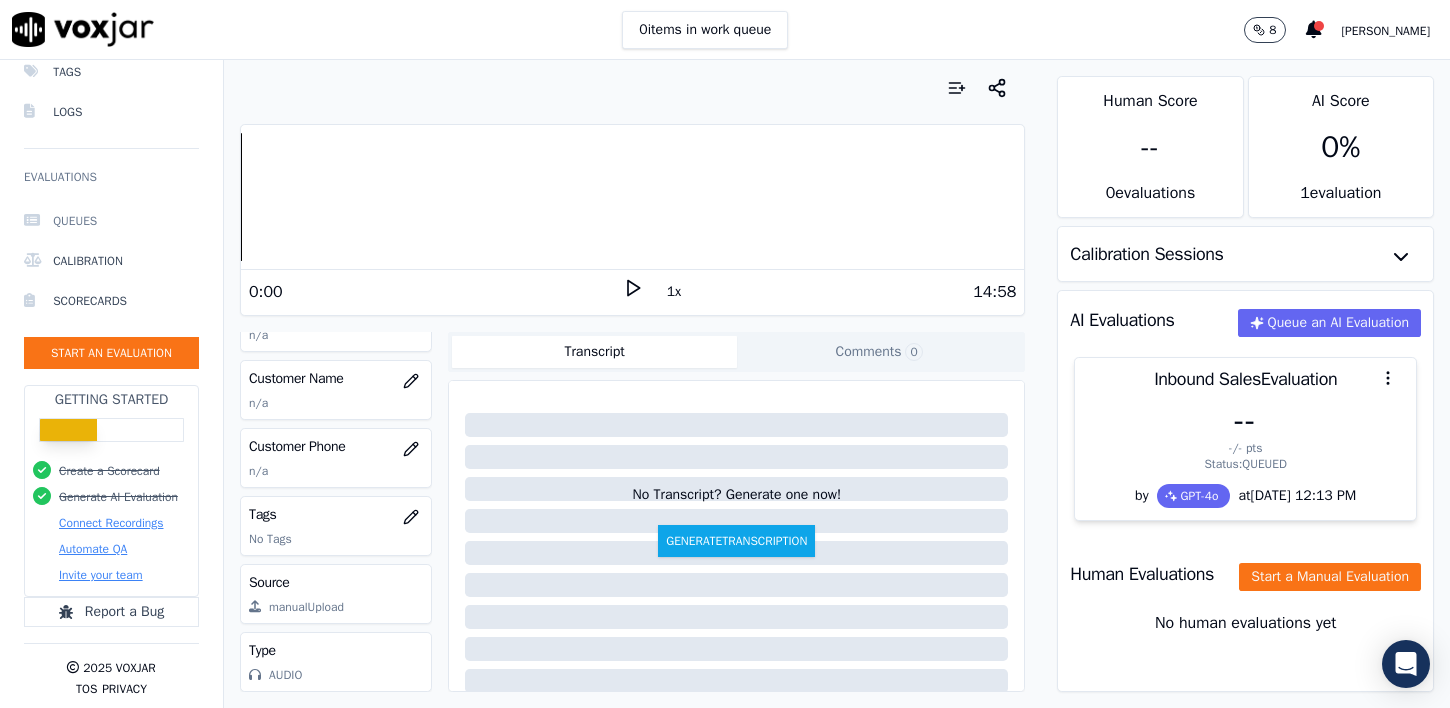 click on "Queues" at bounding box center [111, 221] 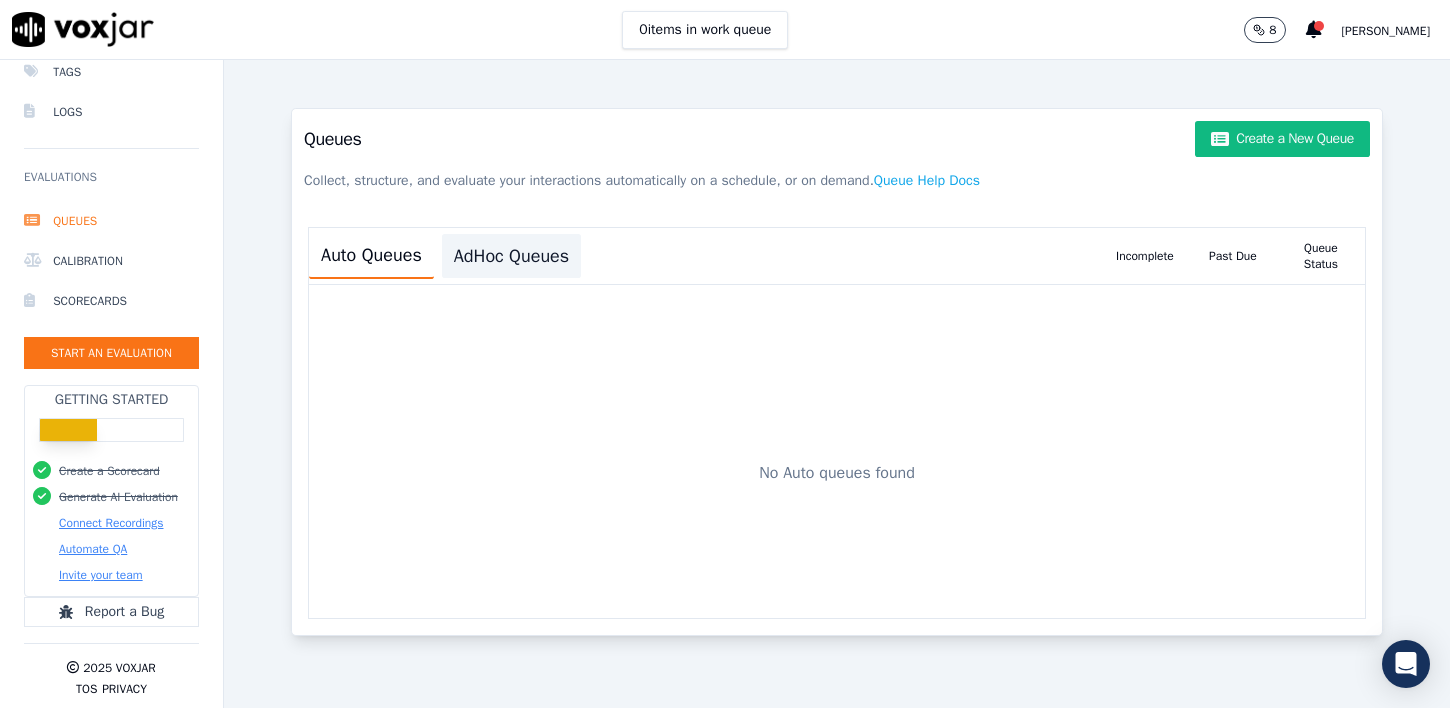 click on "AdHoc Queues" 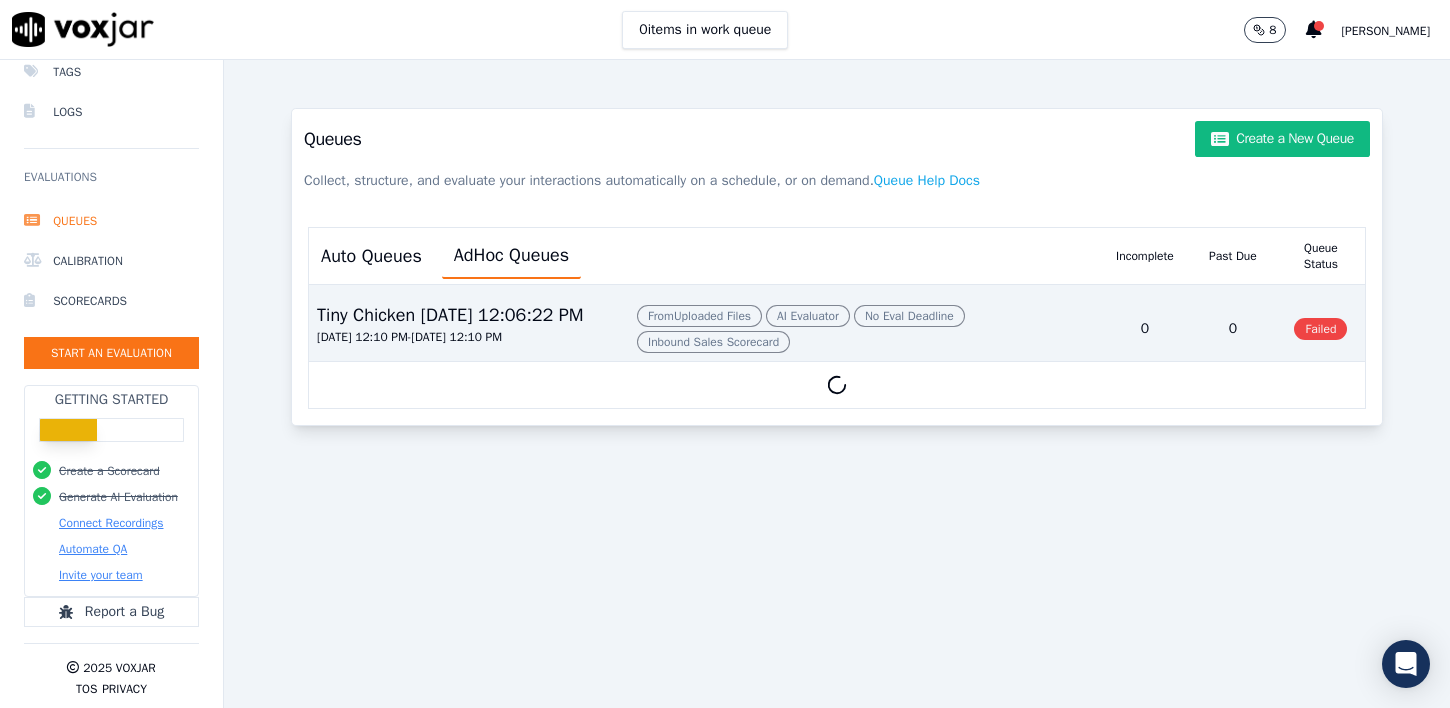 click on "Failed" at bounding box center [1320, 329] 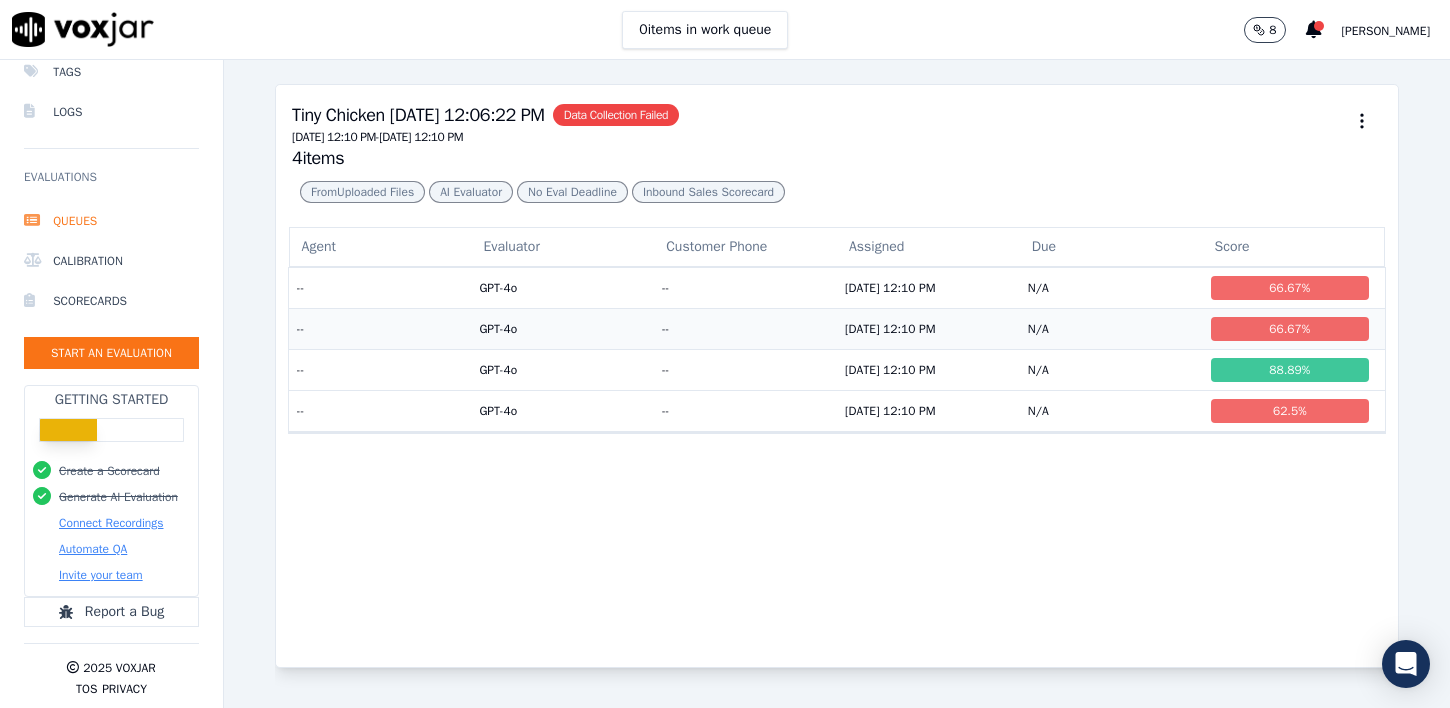 click on "66.67 %" at bounding box center (1290, 329) 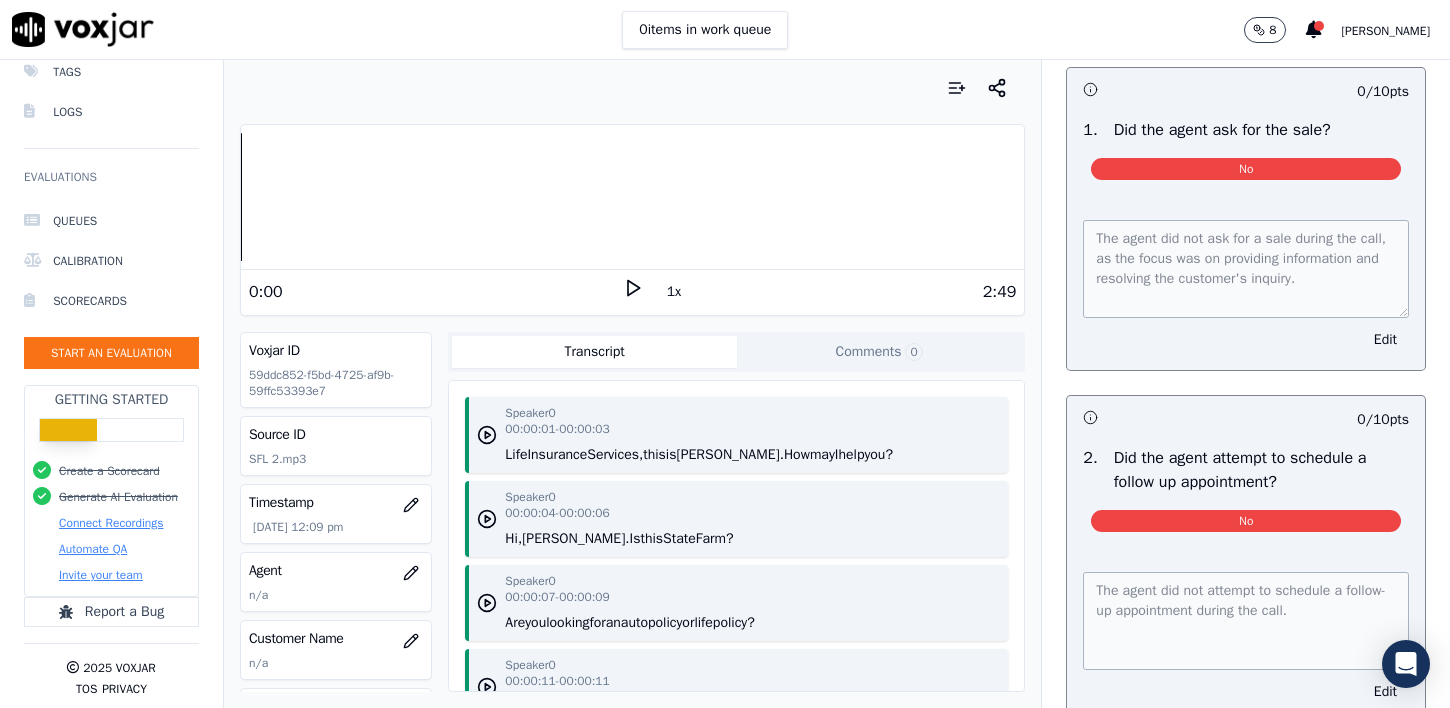 scroll, scrollTop: 3086, scrollLeft: 0, axis: vertical 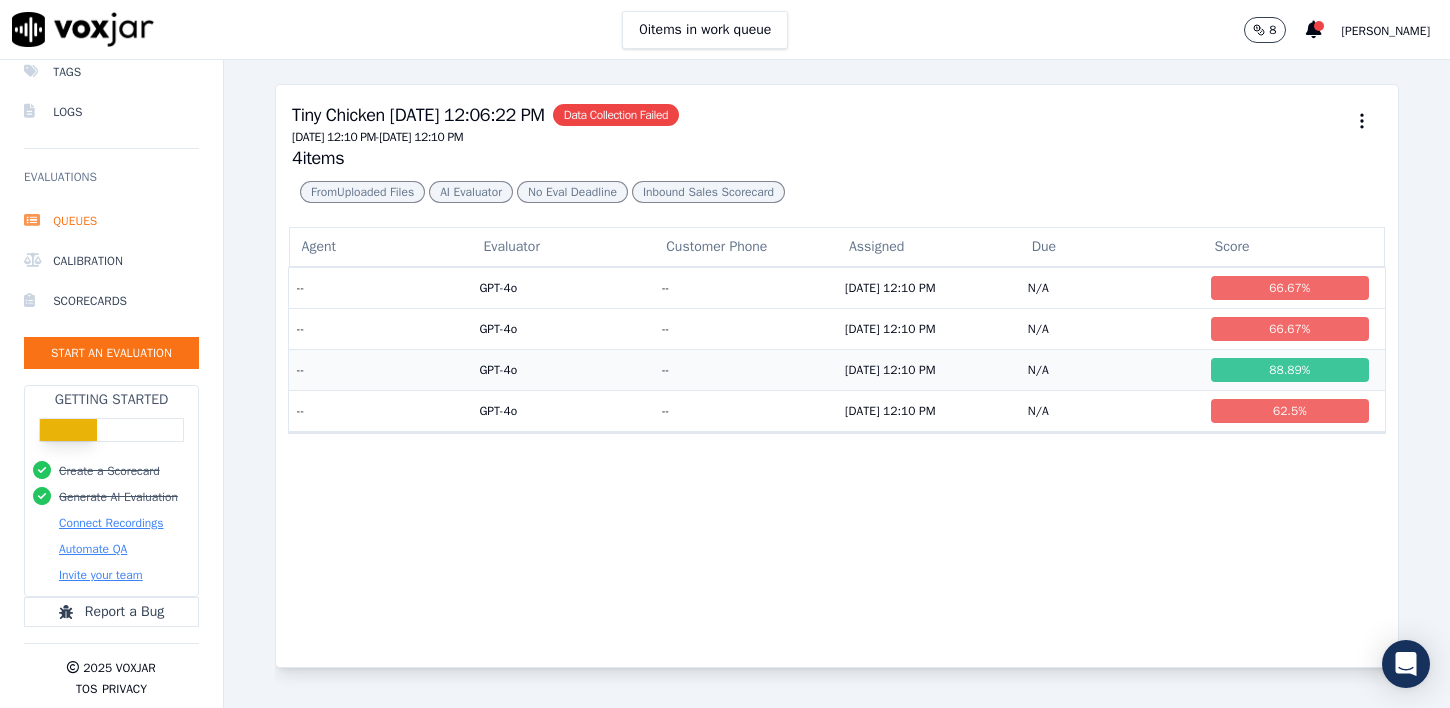 click on "88.89 %" at bounding box center (1290, 370) 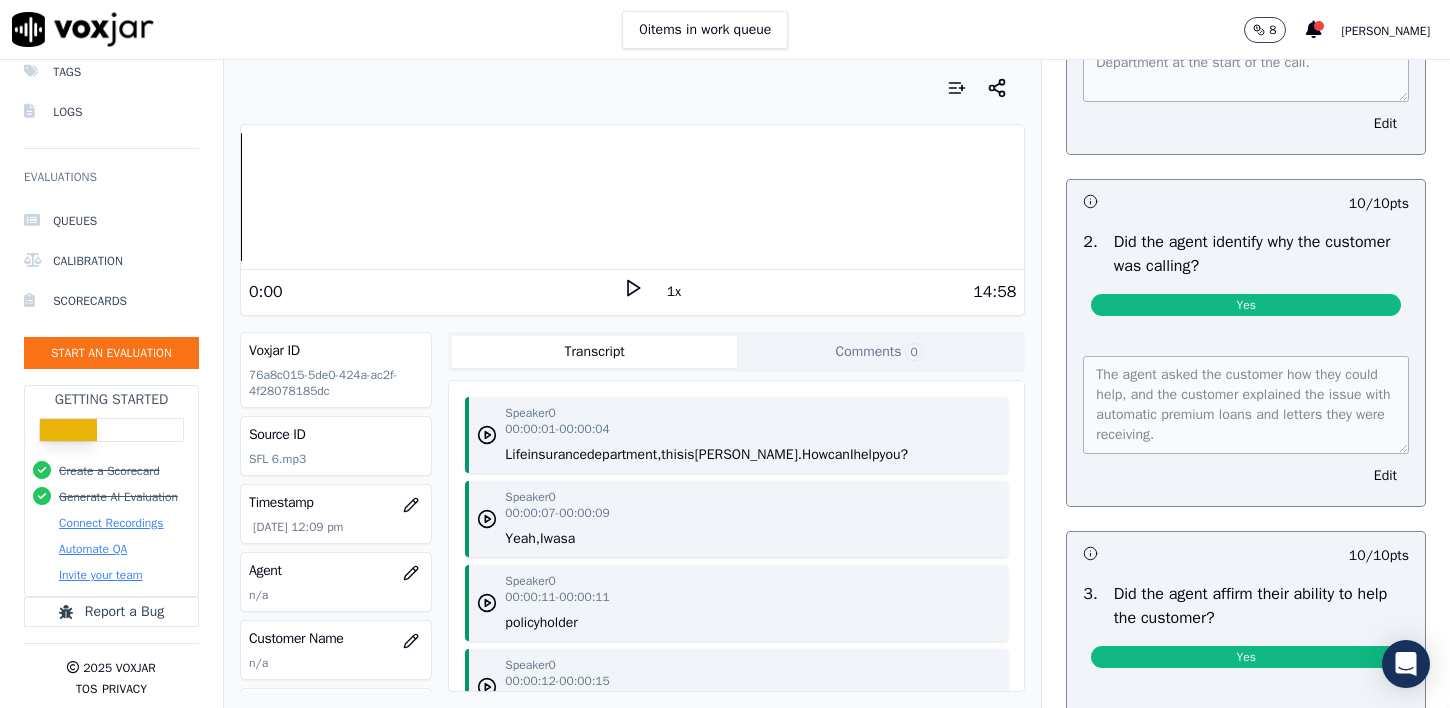 scroll, scrollTop: 551, scrollLeft: 0, axis: vertical 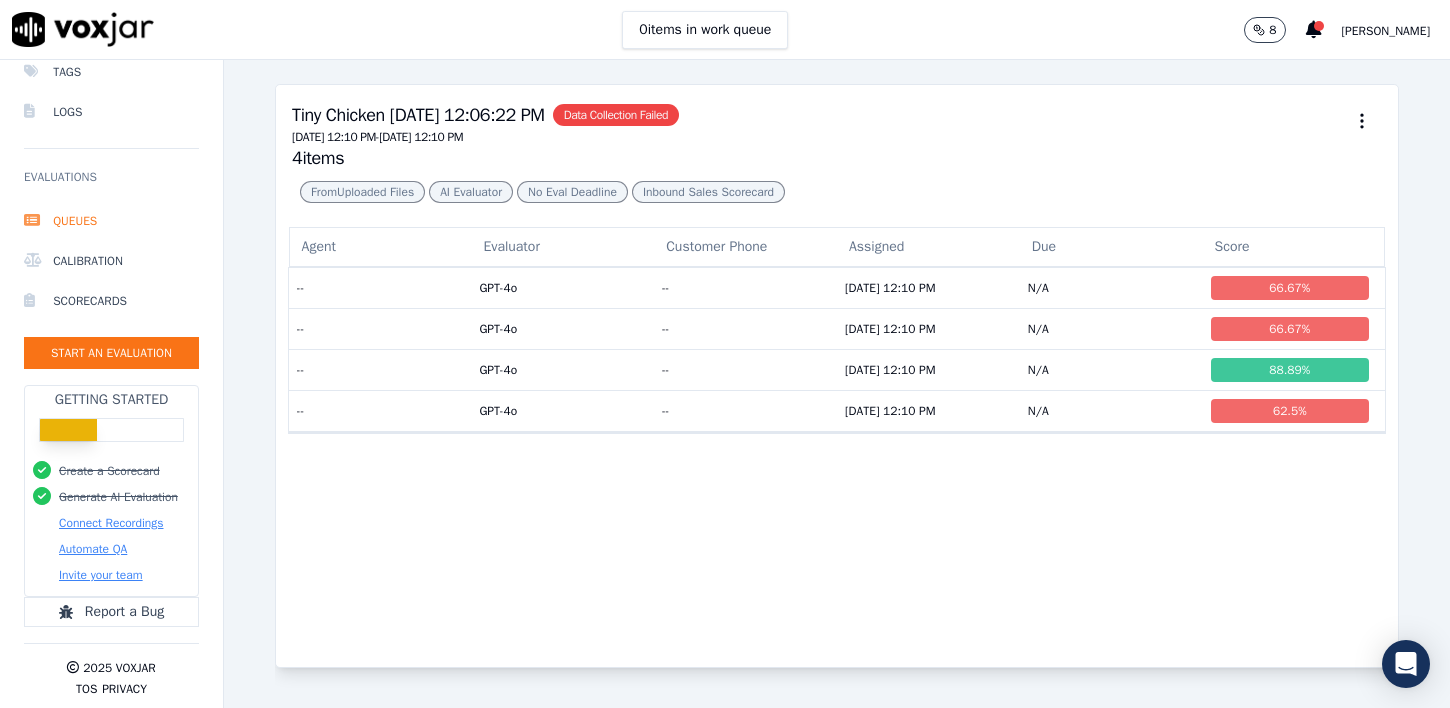 click on "Data Collection Failed" at bounding box center (616, 115) 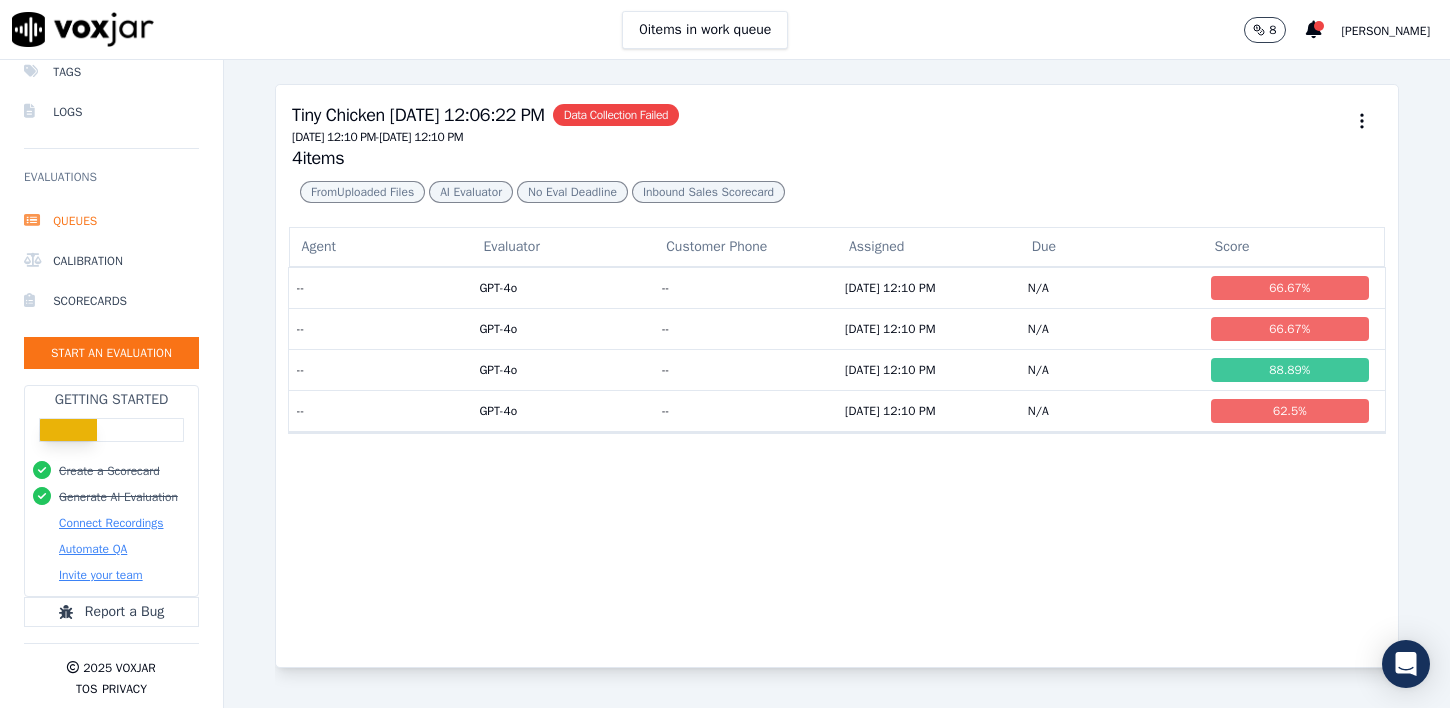 click on "From
Uploaded Files" at bounding box center (362, 192) 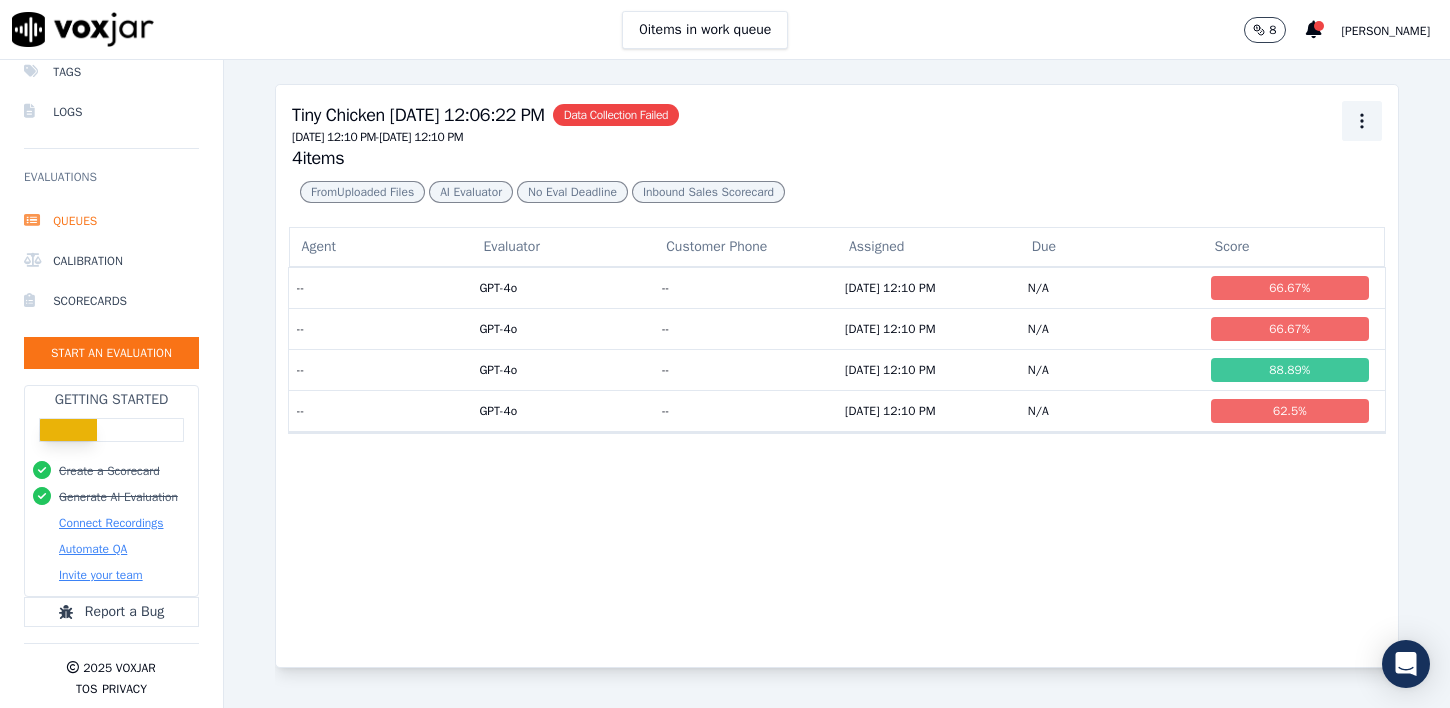 click 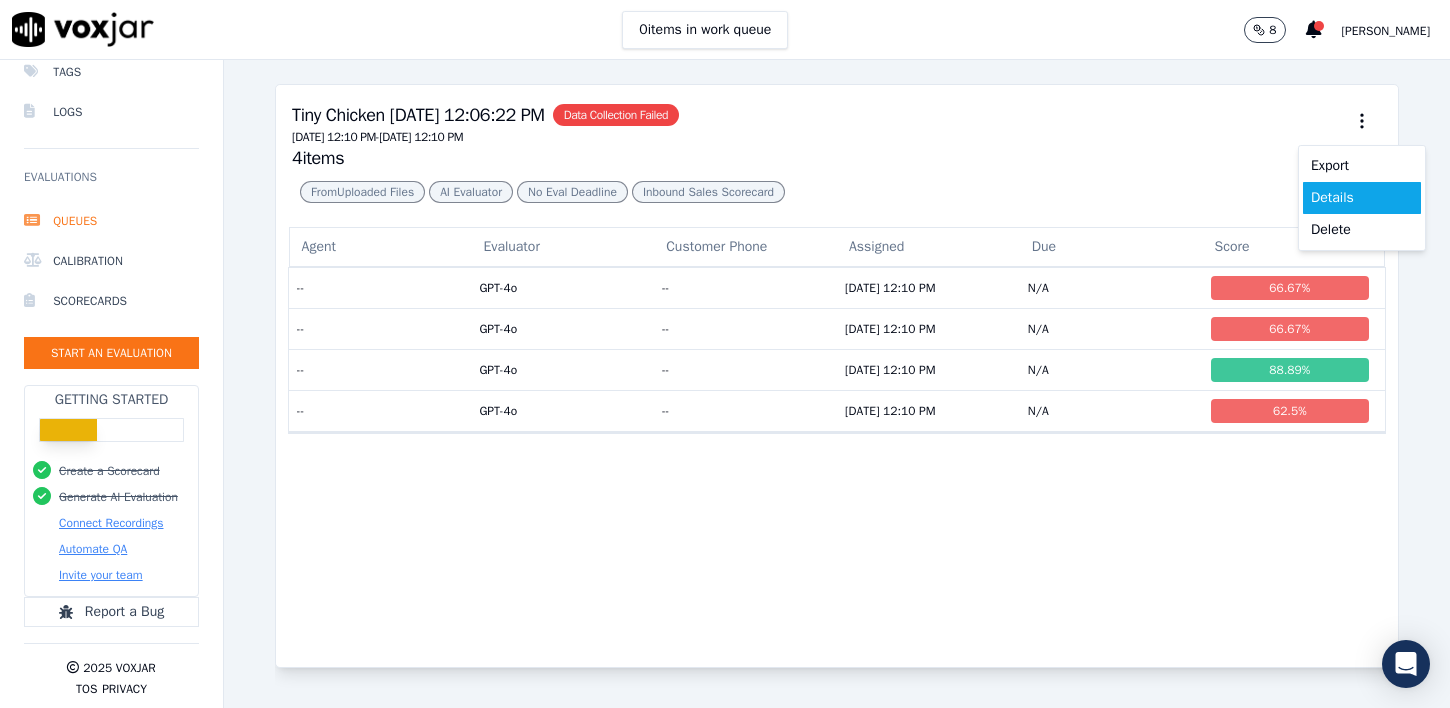 click on "Details" 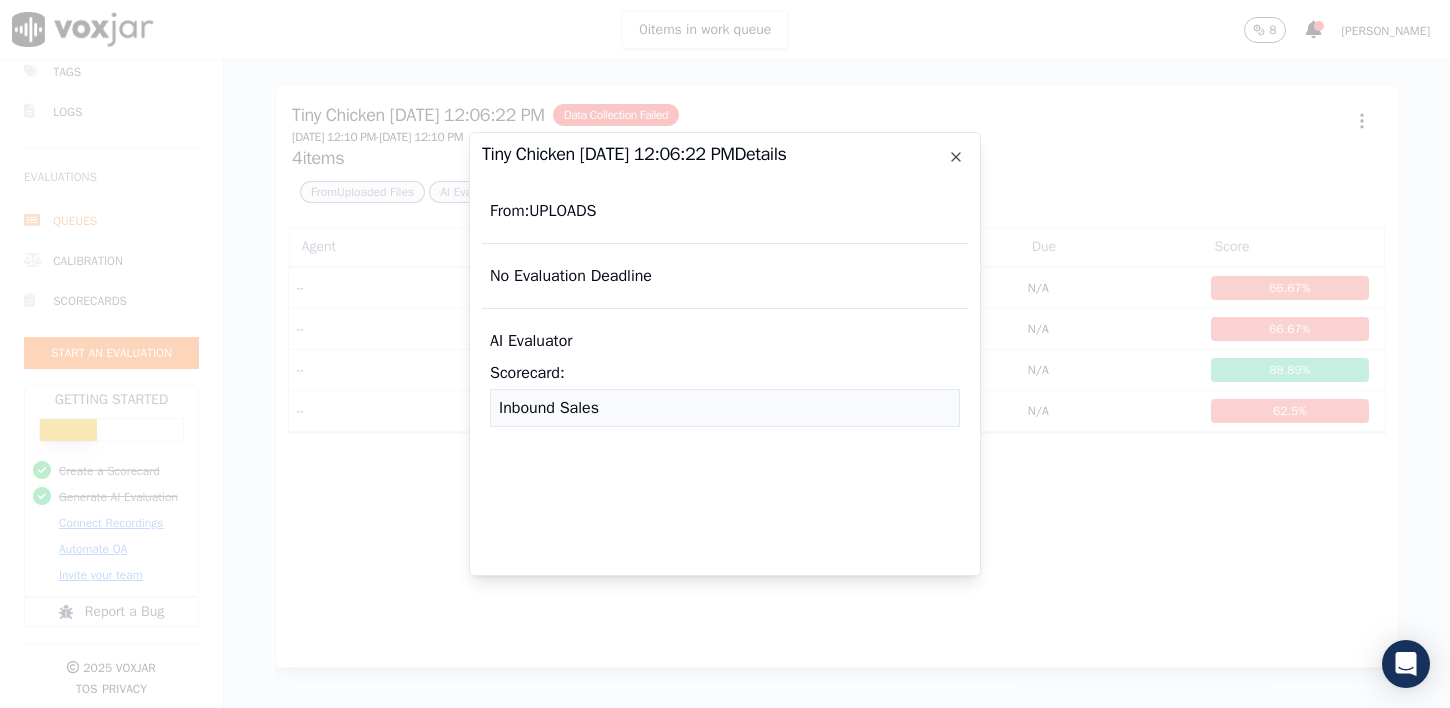 click on "Tiny Chicken 7/29/2025, 12:06:22 PM  Details" at bounding box center (725, 154) 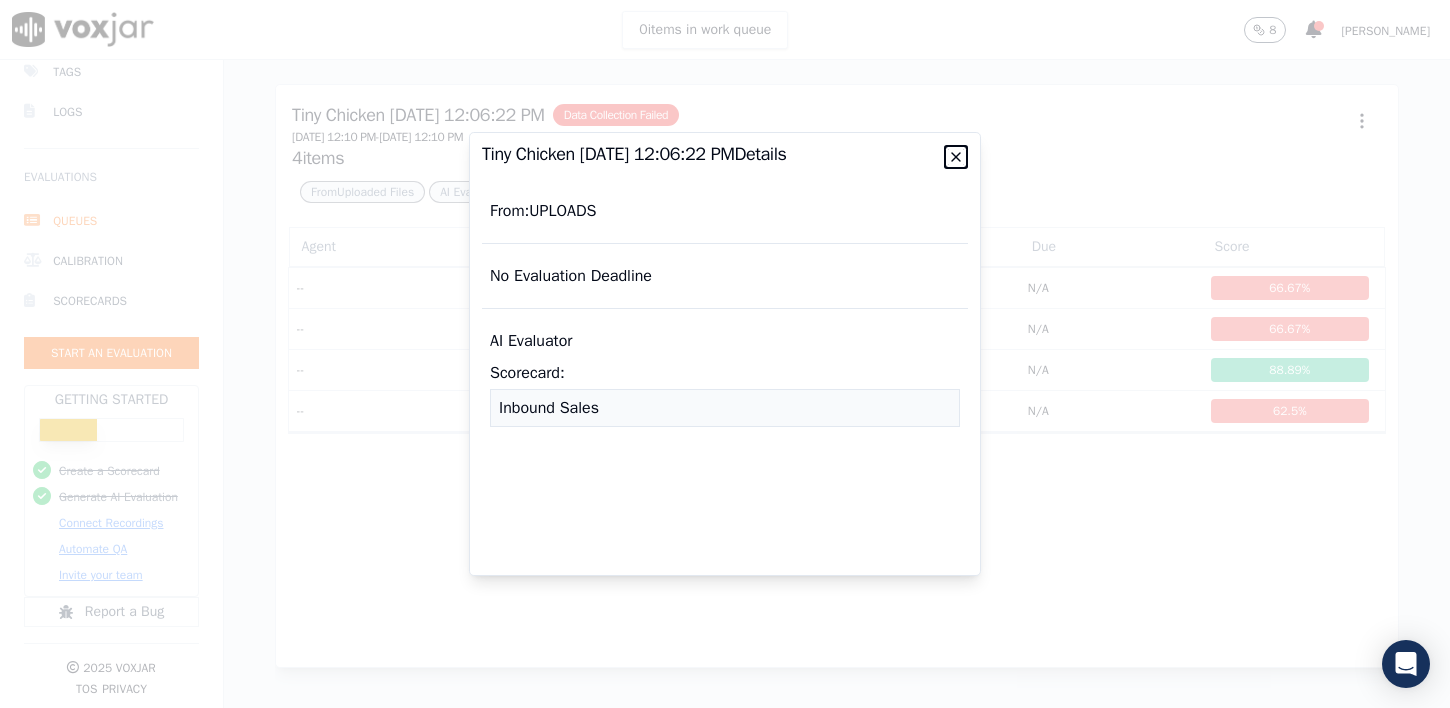click 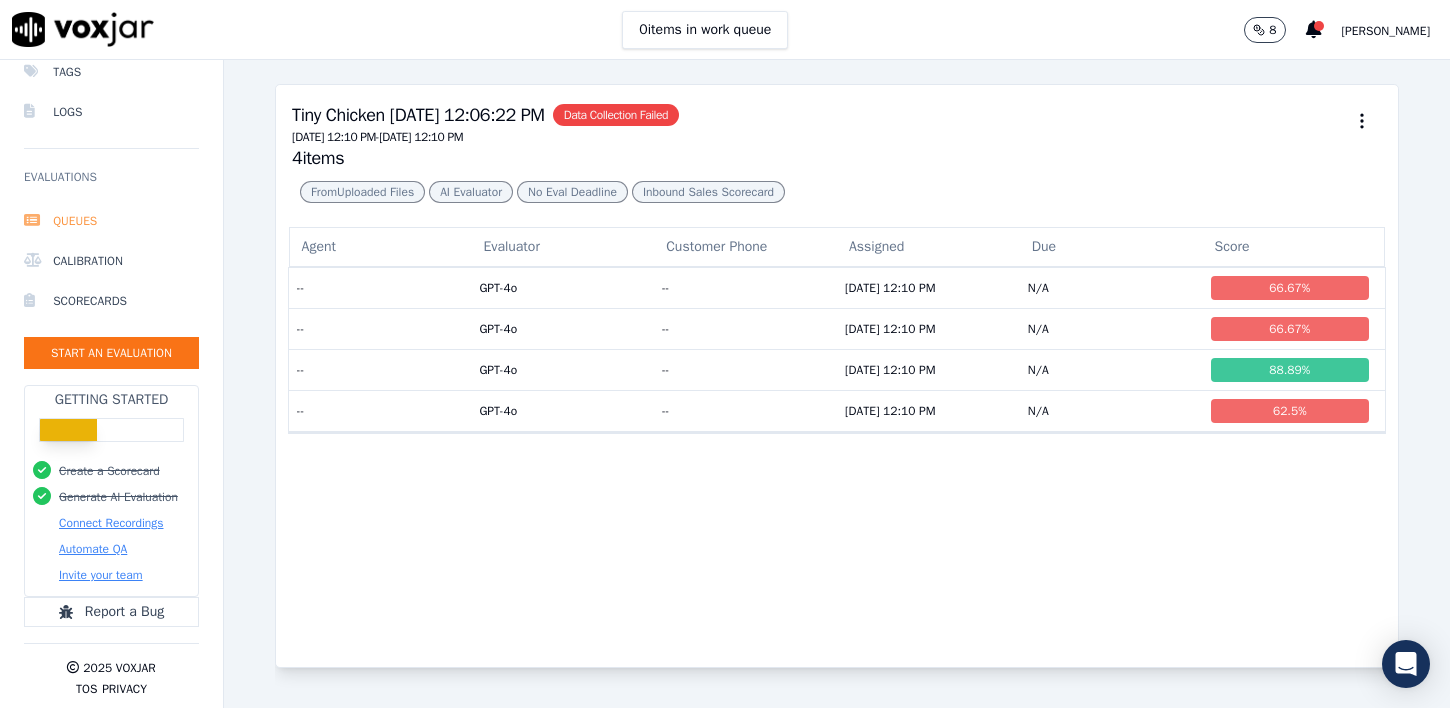 click on "Queues" at bounding box center [111, 221] 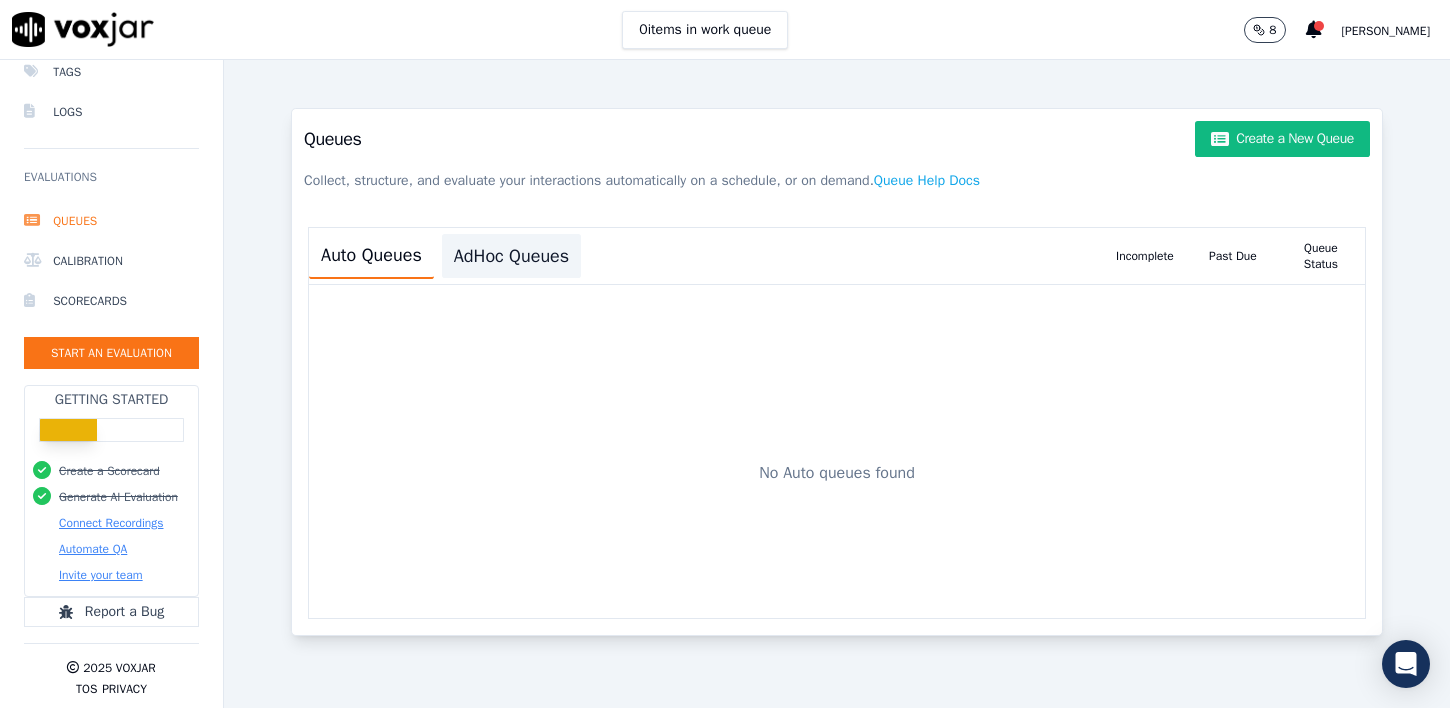 click on "AdHoc Queues" 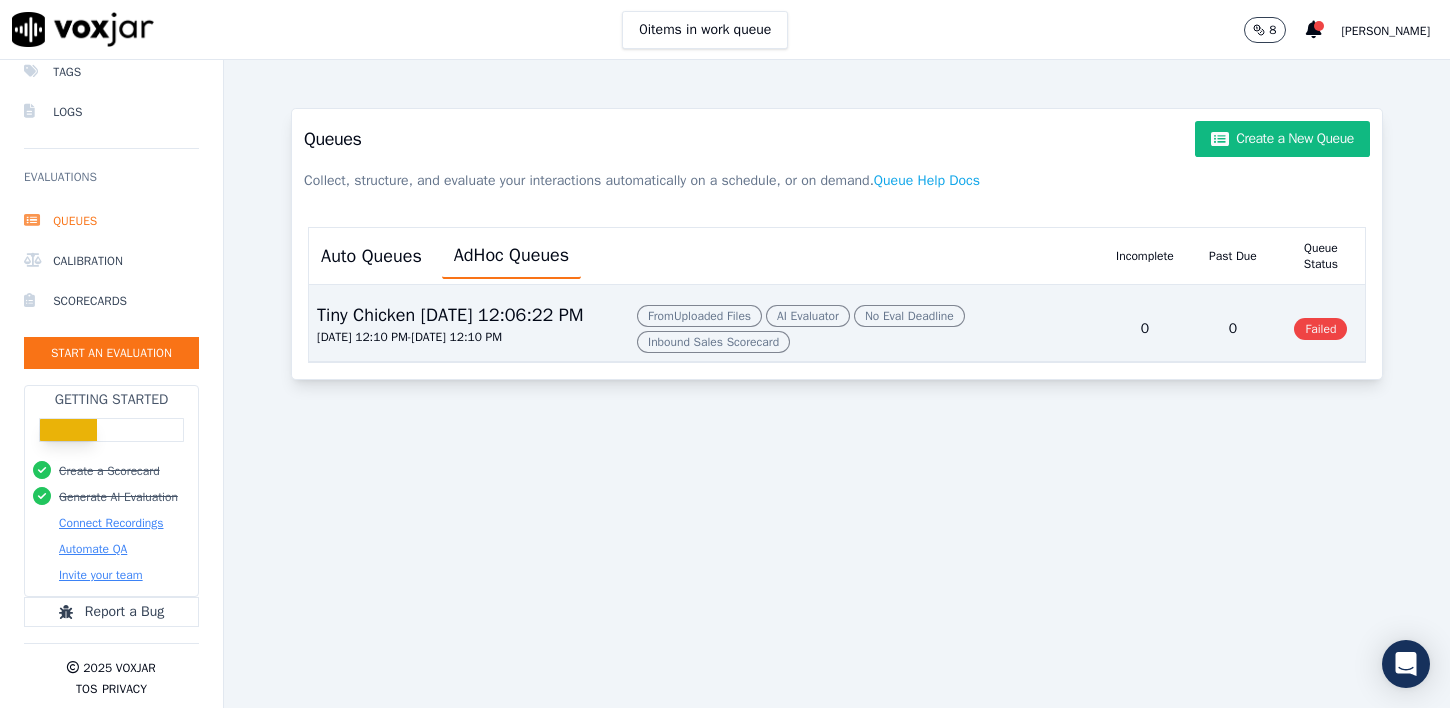 click on "0" at bounding box center (1145, 329) 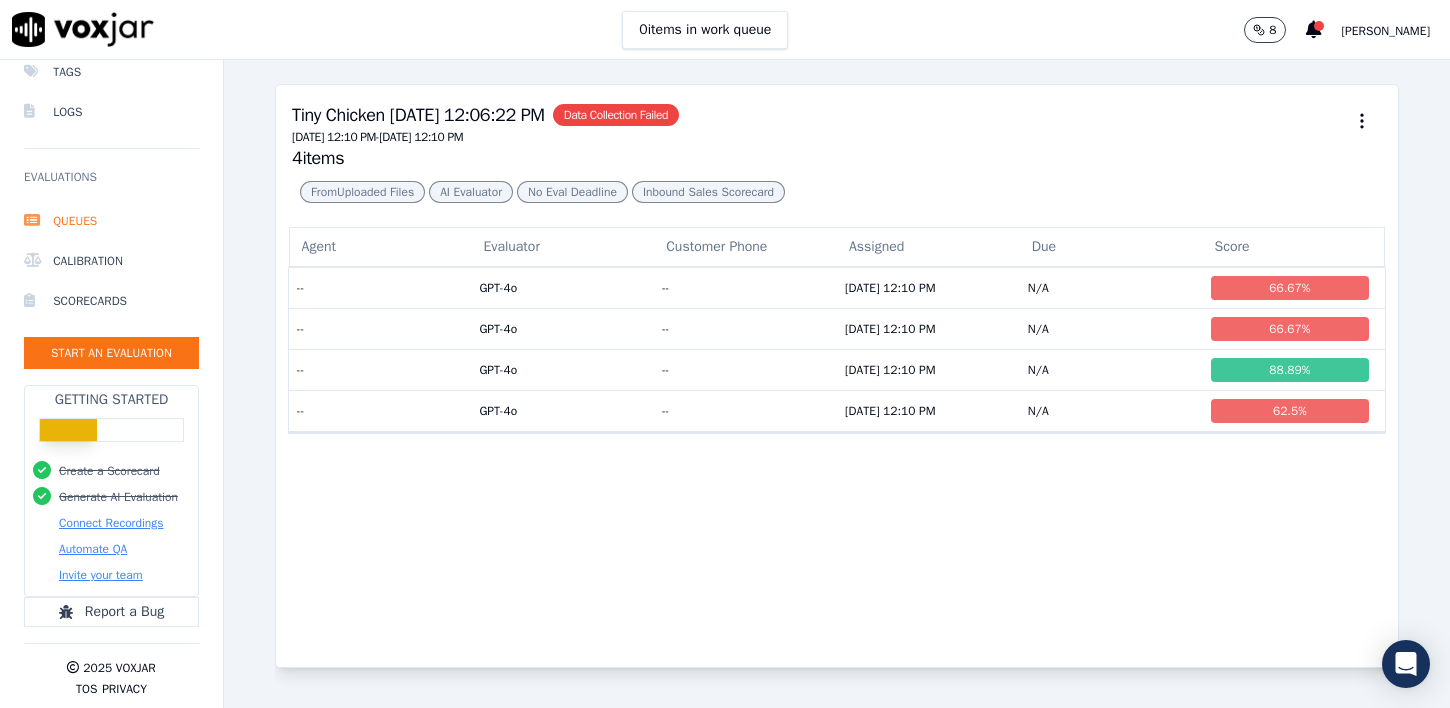 click on "Agent
Evaluator
Customer Phone   Assigned
Due
Score
--   GPT-4o   --   07/29/2025 12:10 PM   N/A   66.67 % --   GPT-4o   --   07/29/2025 12:10 PM   N/A   66.67 % --   GPT-4o   --   07/29/2025 12:10 PM   N/A   88.89 % --   GPT-4o   --   07/29/2025 12:10 PM   N/A   62.5 %" at bounding box center [837, 447] 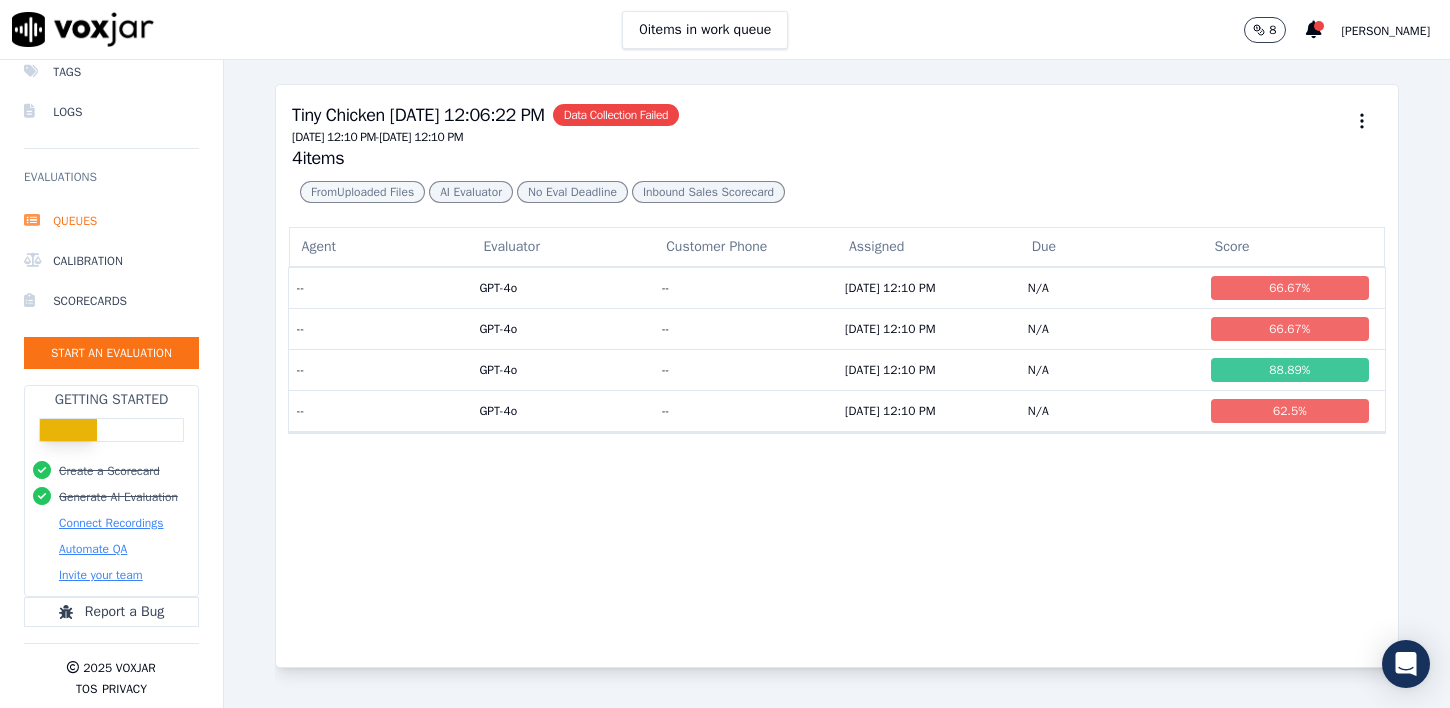 click on "From
Uploaded Files" at bounding box center [362, 192] 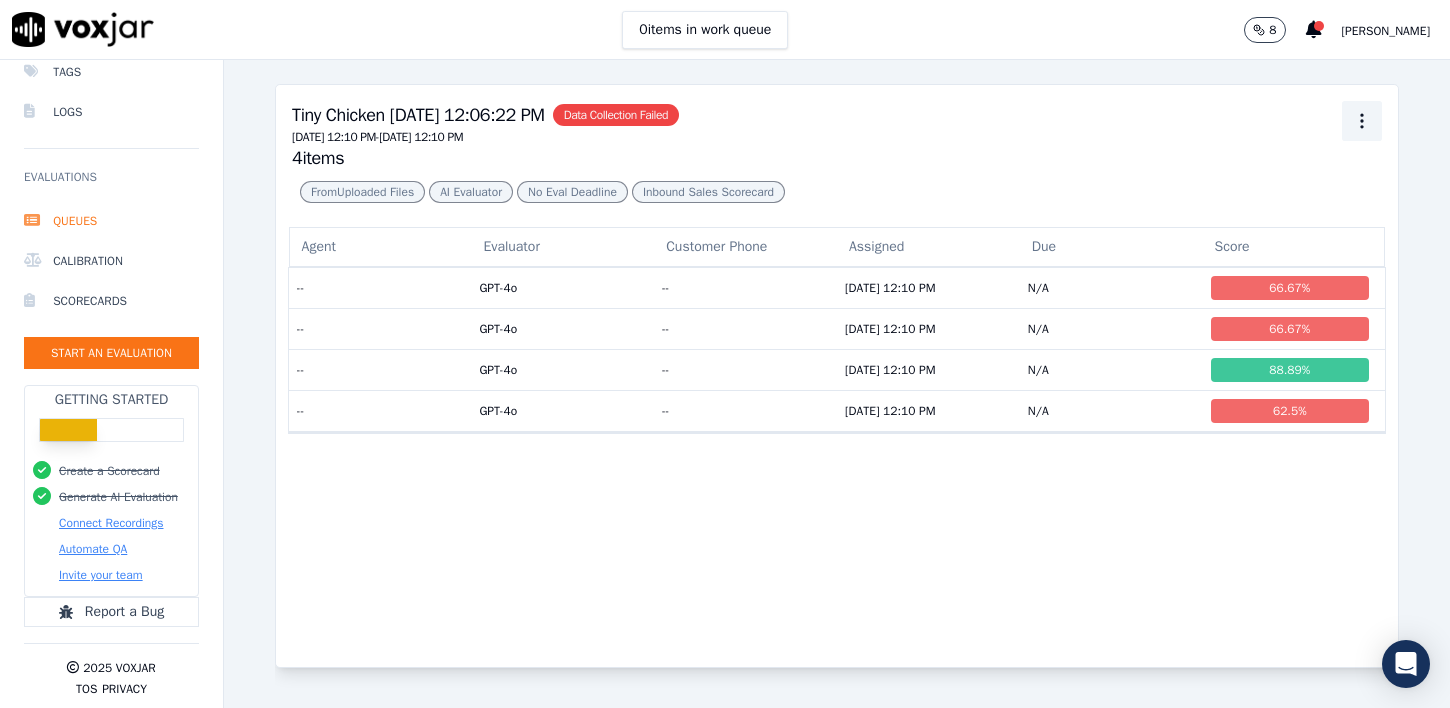 click 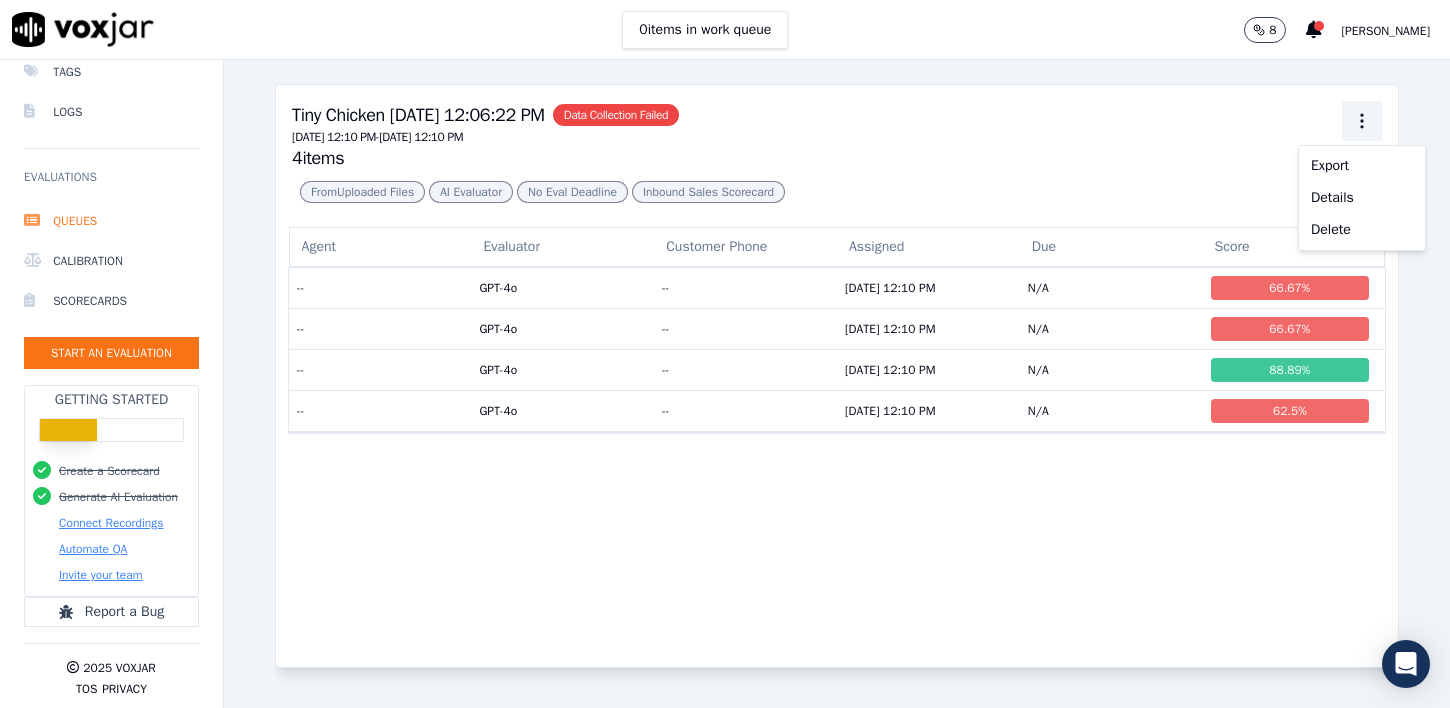 click 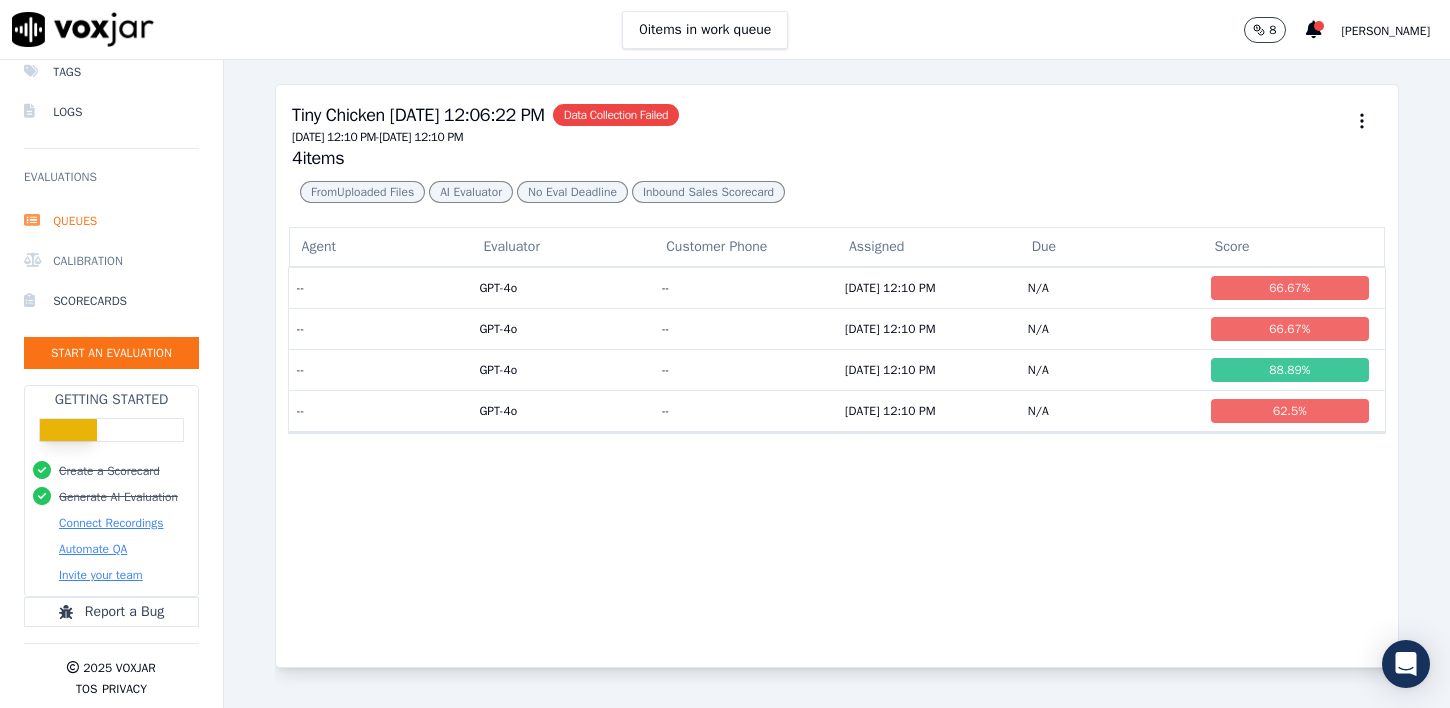 click on "Calibration" at bounding box center (111, 261) 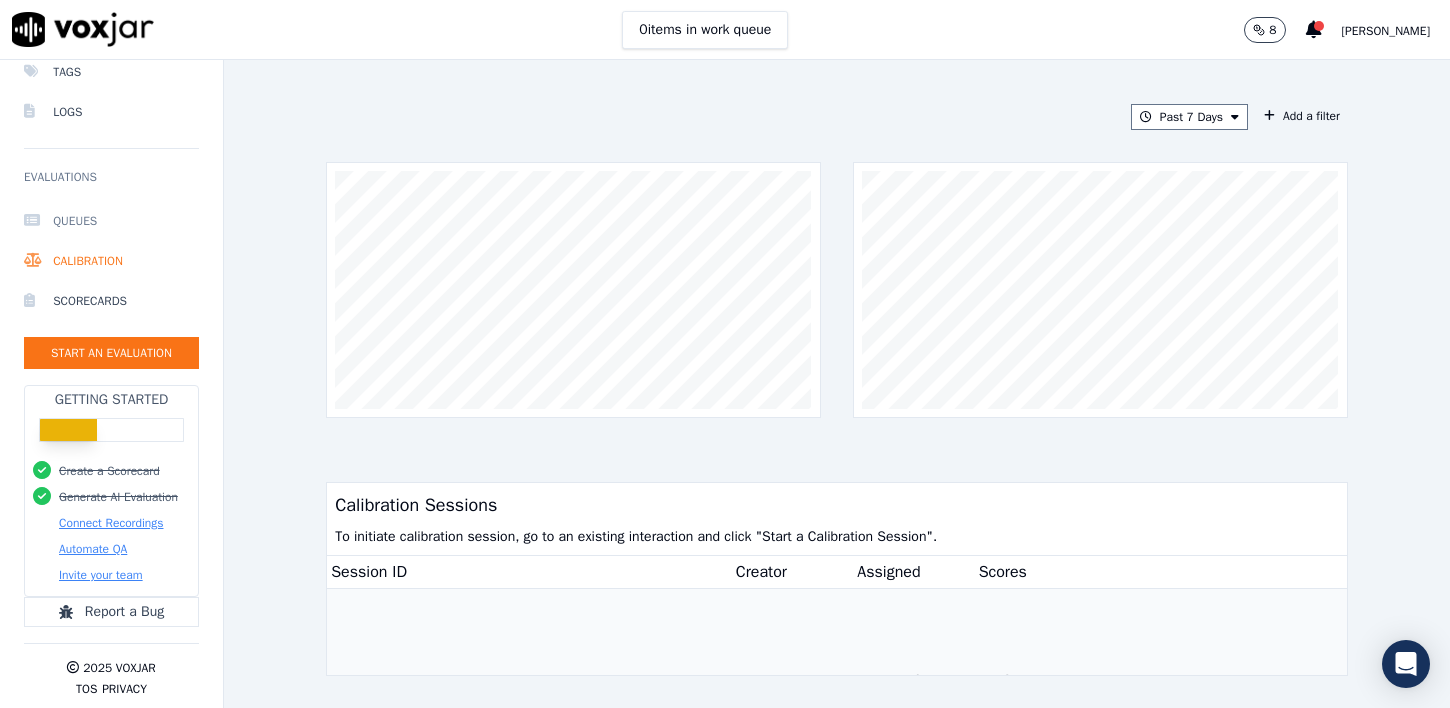click on "Queues" at bounding box center [111, 221] 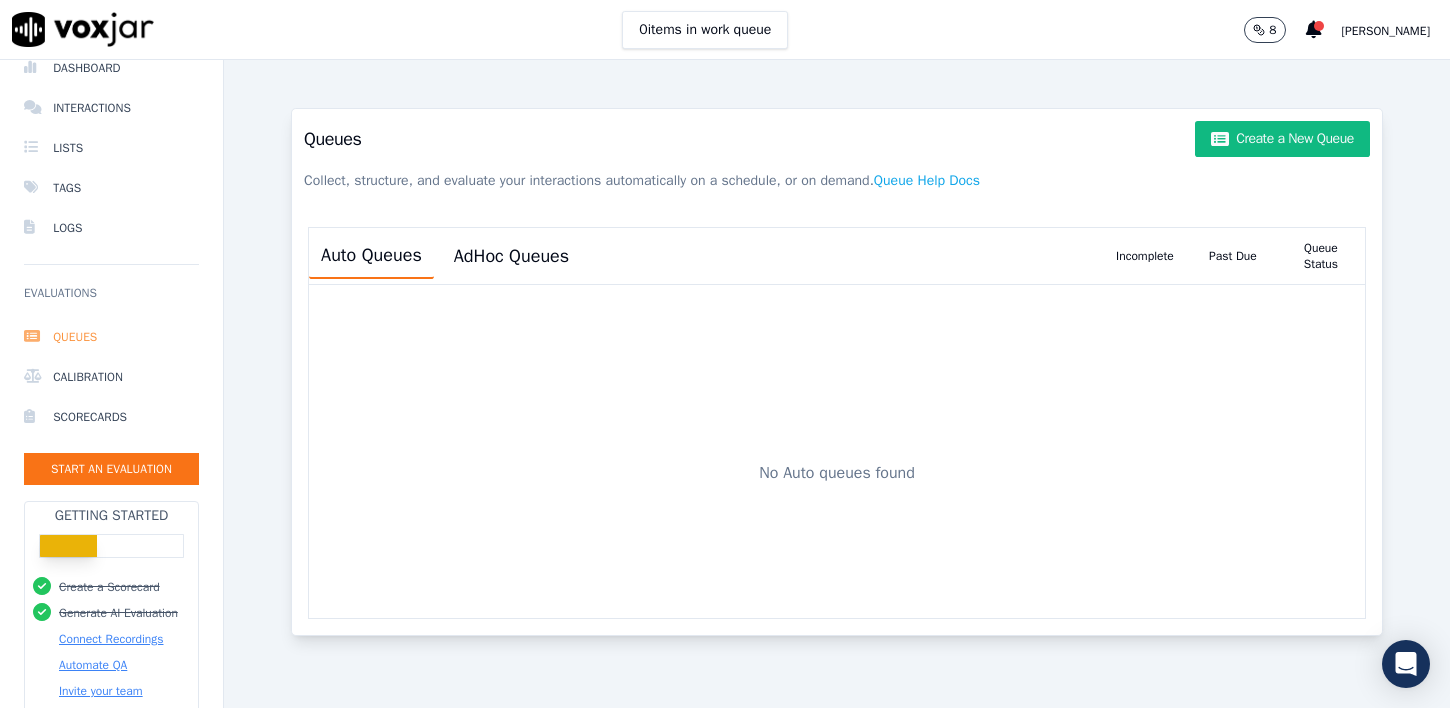 scroll, scrollTop: 0, scrollLeft: 0, axis: both 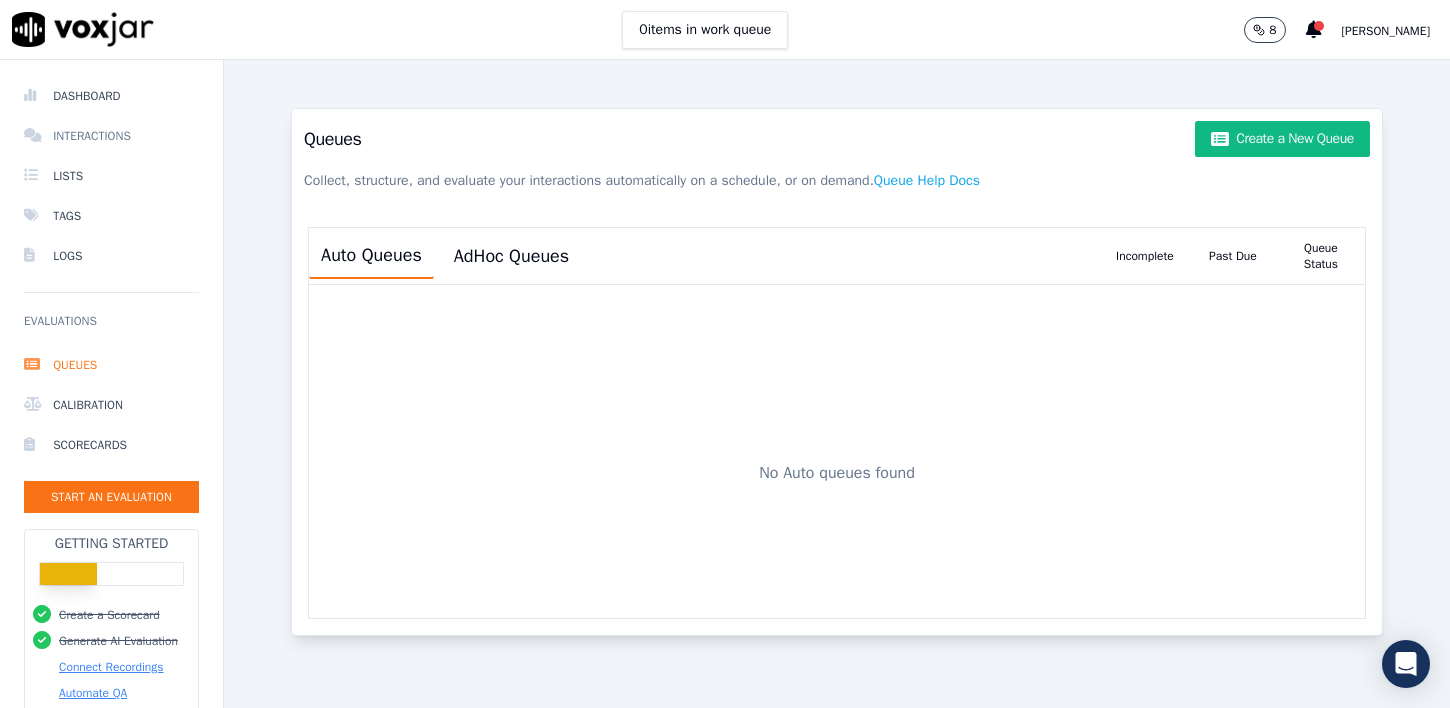 click on "Interactions" at bounding box center [111, 136] 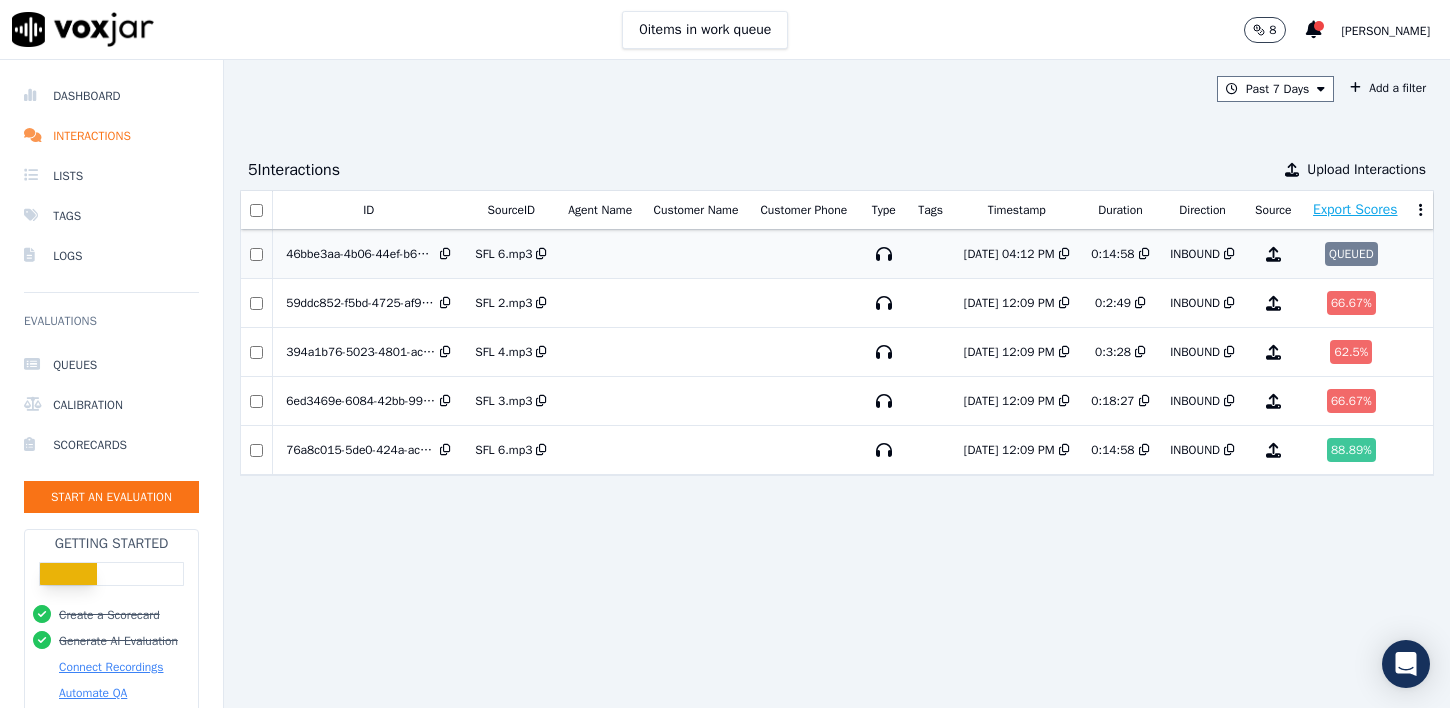 click on "QUEUED" at bounding box center (1355, 254) 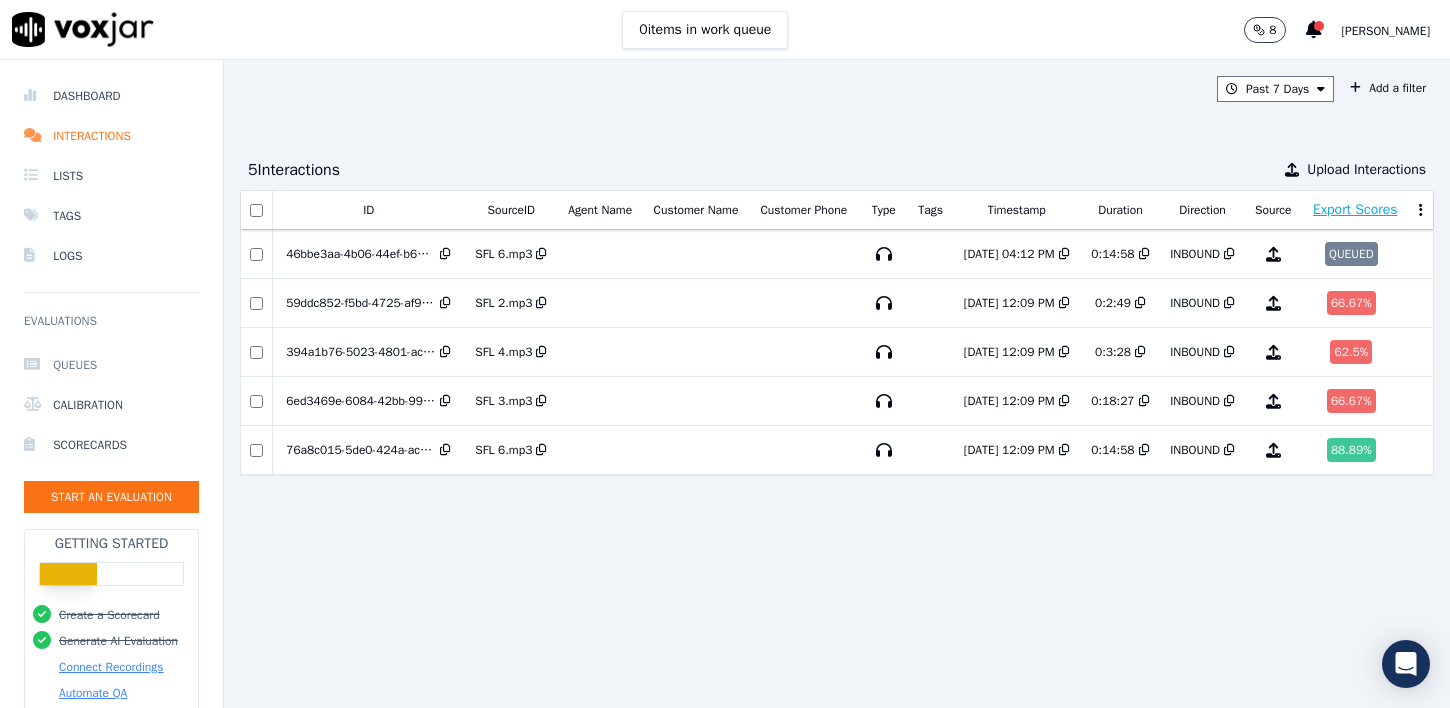 click on "Queues" at bounding box center (111, 365) 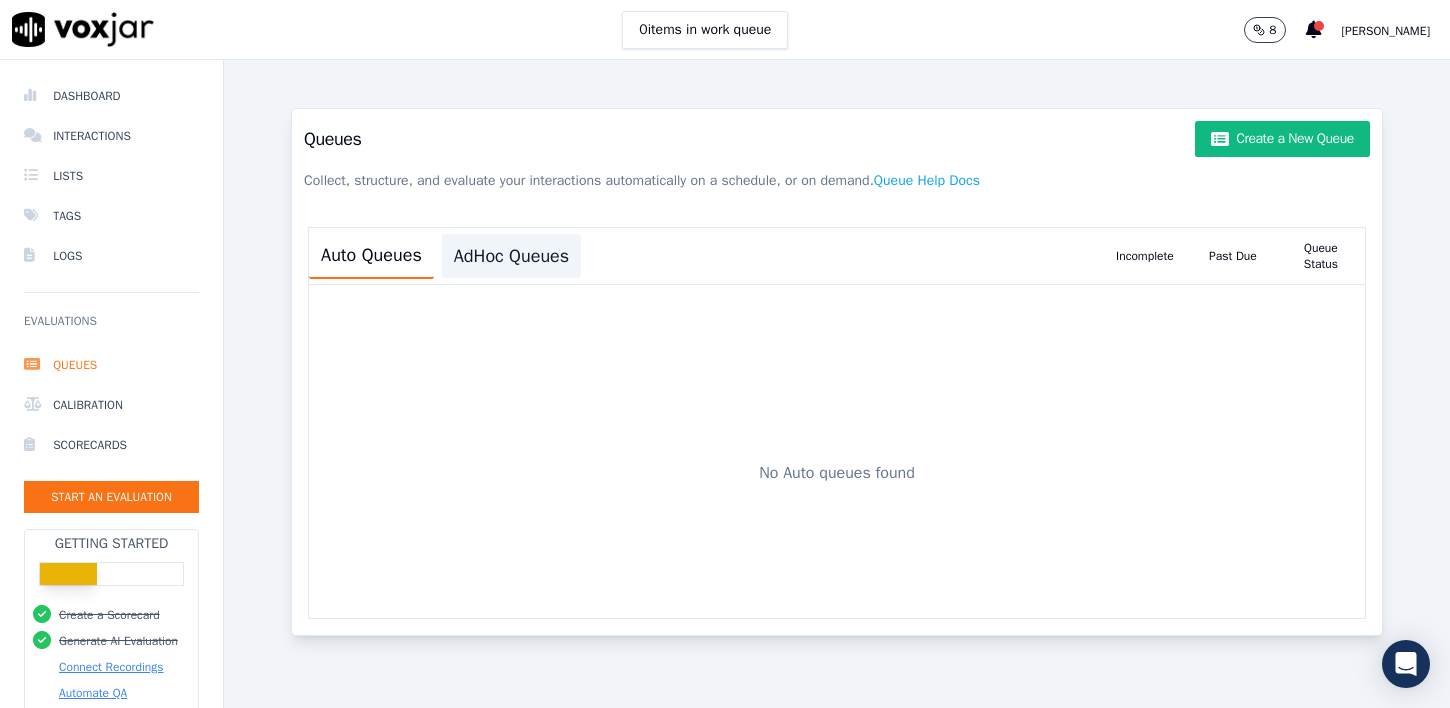 click on "AdHoc Queues" 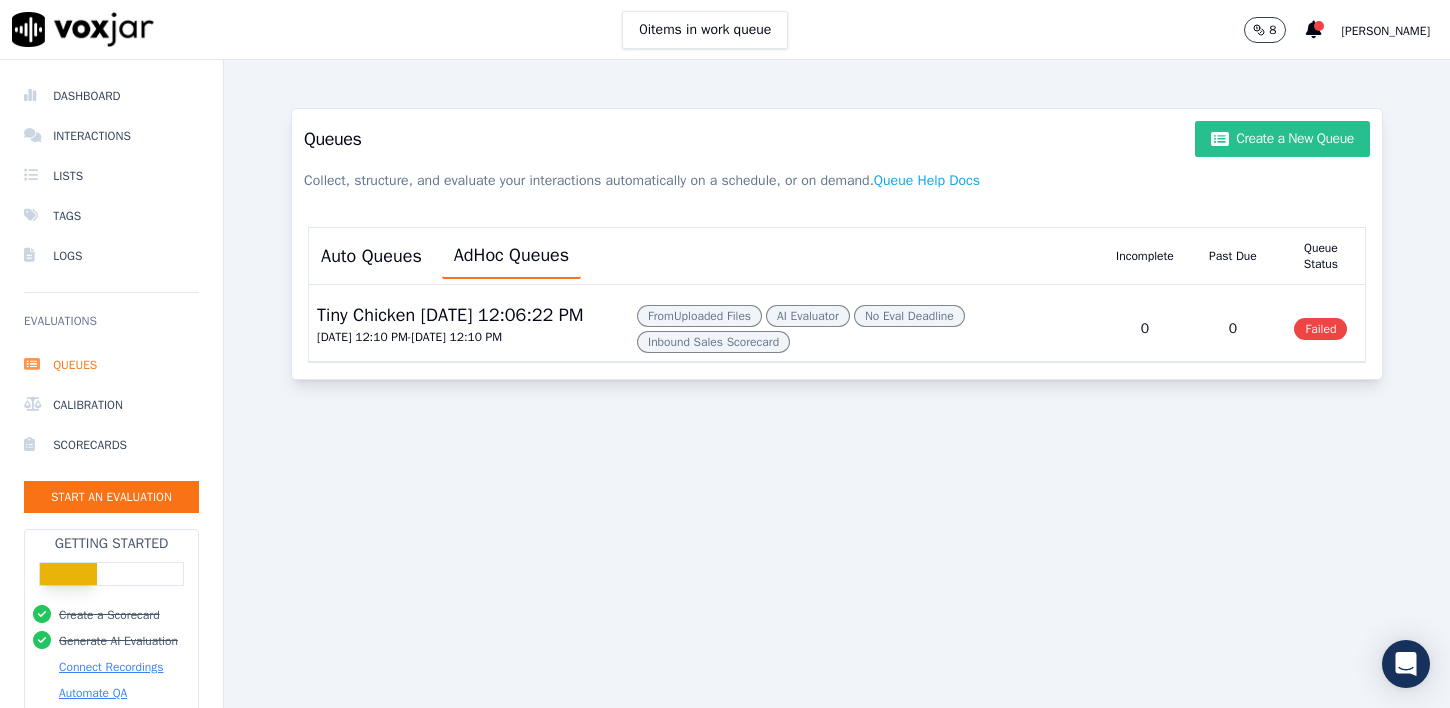 click on "Create a New Queue" at bounding box center (1282, 139) 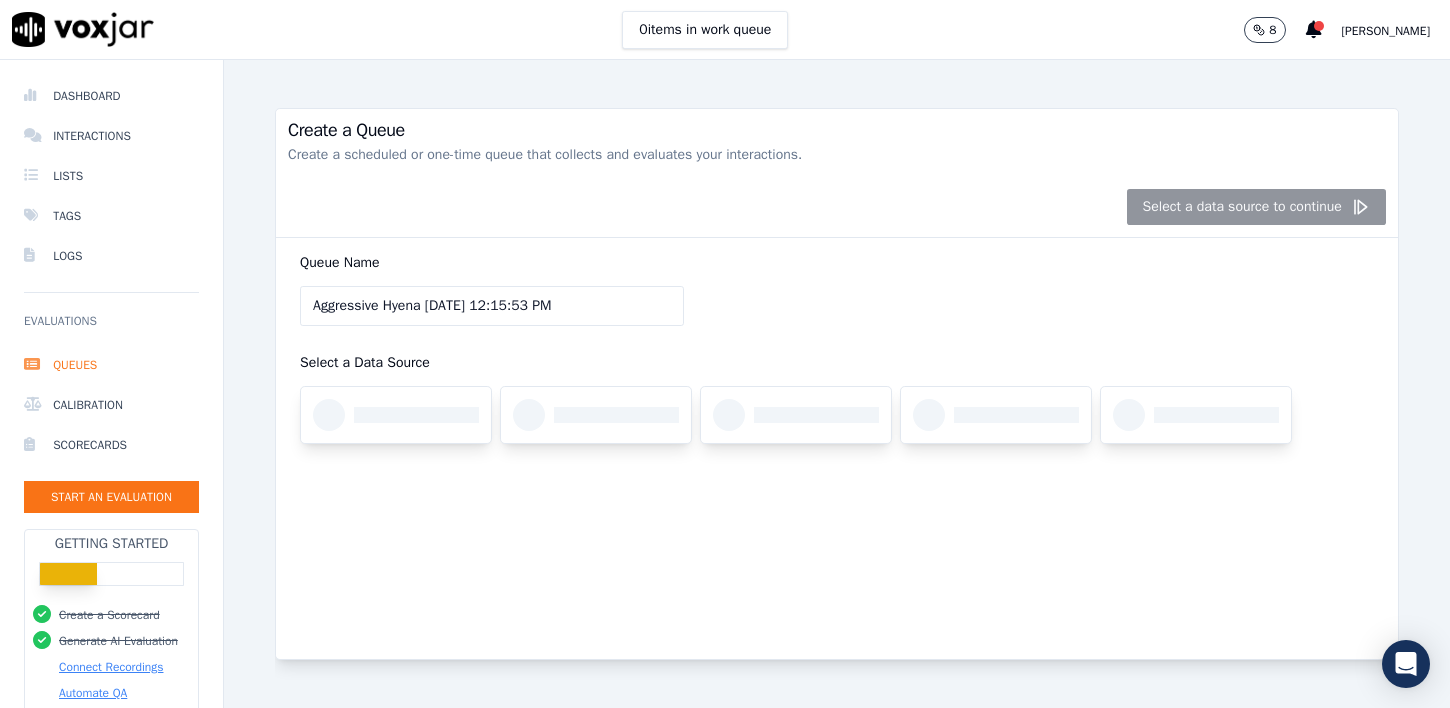 click on "Aggressive Hyena 7/29/2025, 12:15:53 PM" 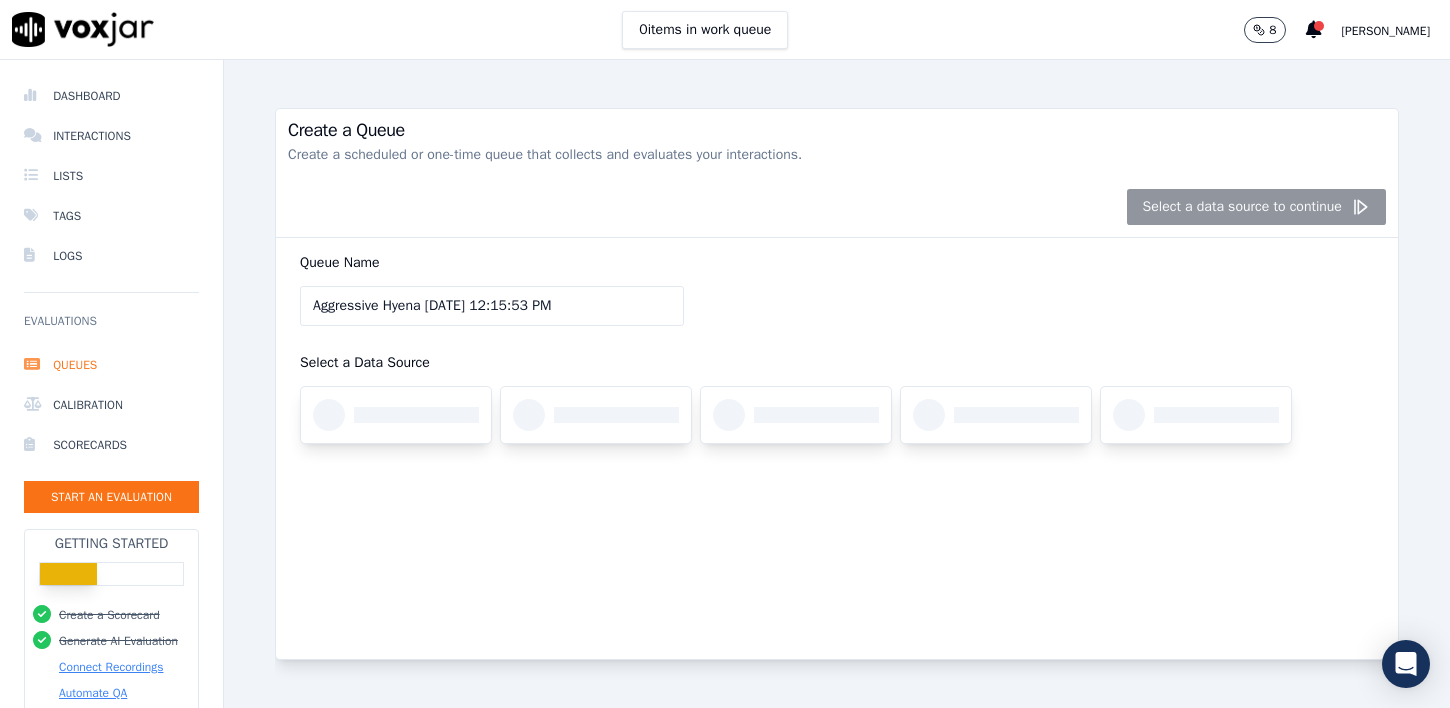 click on "Aggressive Hyena 7/29/2025, 12:15:53 PM" 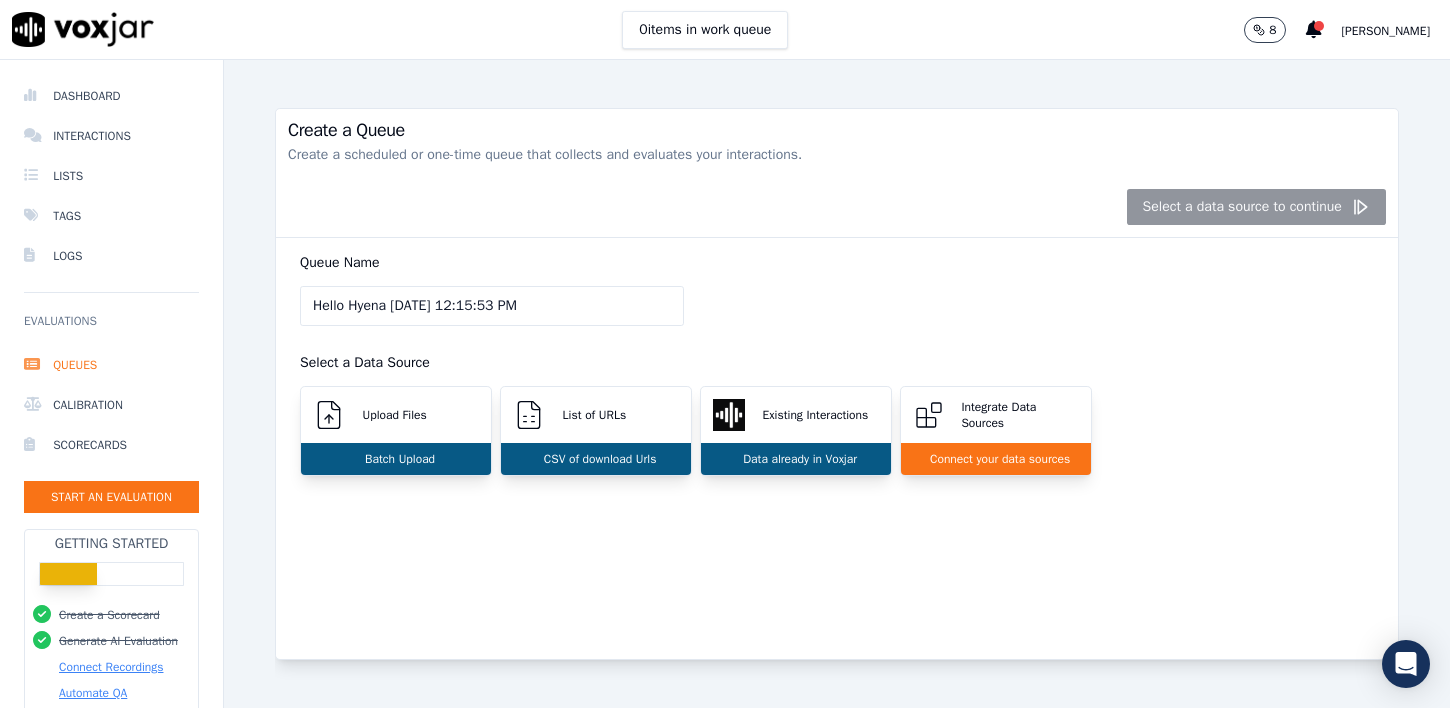 click on "Hello Hyena 7/29/2025, 12:15:53 PM" 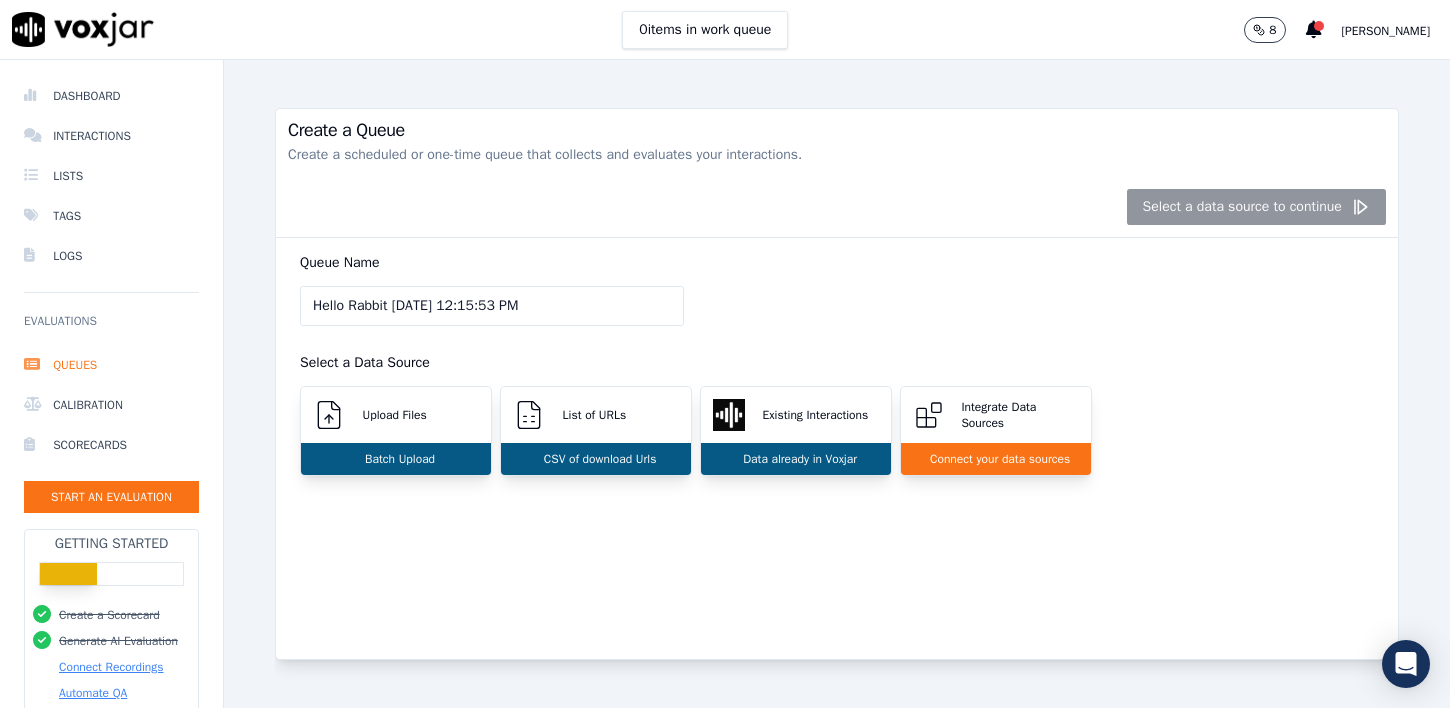 type on "Hello Rabbit 7/29/2025, 12:15:53 PM" 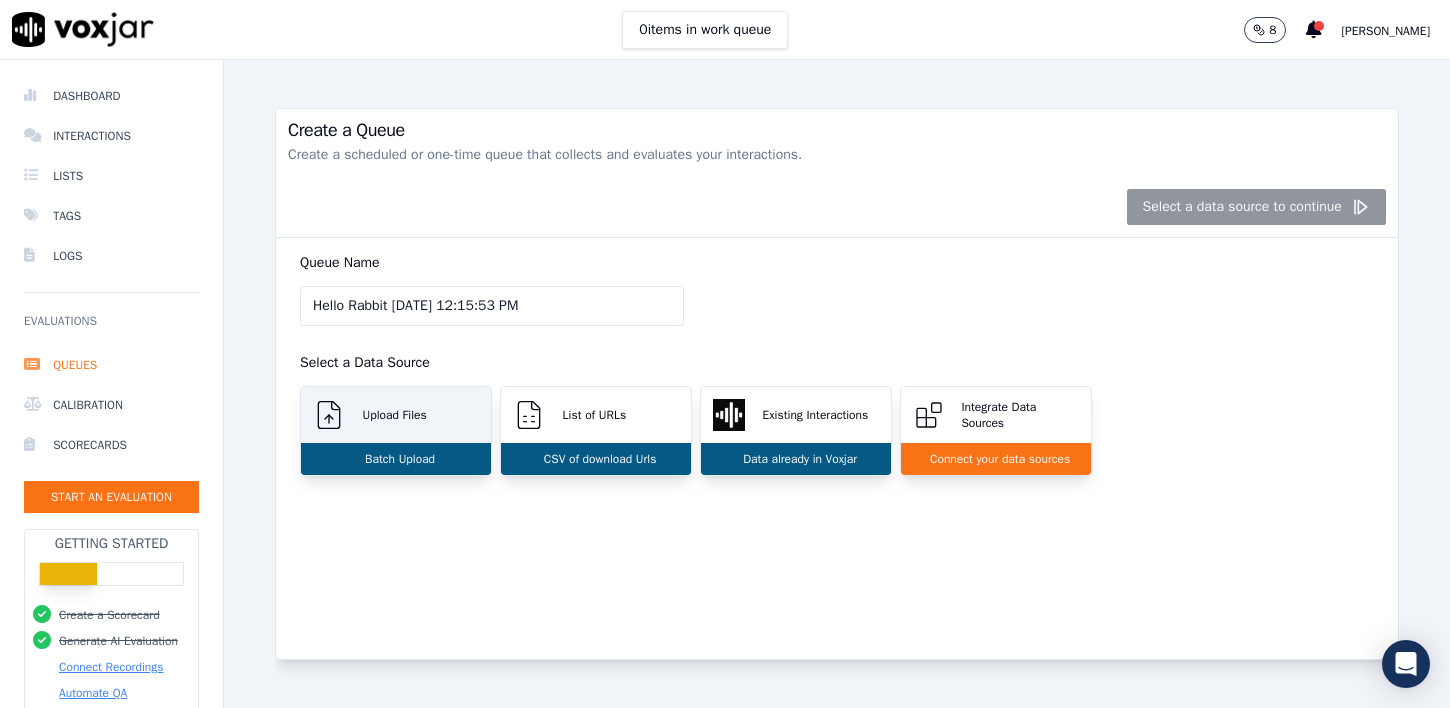 click on "Upload Files" at bounding box center (391, 415) 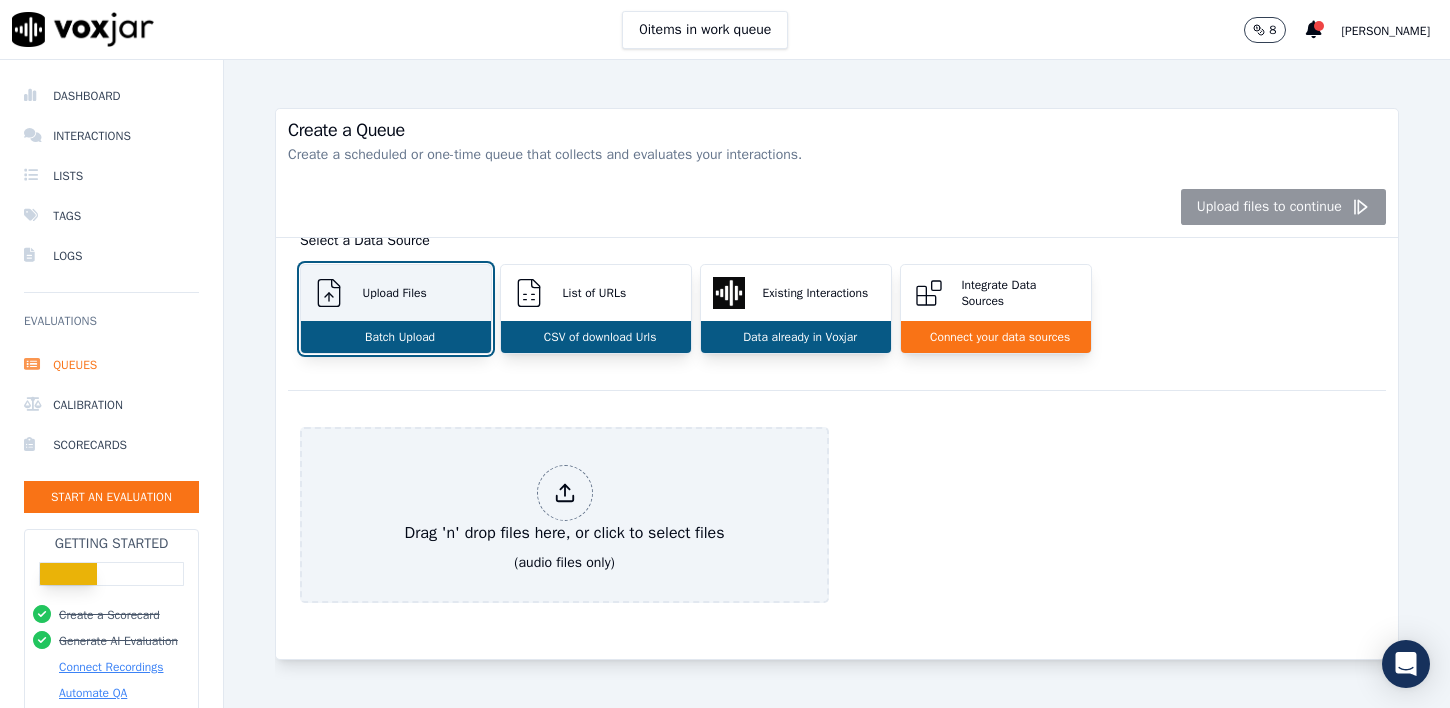 scroll, scrollTop: 126, scrollLeft: 0, axis: vertical 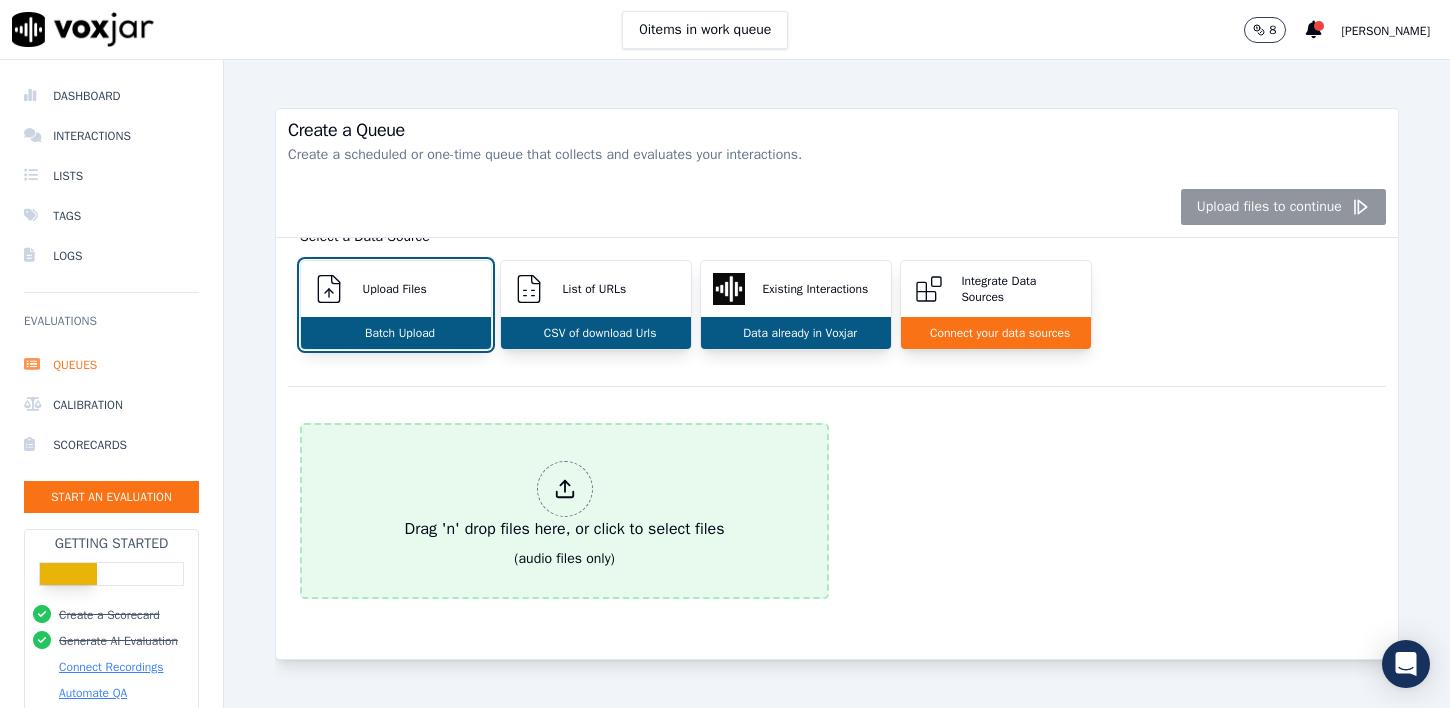 click on "Drag 'n' drop files here, or click to select files" at bounding box center (565, 501) 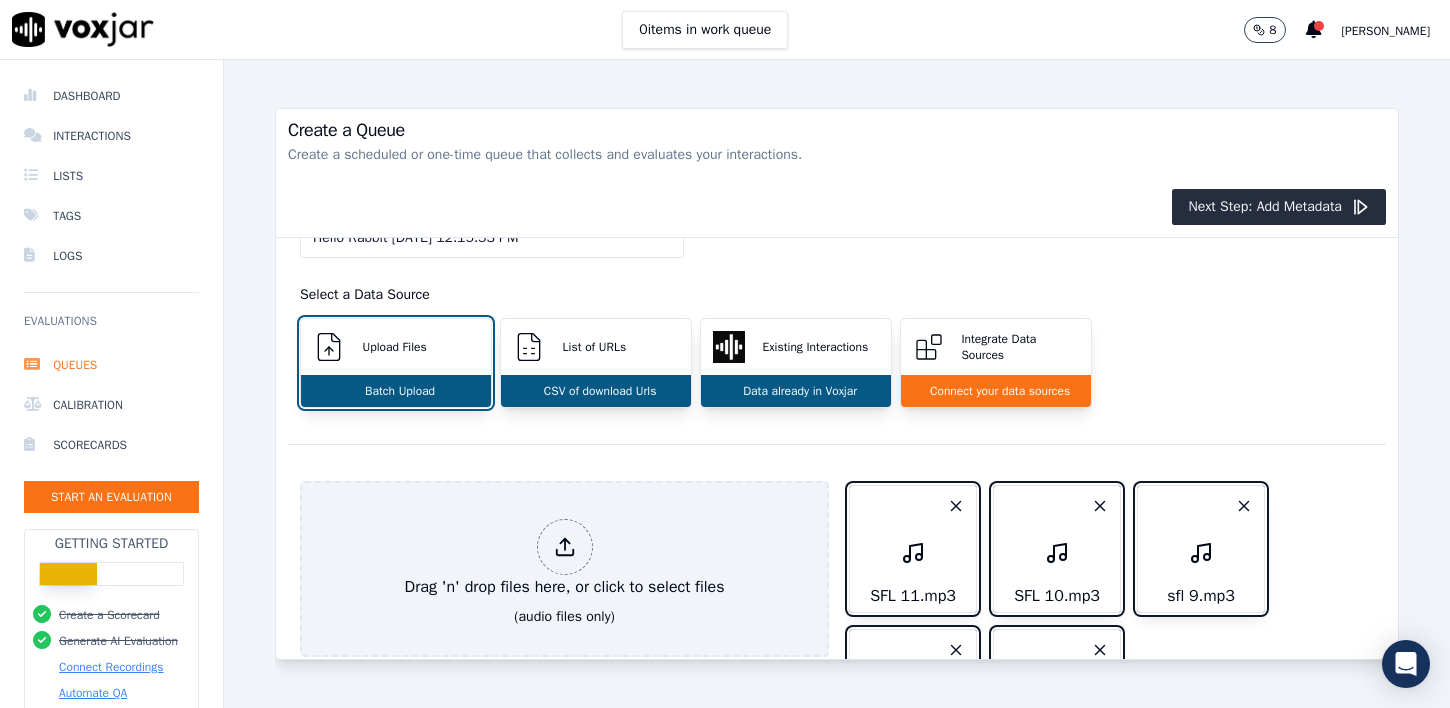scroll, scrollTop: 0, scrollLeft: 0, axis: both 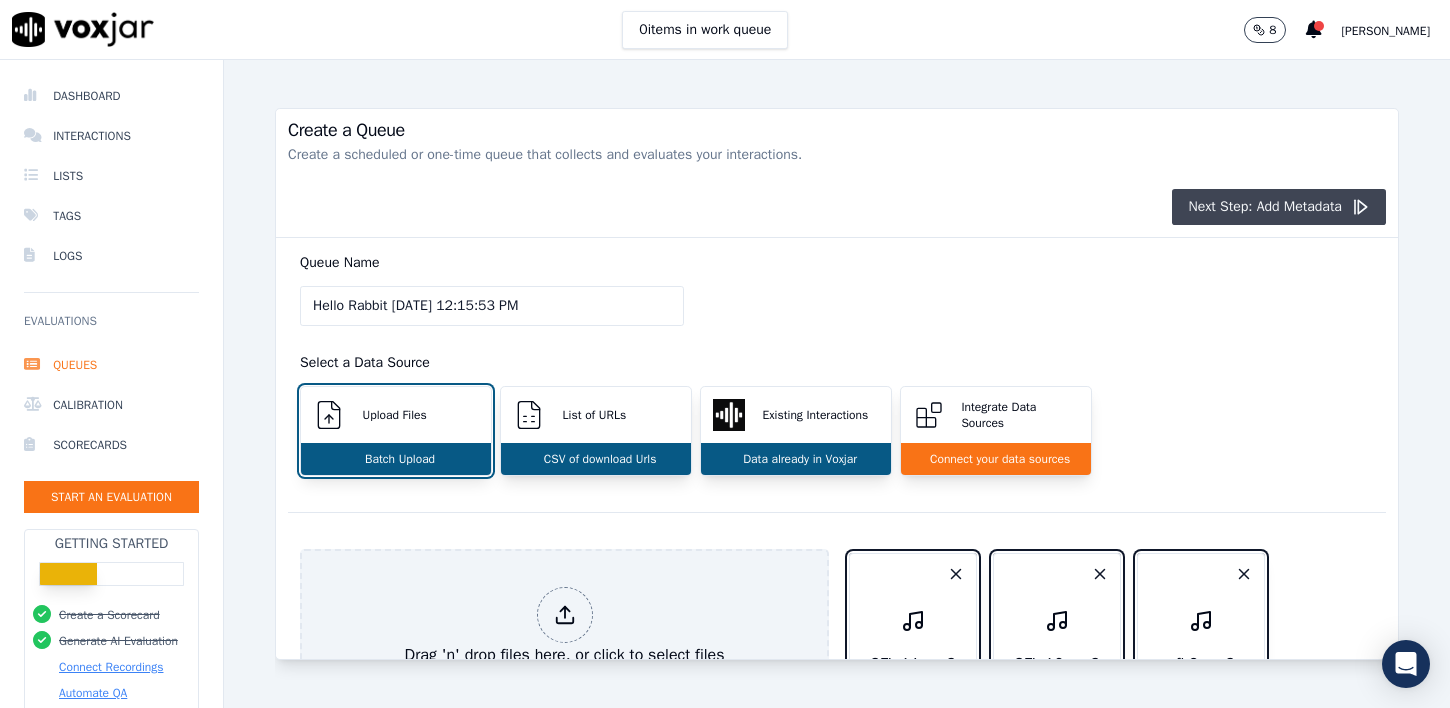 click on "Next Step: Add Metadata" at bounding box center [1279, 207] 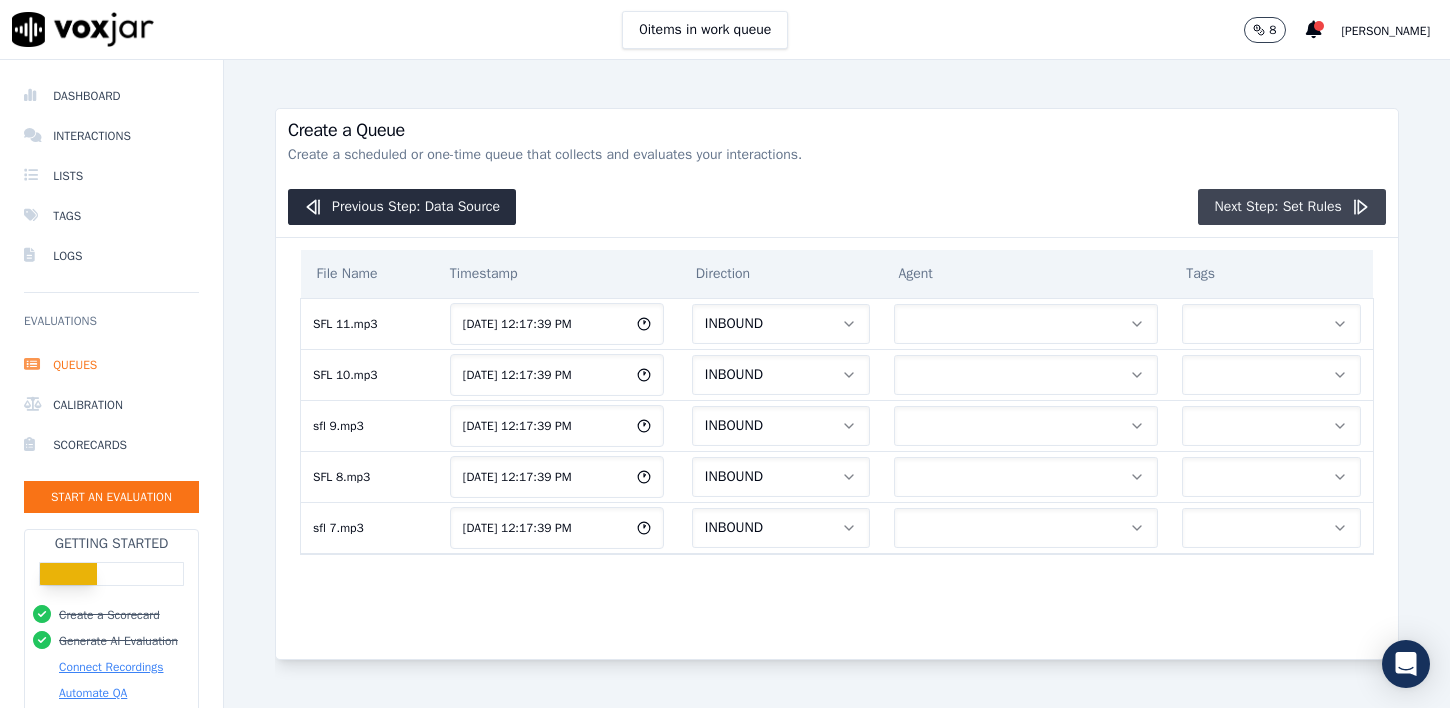 click on "Next Step: Set Rules" 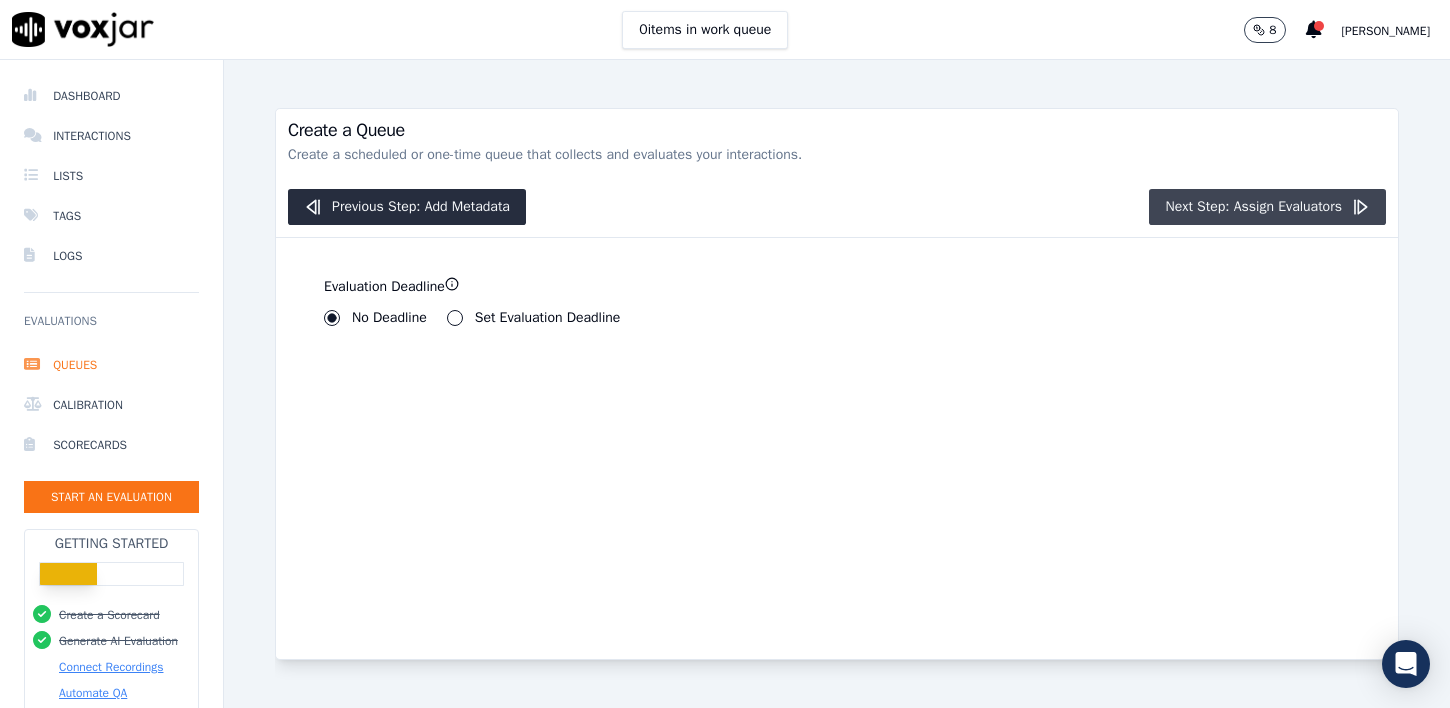click on "Next Step: Assign Evaluators" 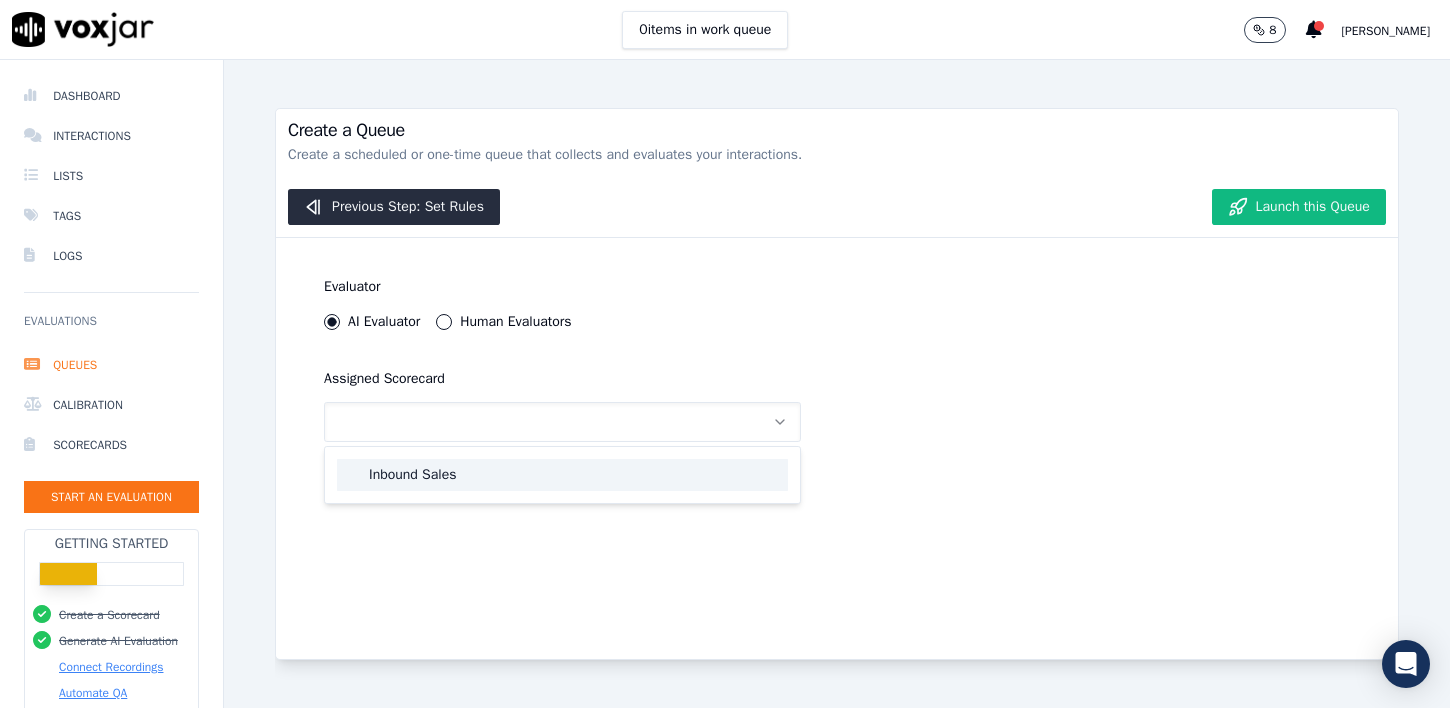 click on "Inbound Sales" at bounding box center [562, 475] 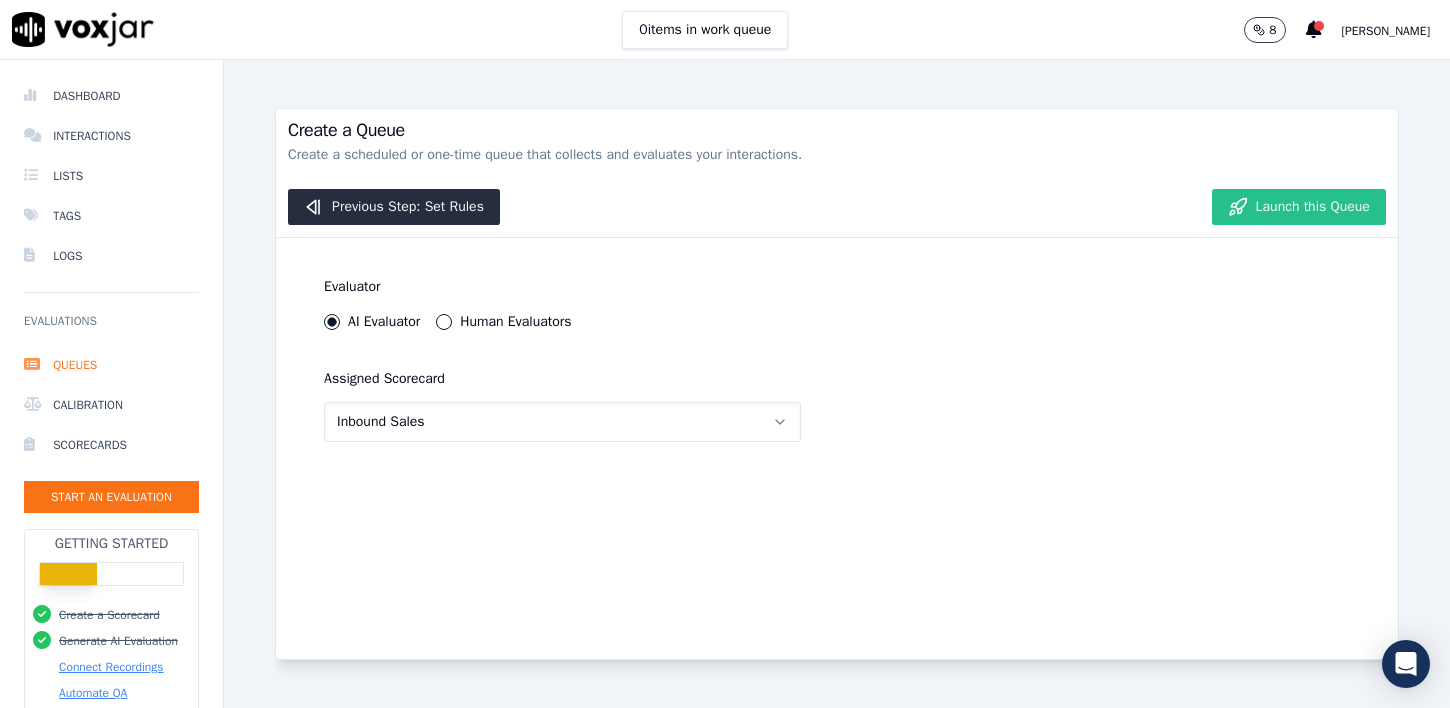 click on "Launch this Queue" 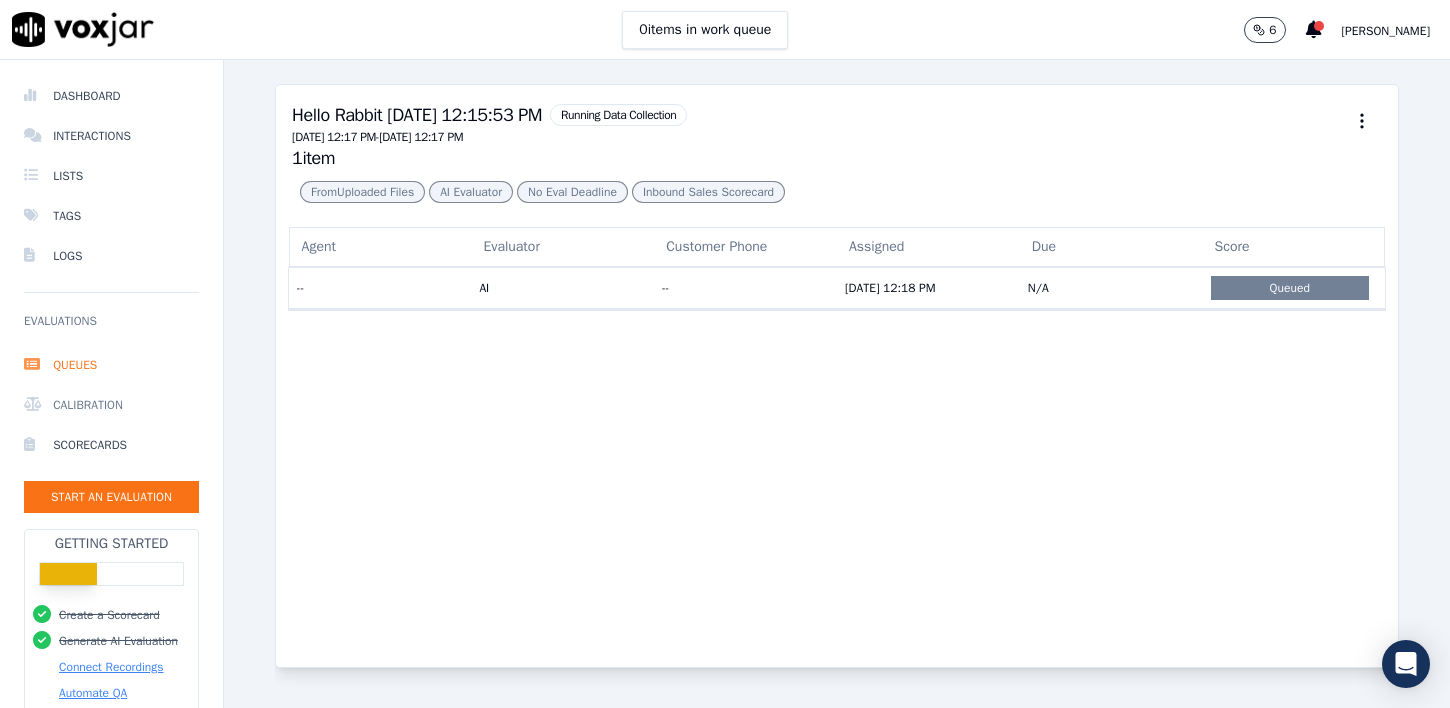 click on "Calibration" at bounding box center (111, 405) 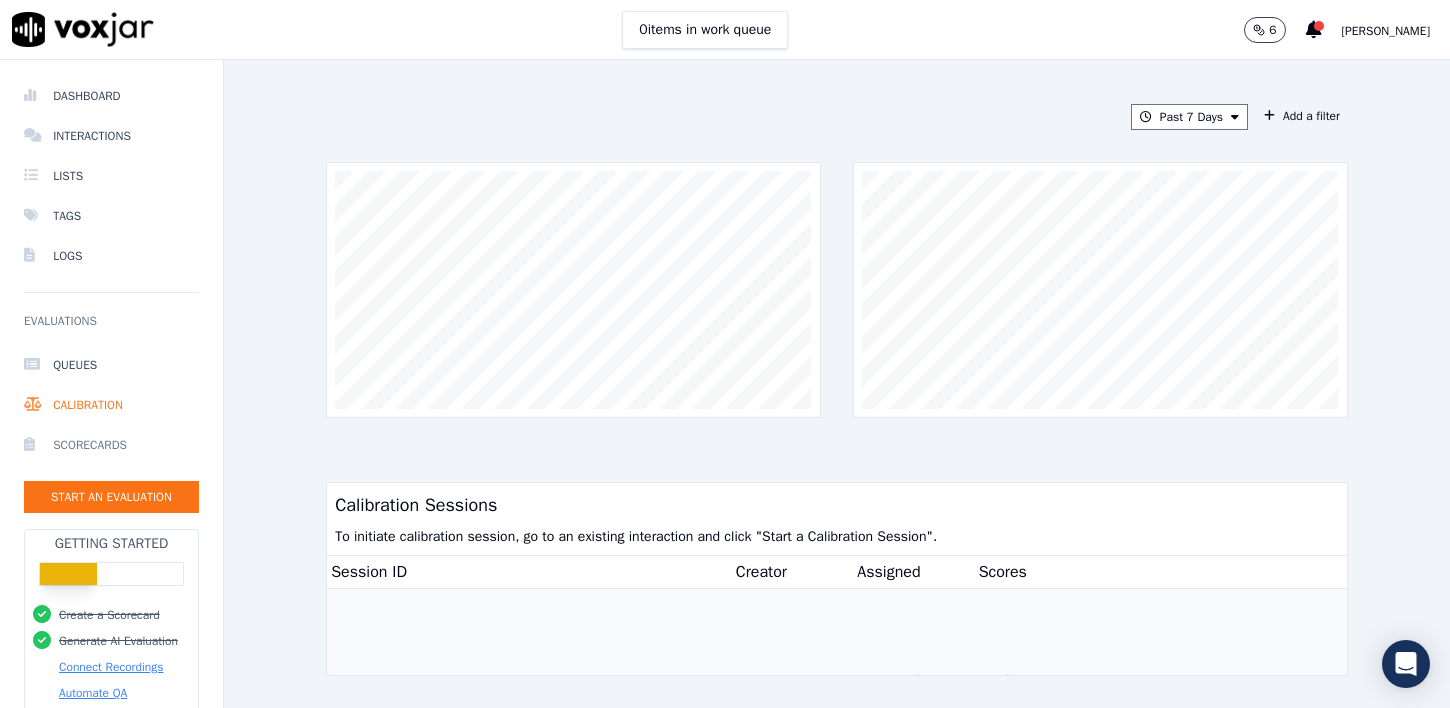 click on "Scorecards" at bounding box center (111, 445) 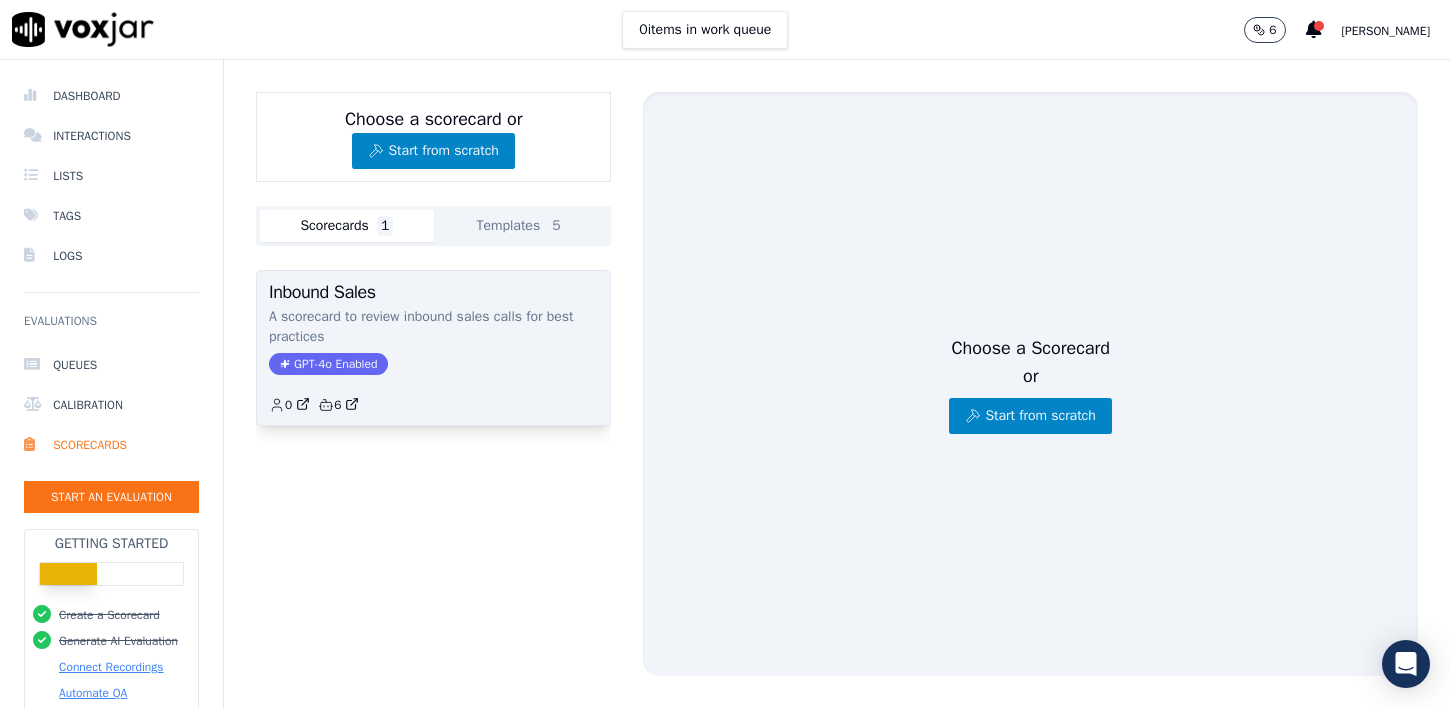 click on "Inbound Sales   A scorecard to review inbound sales calls for best practices     GPT-4o Enabled       0         6" at bounding box center (433, 348) 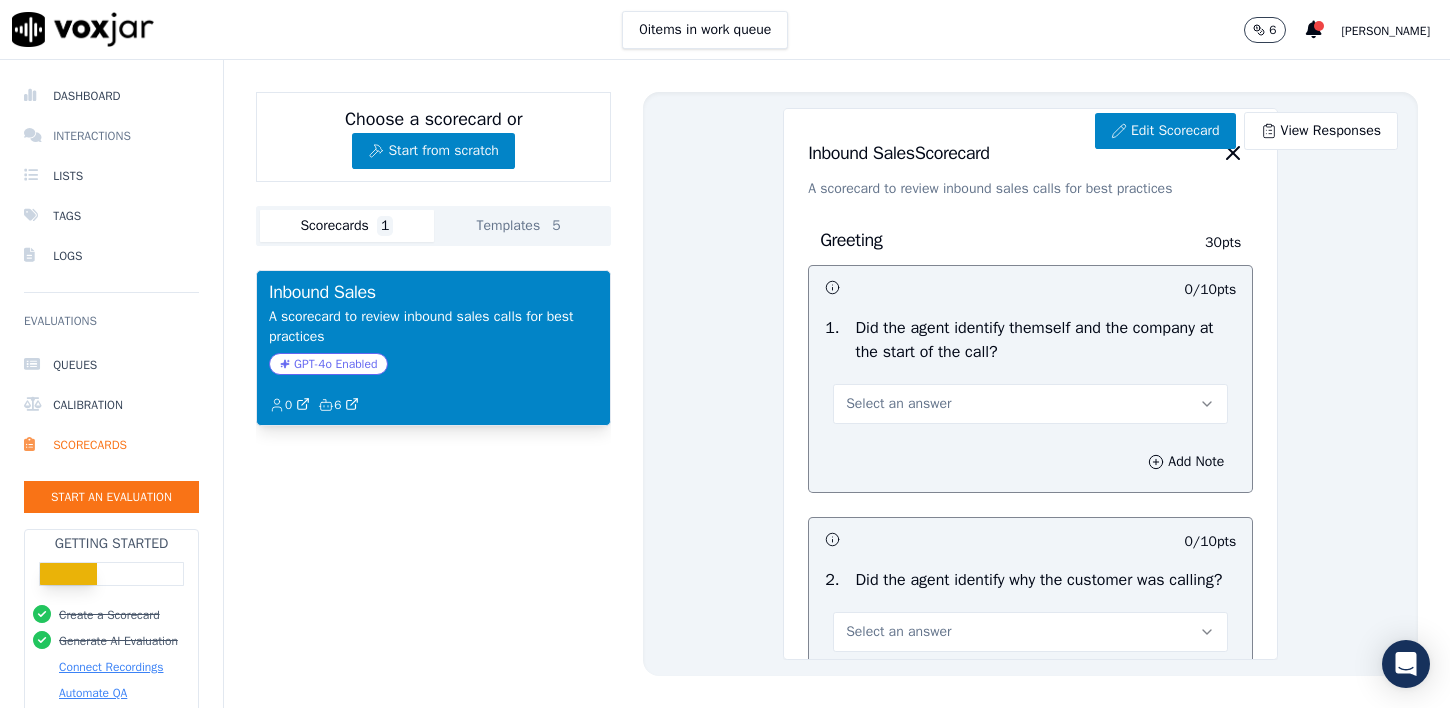 click on "Interactions" at bounding box center (111, 136) 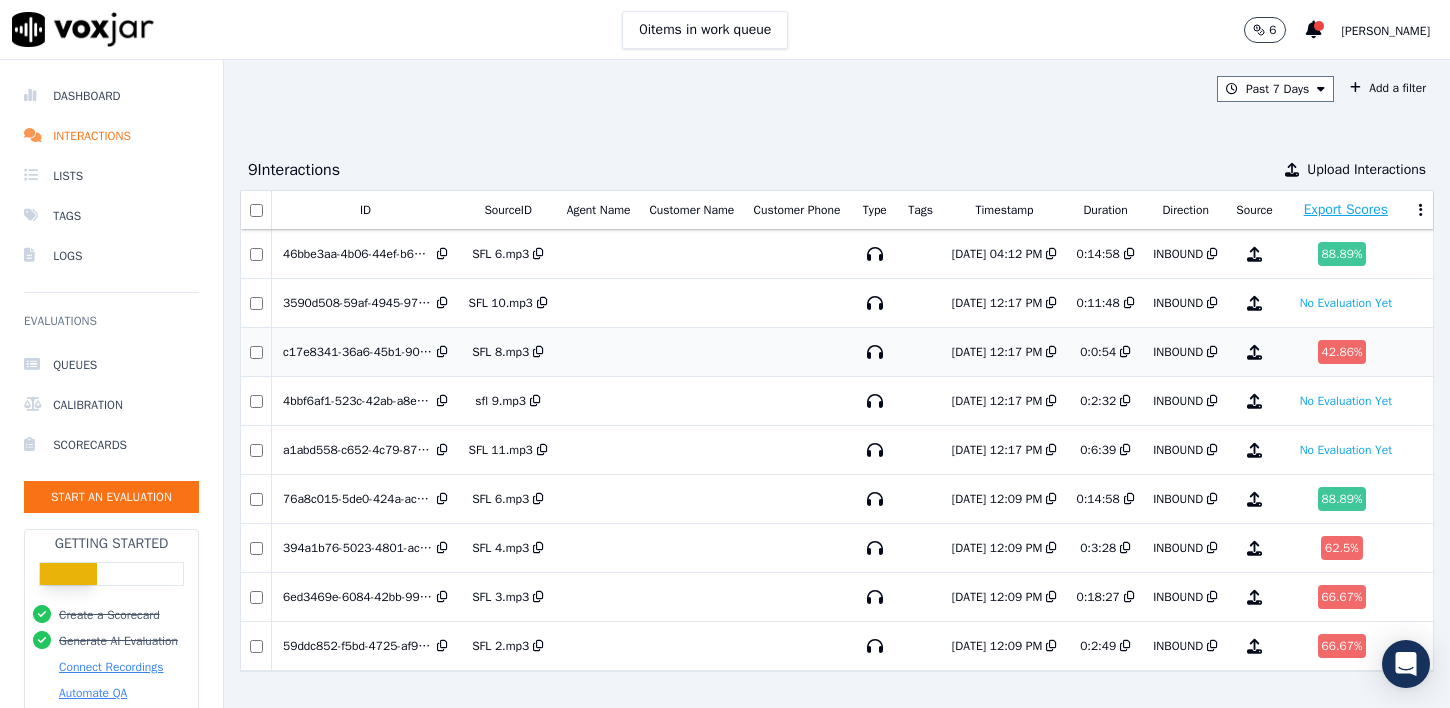 scroll, scrollTop: 0, scrollLeft: 0, axis: both 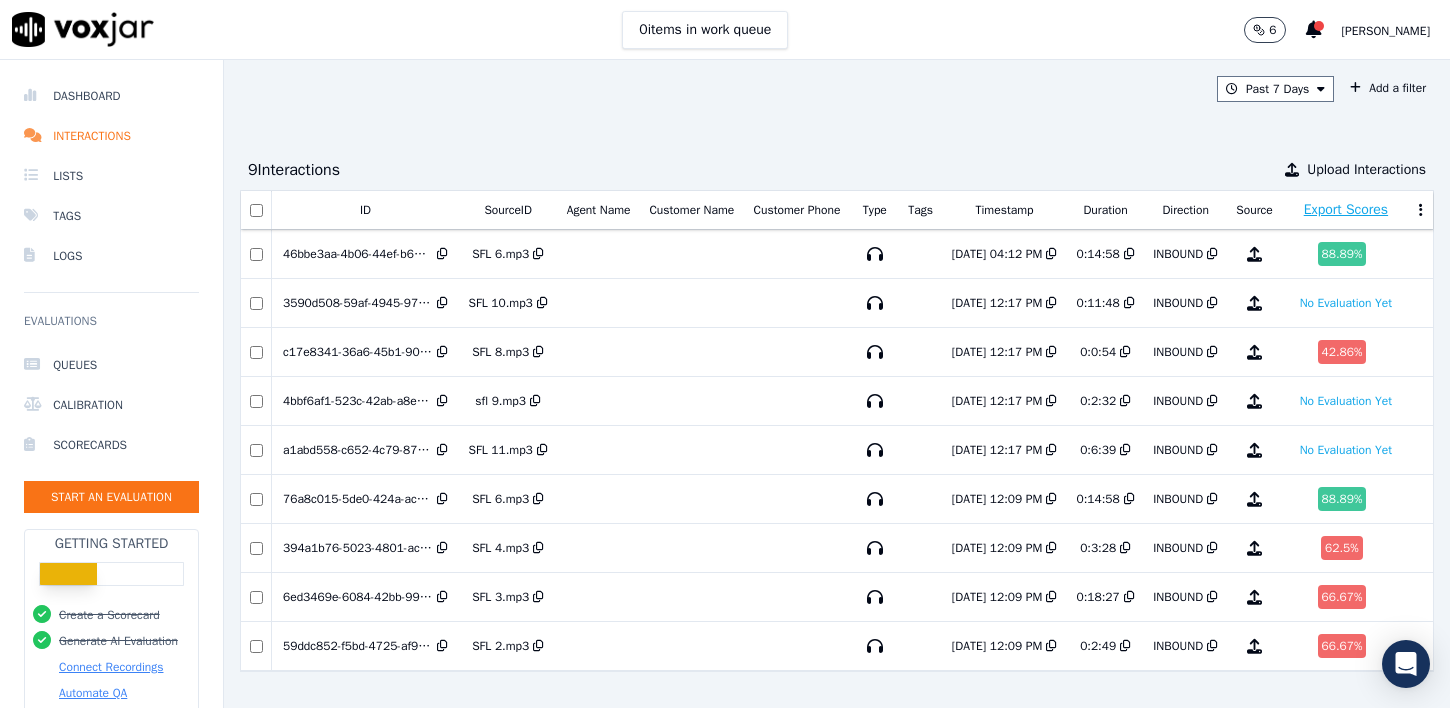 click on "Past 7 Days
Add a filter
9  Interaction s       Upload Interactions     ID   SourceID   Agent Name   Customer Name   Customer Phone   Type   Tags   Timestamp   Duration   Direction   Source     Export Scores         46bbe3aa-4b06-44ef-b663-528e05717cb2     SFL 6.mp3             7/29/25 04:12 PM     0:14:58     INBOUND           88.89 %
3590d508-59af-4945-9700-7e3834e7fc99     SFL 10.mp3             7/29/25 12:17 PM     0:11:48     INBOUND         No Evaluation Yet     c17e8341-36a6-45b1-906f-113dab947c19     SFL 8.mp3             7/29/25 12:17 PM     0:0:54     INBOUND           42.86 %
4bbf6af1-523c-42ab-a8e8-6ee785033288     sfl 9.mp3             7/29/25 12:17 PM     0:2:32     INBOUND         No Evaluation Yet     a1abd558-c652-4c79-8747-a0f7aec566a9     SFL 11.mp3             7/29/25 12:17 PM     0:6:39     INBOUND         No Evaluation Yet     76a8c015-5de0-424a-ac2f-4f28078185dc     SFL 6.mp3             7/29/25 12:09 PM     0:14:58" at bounding box center [837, 384] 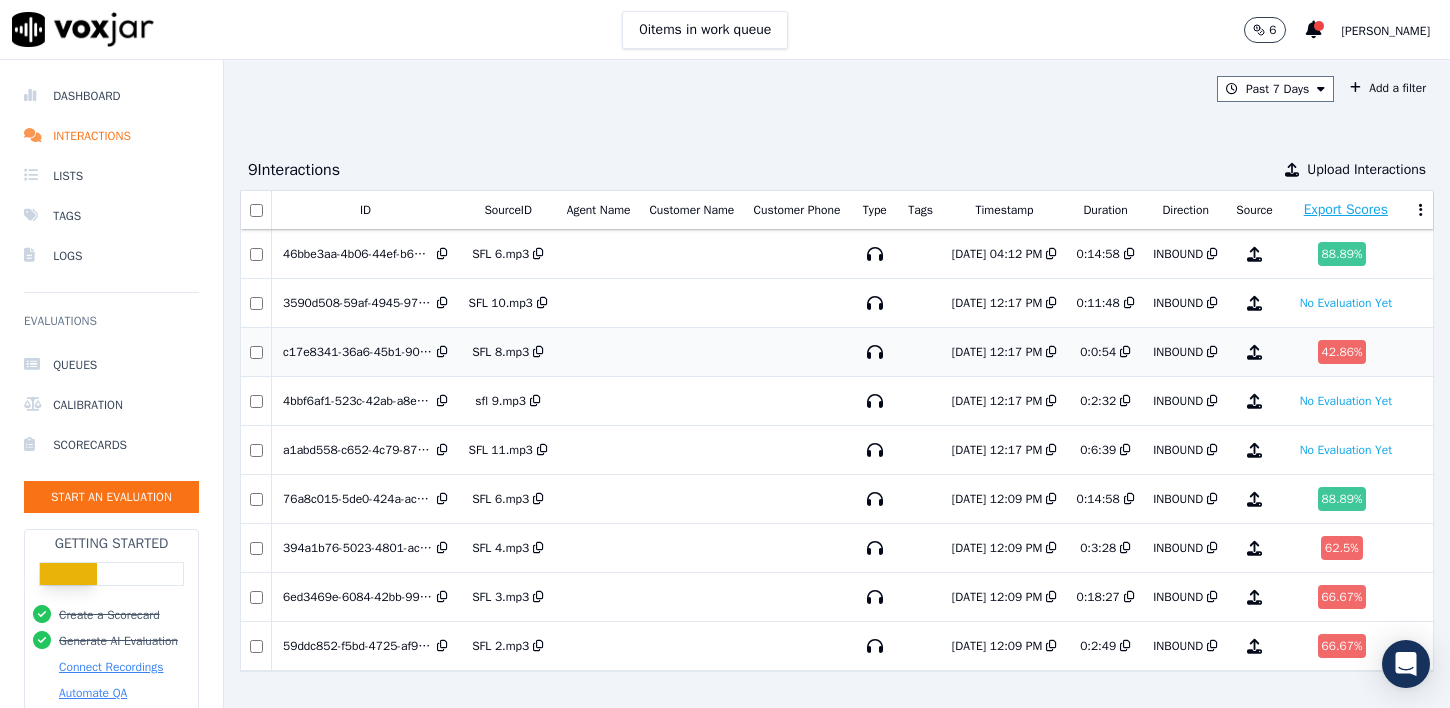 click on "c17e8341-36a6-45b1-906f-113dab947c19" at bounding box center [358, 352] 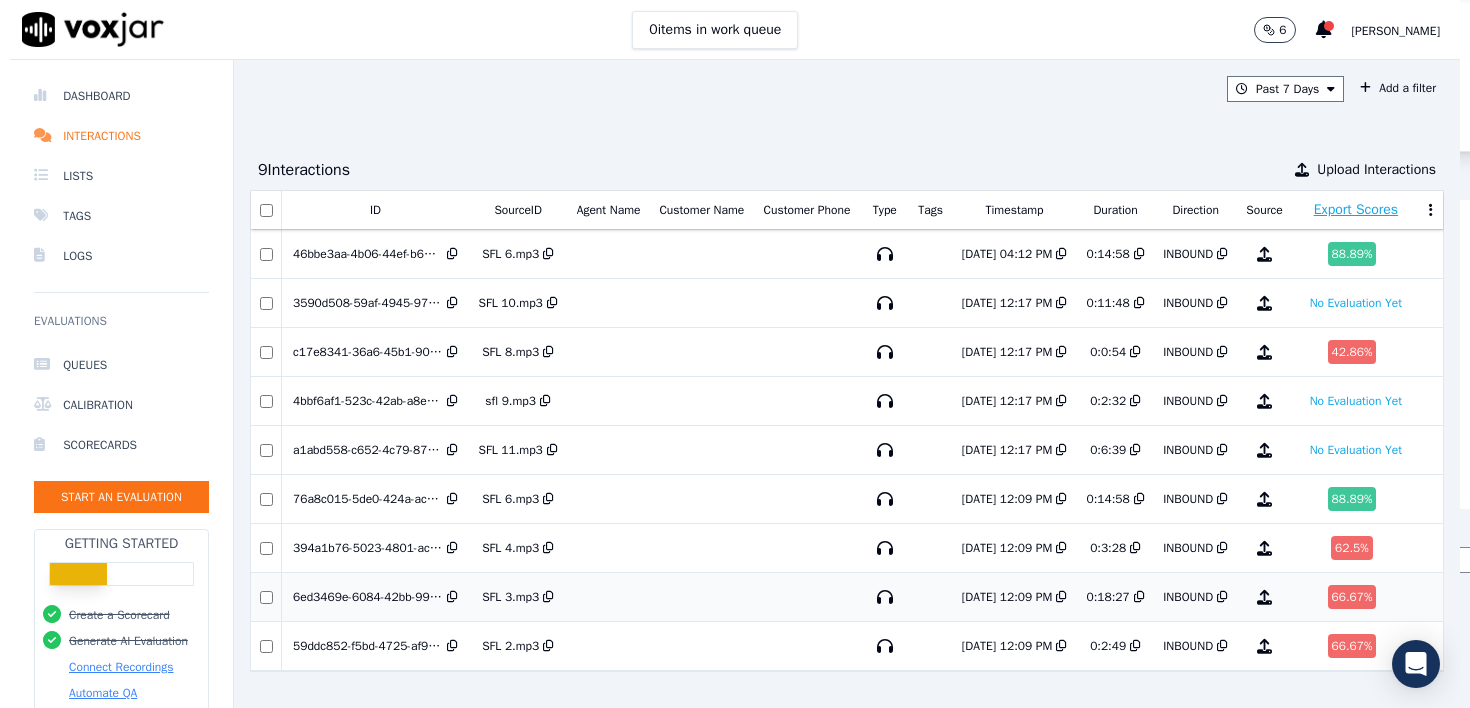 scroll, scrollTop: 0, scrollLeft: 0, axis: both 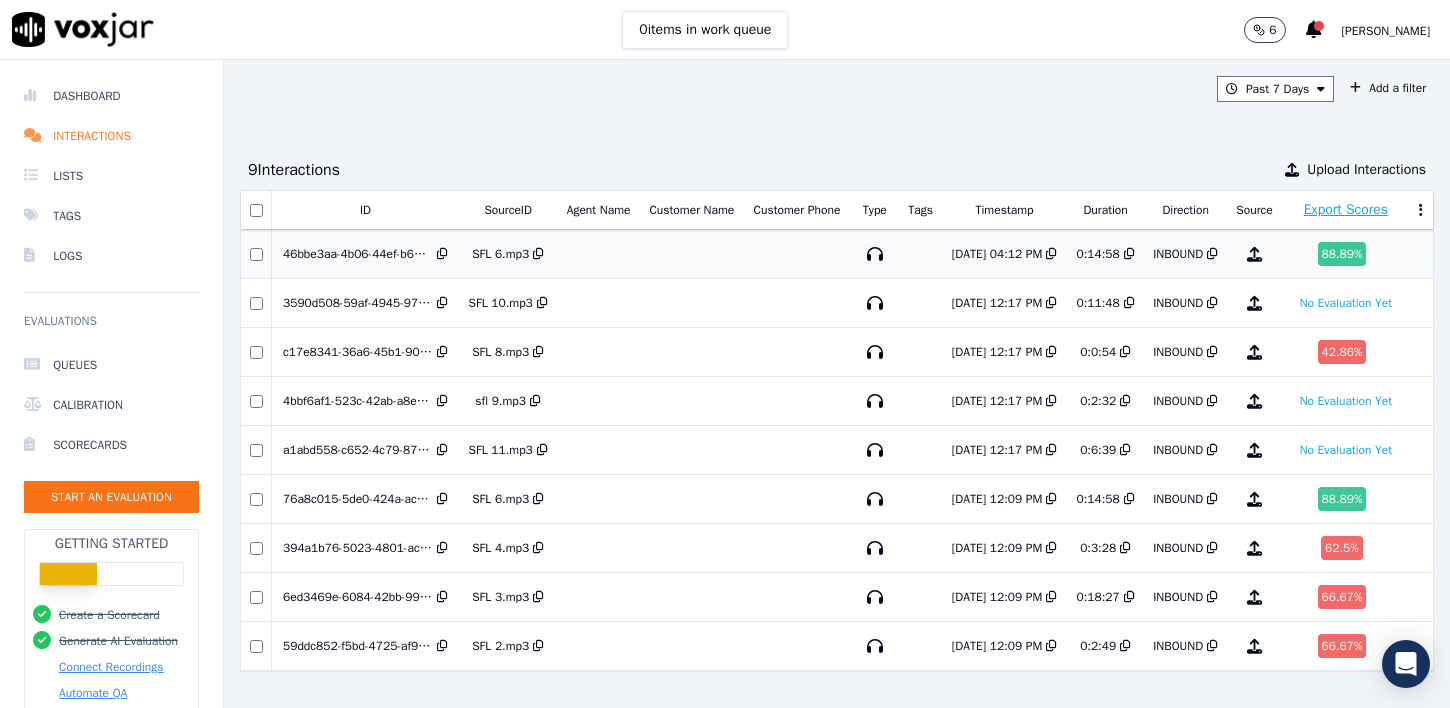 click at bounding box center [692, 254] 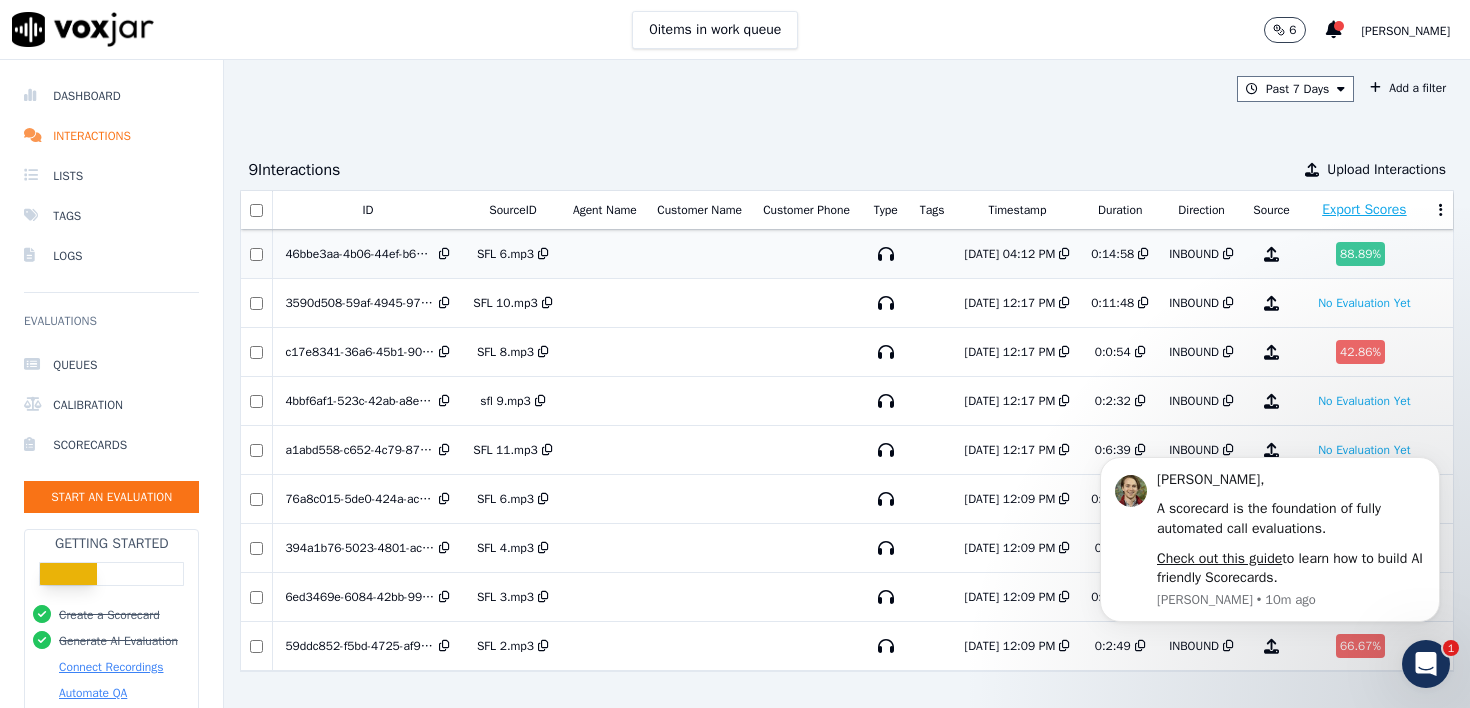 scroll, scrollTop: 0, scrollLeft: 0, axis: both 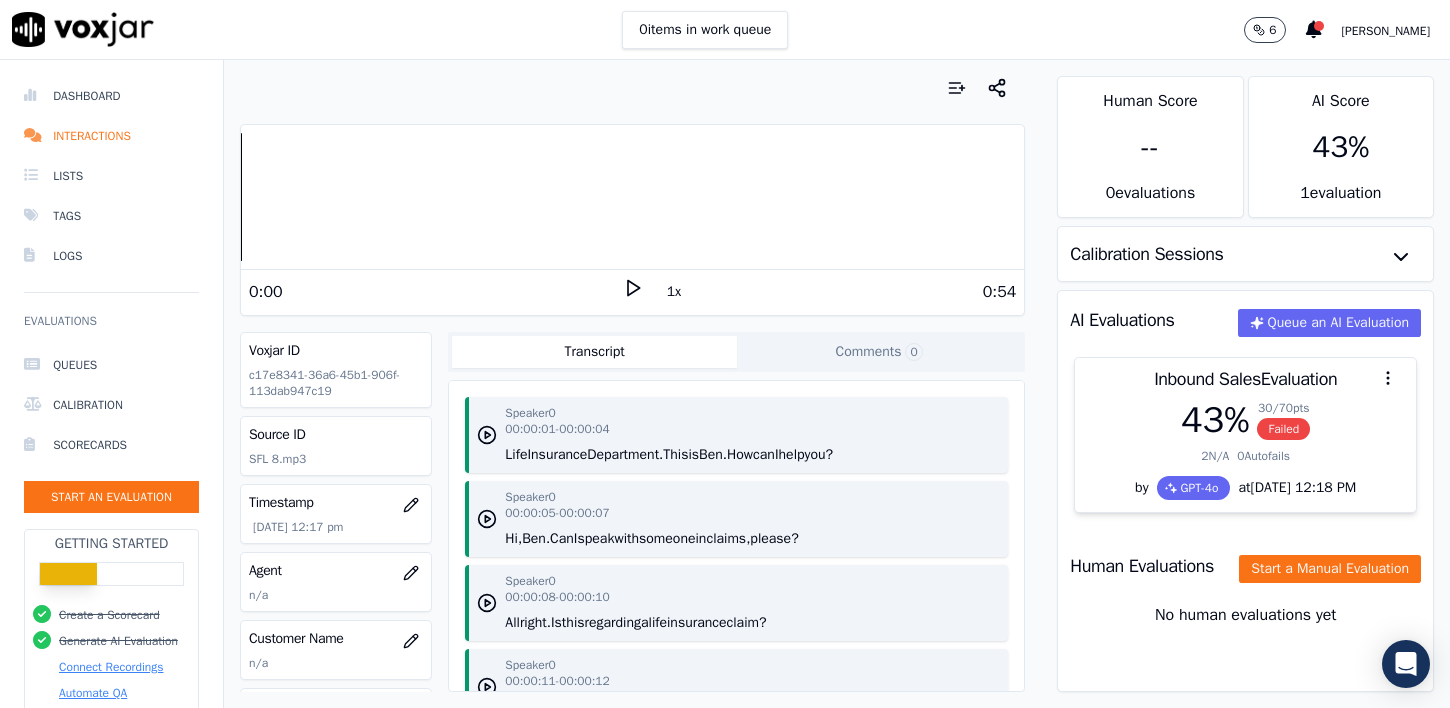 click on "0  items in work queue     6         Rithika" at bounding box center [725, 30] 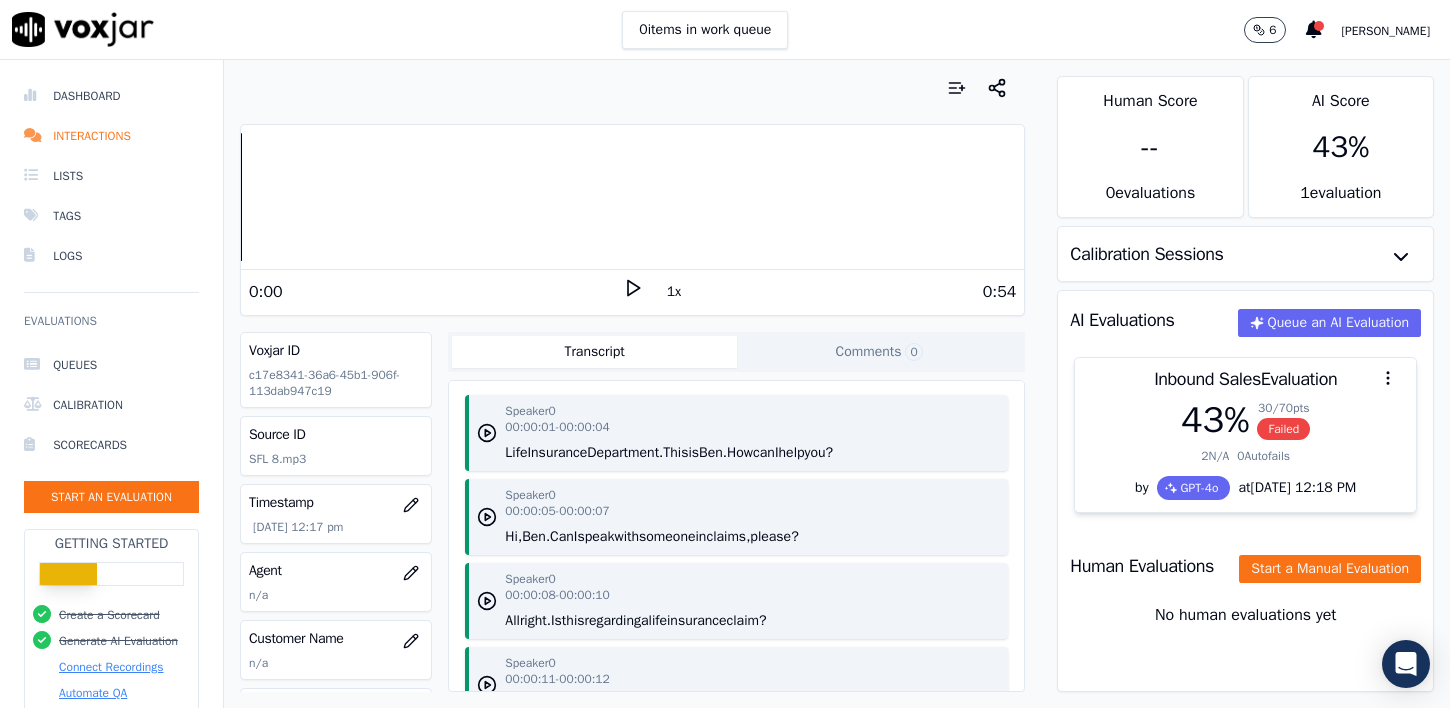 drag, startPoint x: 497, startPoint y: 453, endPoint x: 902, endPoint y: 461, distance: 405.079 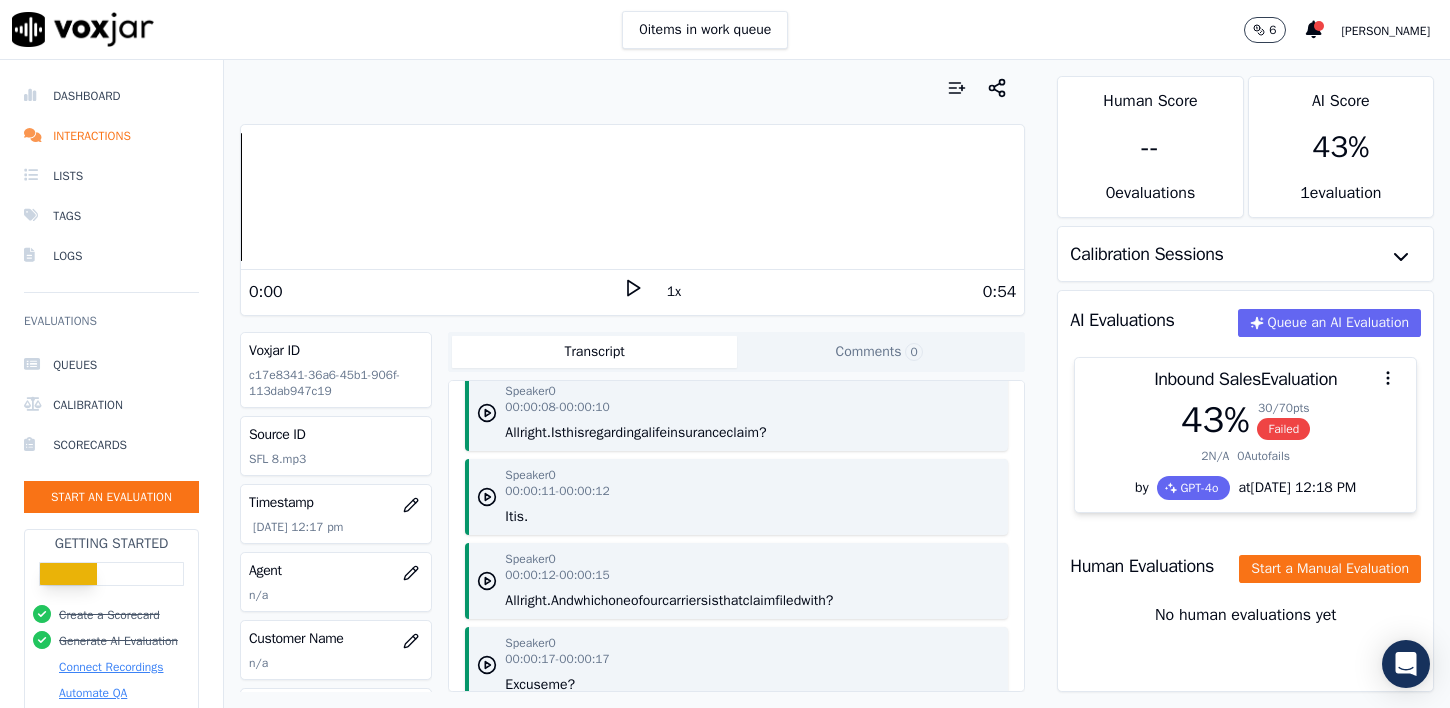 scroll, scrollTop: 194, scrollLeft: 0, axis: vertical 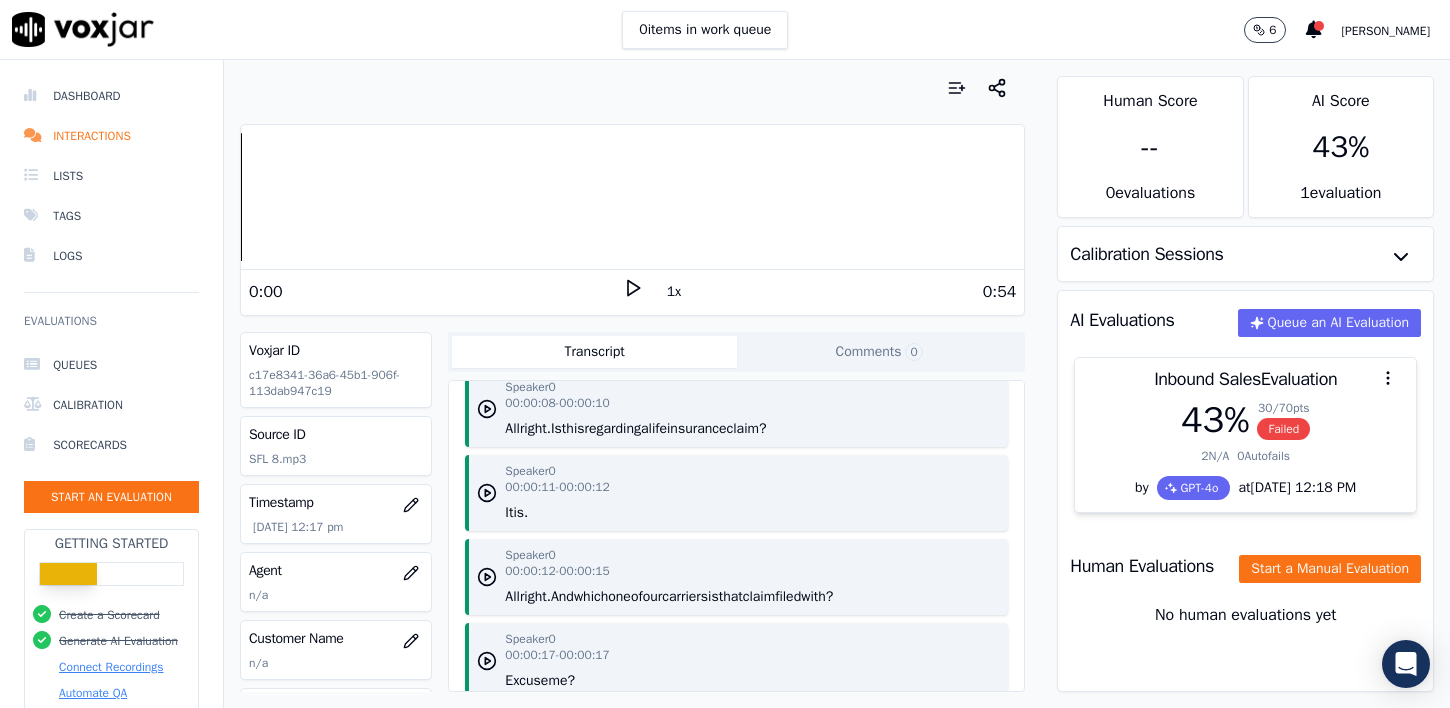 drag, startPoint x: 577, startPoint y: 428, endPoint x: 812, endPoint y: 429, distance: 235.00212 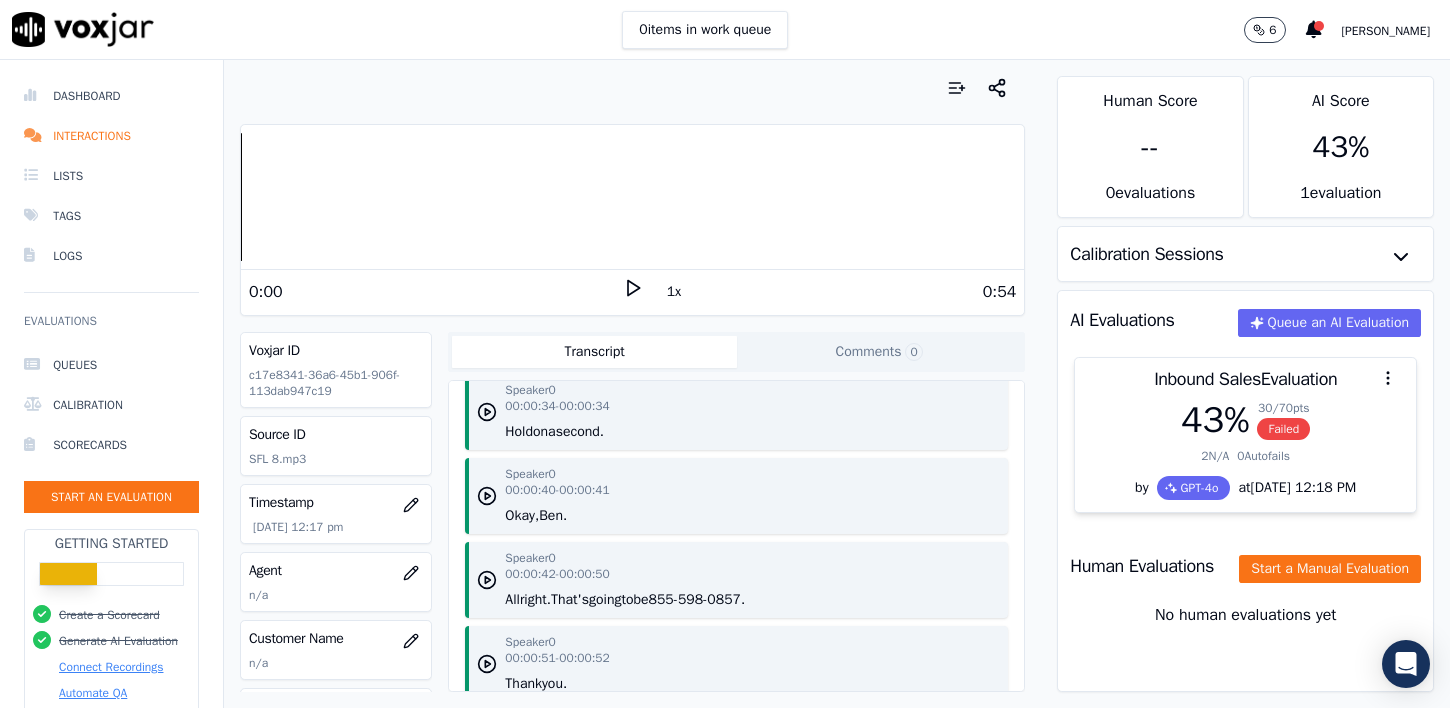 scroll, scrollTop: 939, scrollLeft: 0, axis: vertical 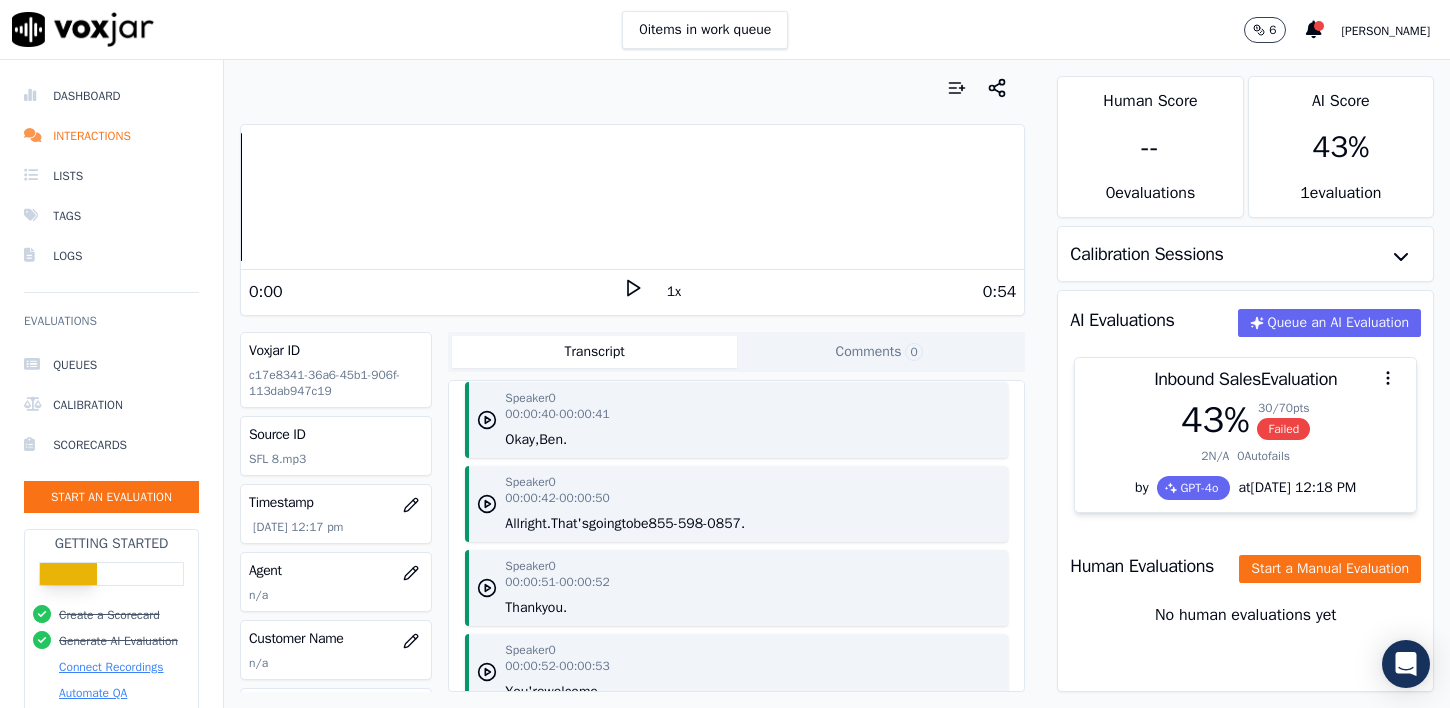 drag, startPoint x: 688, startPoint y: 564, endPoint x: 811, endPoint y: 565, distance: 123.00407 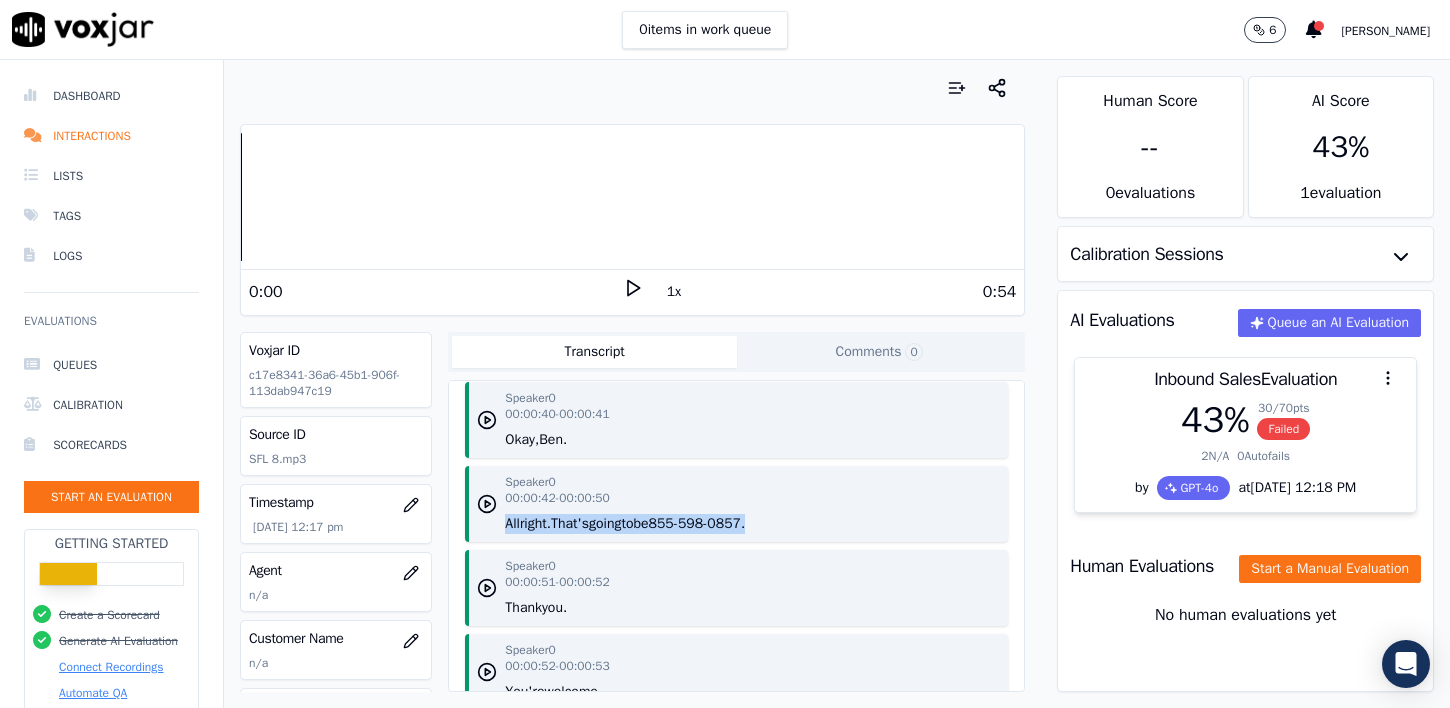drag, startPoint x: 798, startPoint y: 564, endPoint x: 499, endPoint y: 571, distance: 299.08194 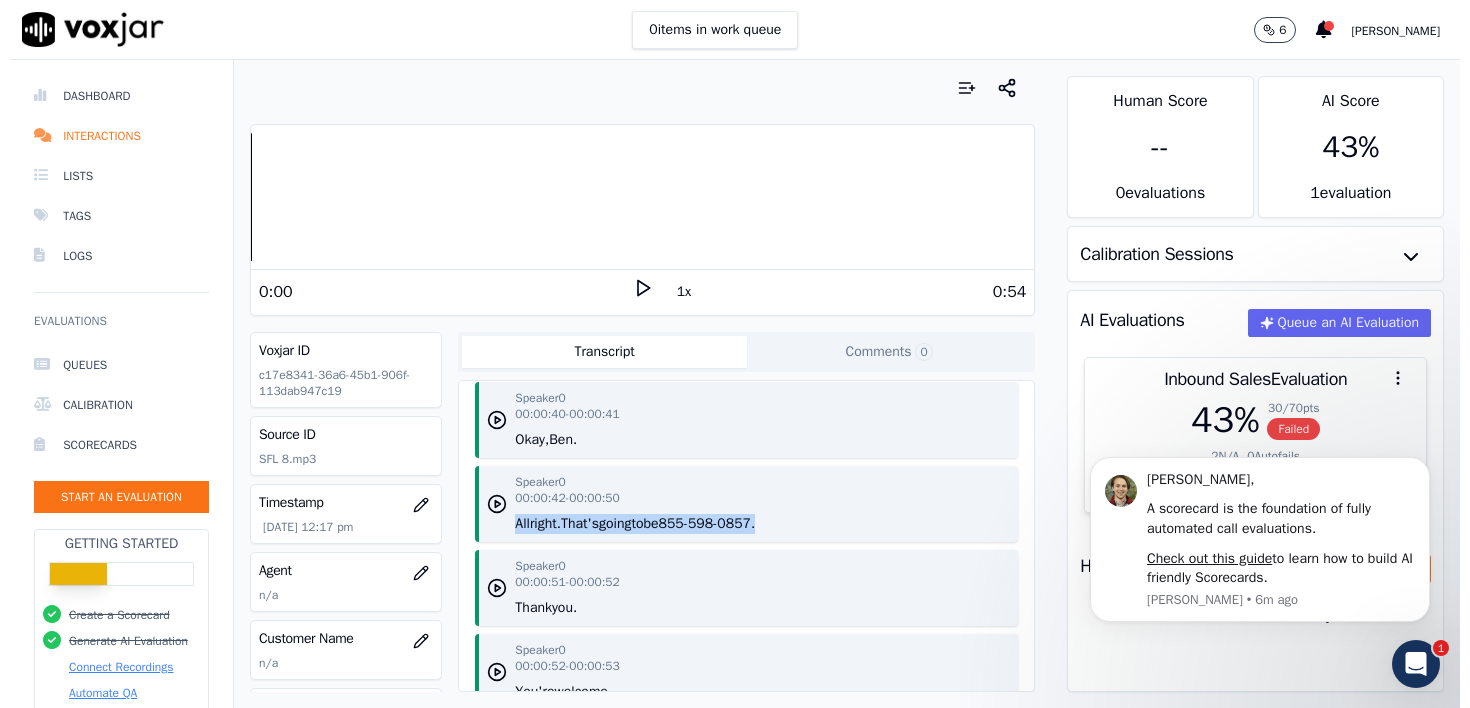 scroll, scrollTop: 0, scrollLeft: 0, axis: both 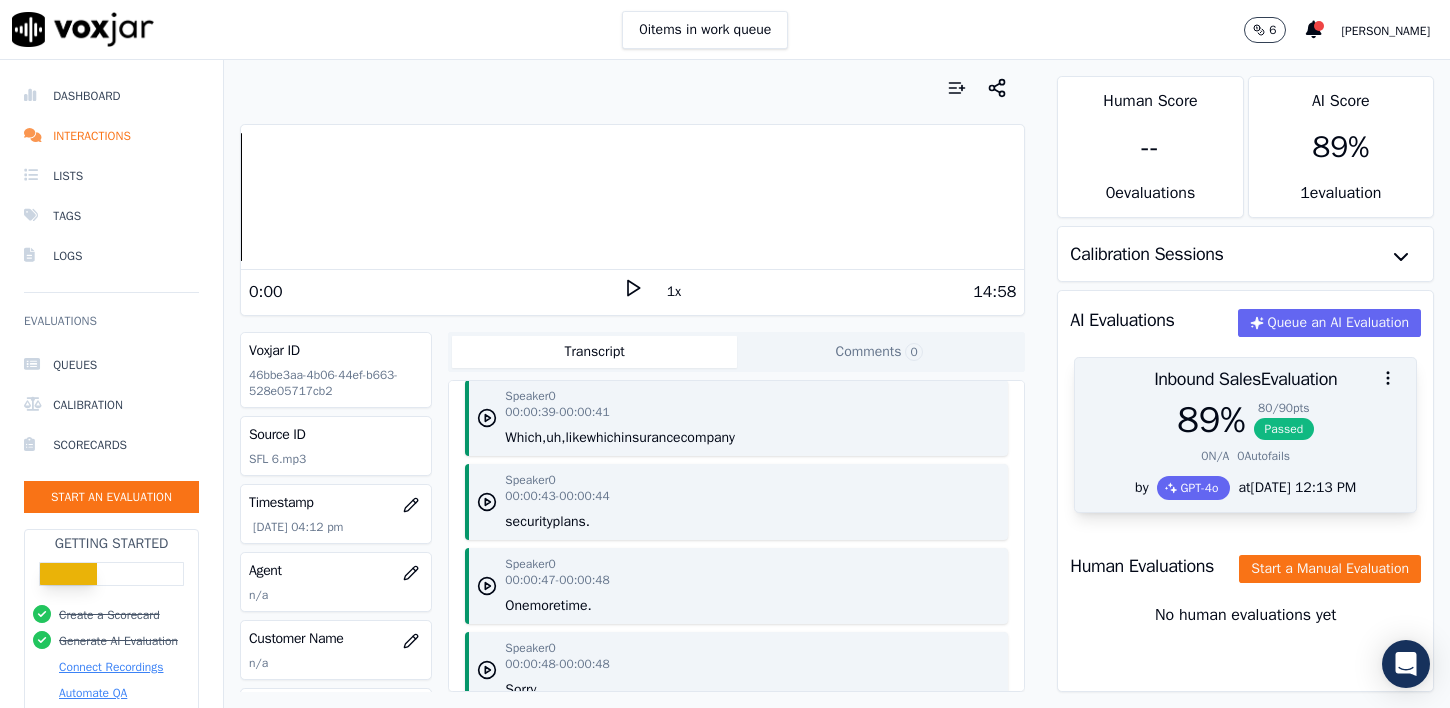 click at bounding box center (1245, 378) 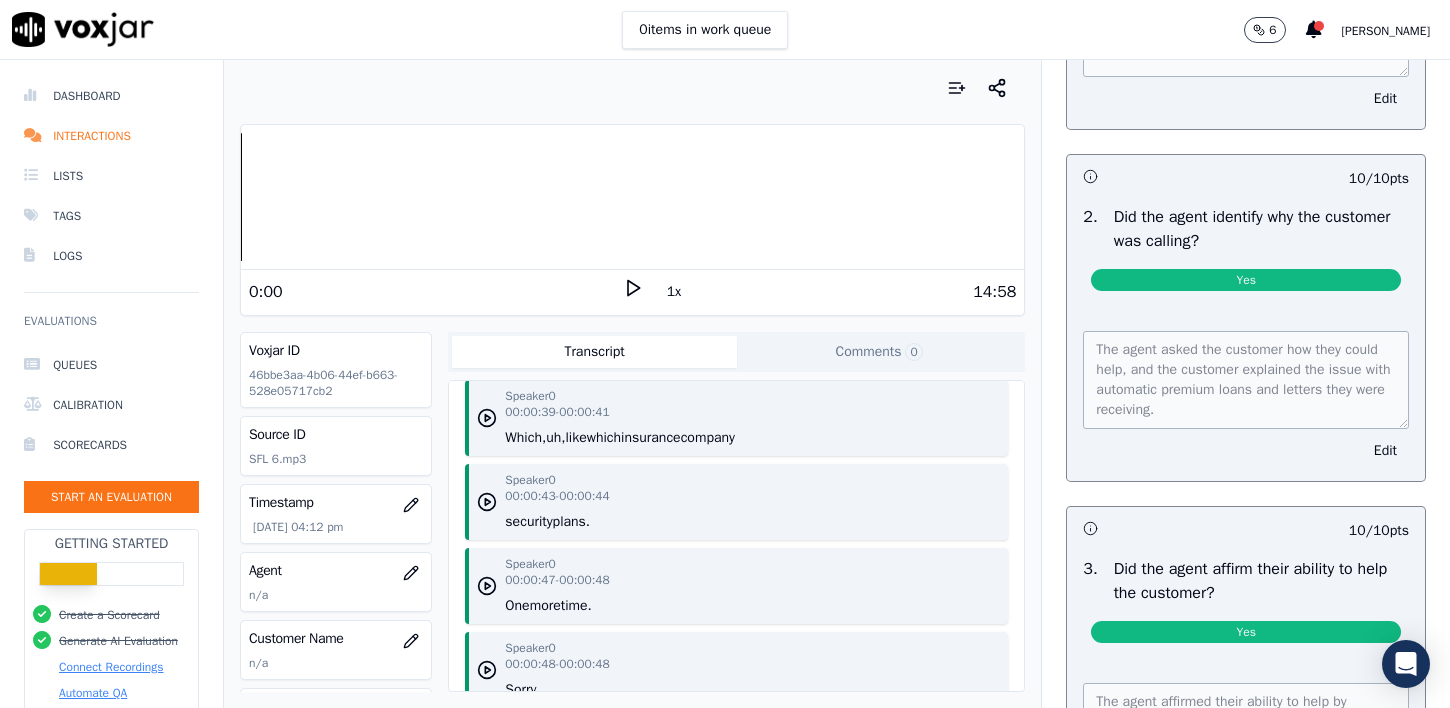 scroll, scrollTop: 434, scrollLeft: 0, axis: vertical 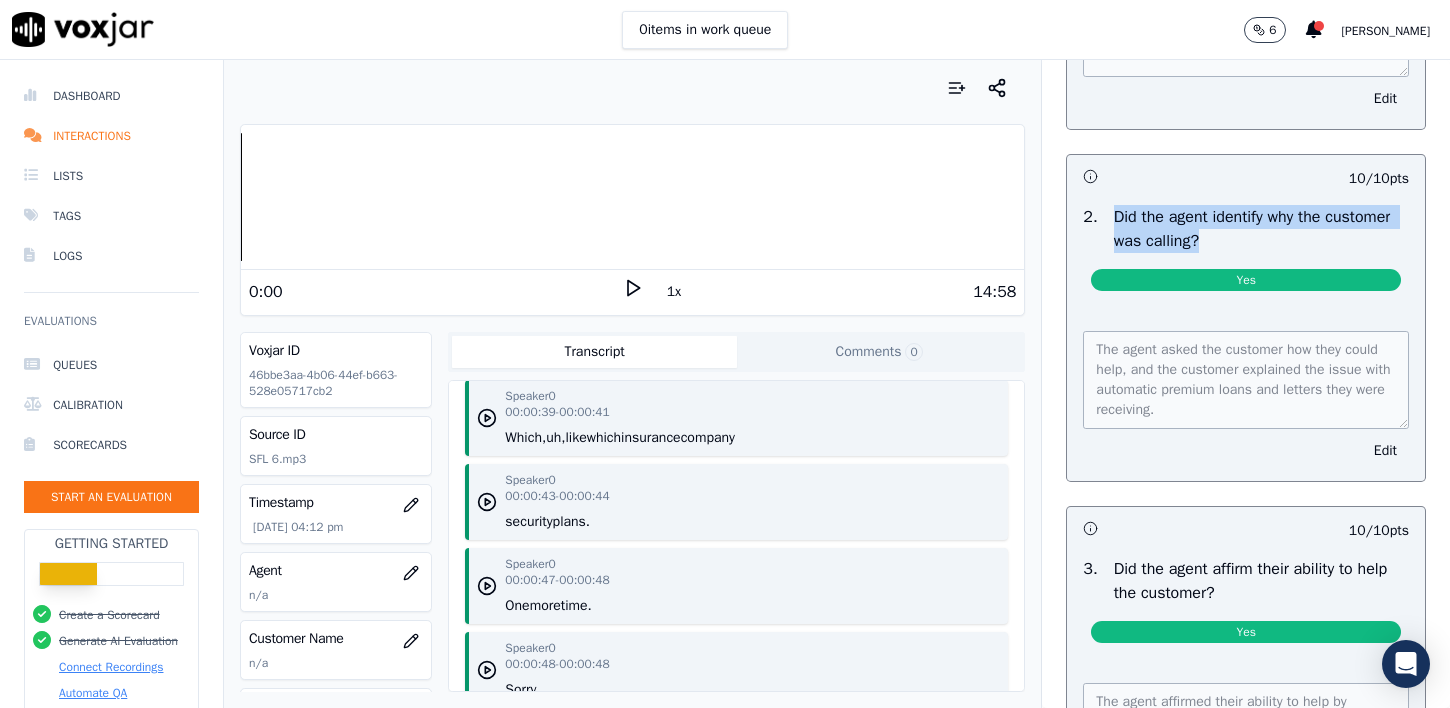 drag, startPoint x: 1109, startPoint y: 219, endPoint x: 1331, endPoint y: 229, distance: 222.22511 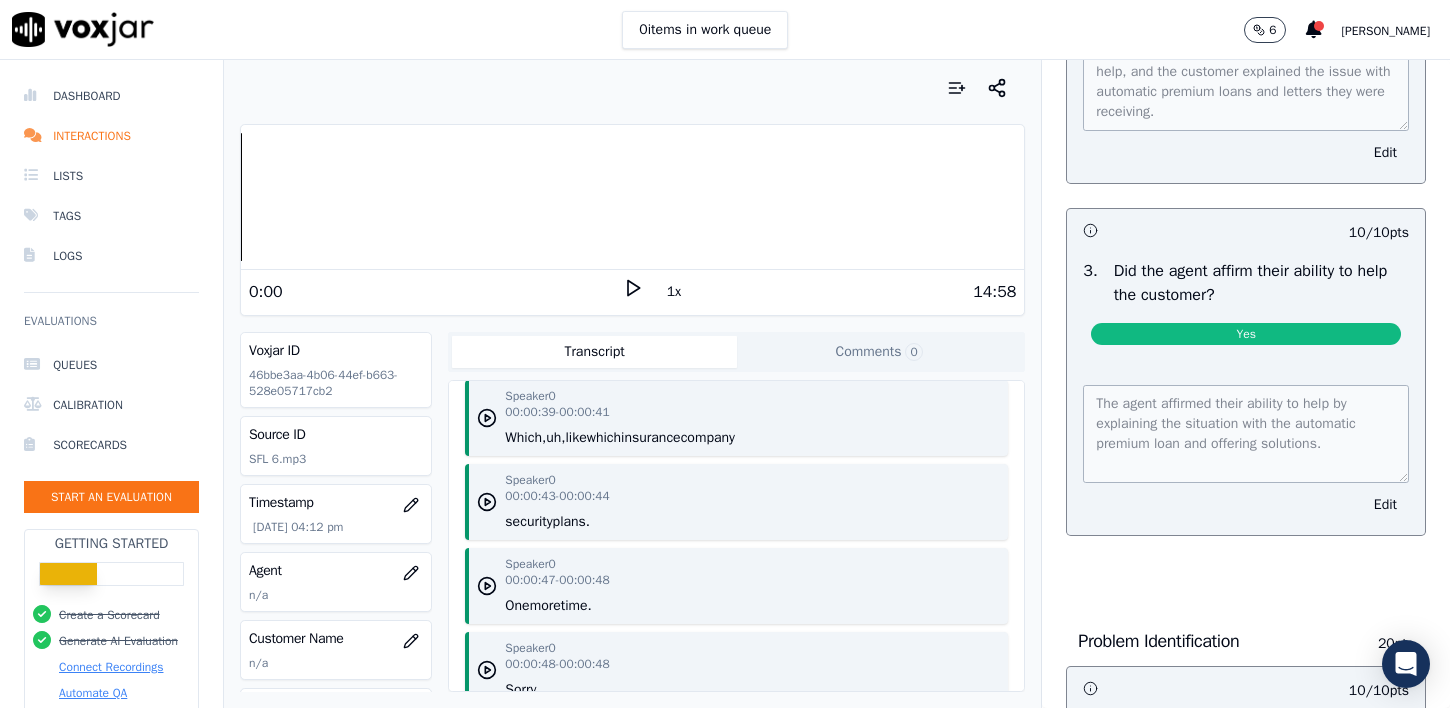 scroll, scrollTop: 733, scrollLeft: 0, axis: vertical 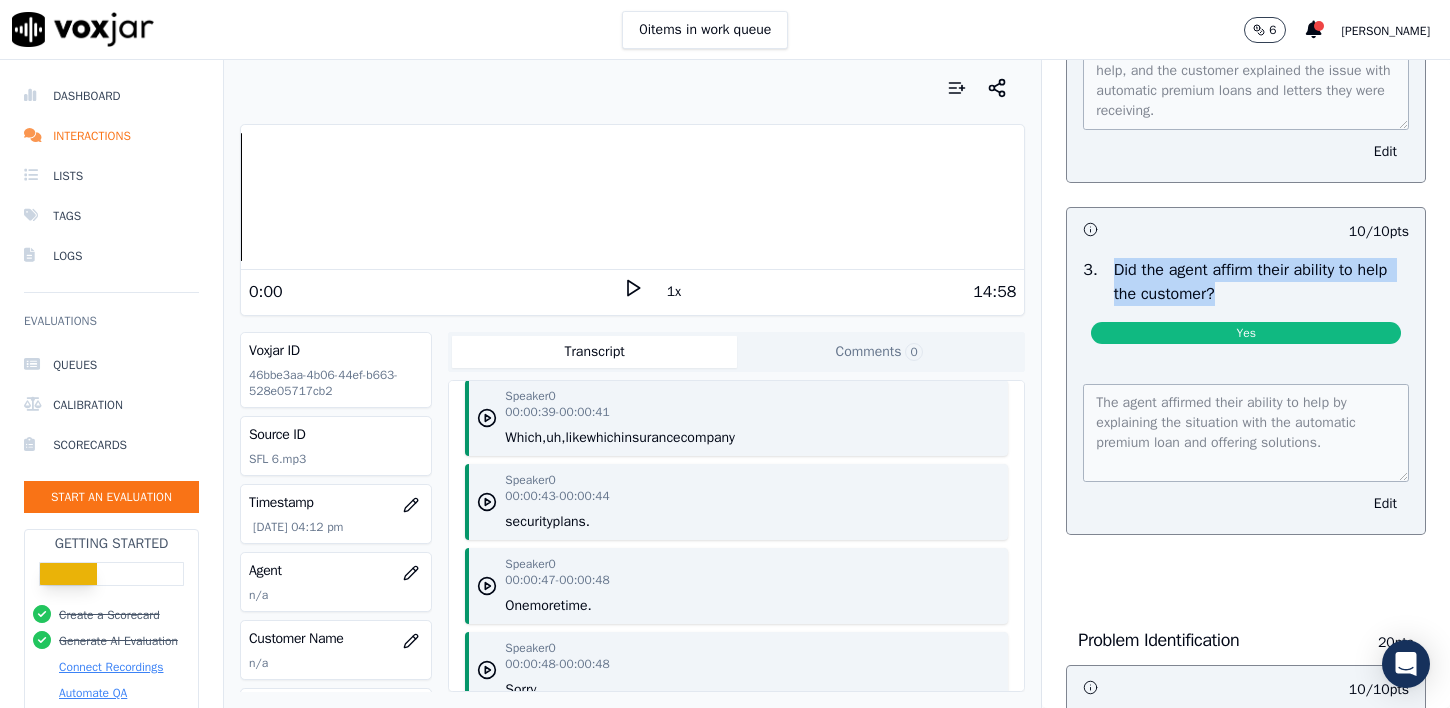 drag, startPoint x: 1108, startPoint y: 268, endPoint x: 1214, endPoint y: 294, distance: 109.14211 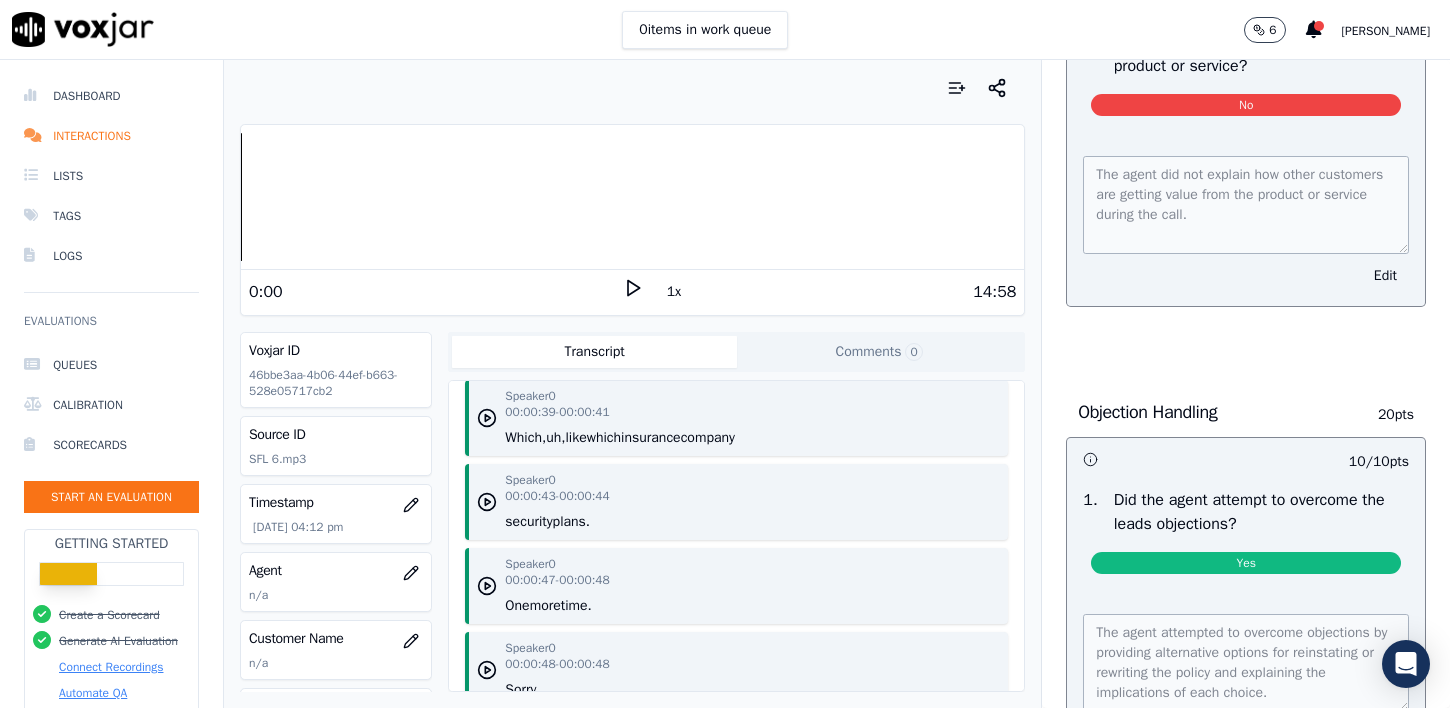 scroll, scrollTop: 1896, scrollLeft: 0, axis: vertical 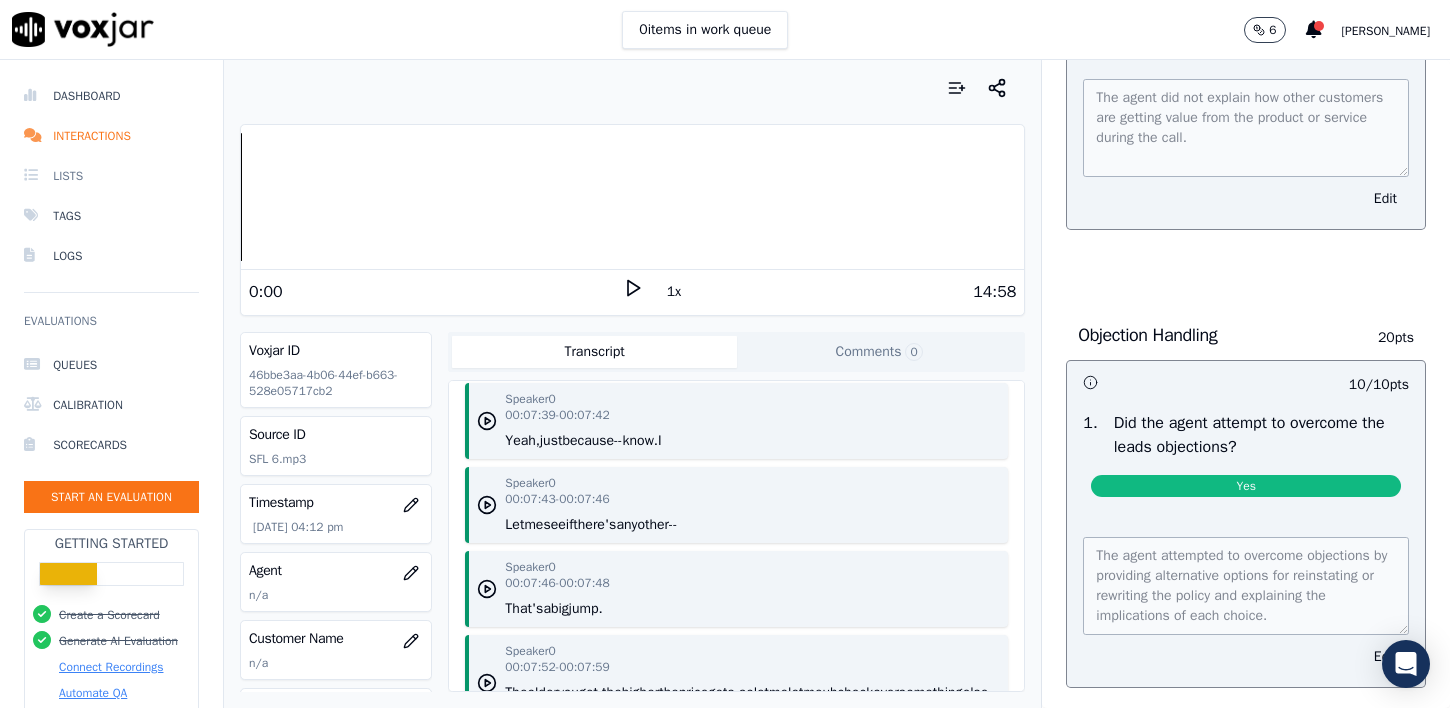 click on "Lists" at bounding box center [111, 176] 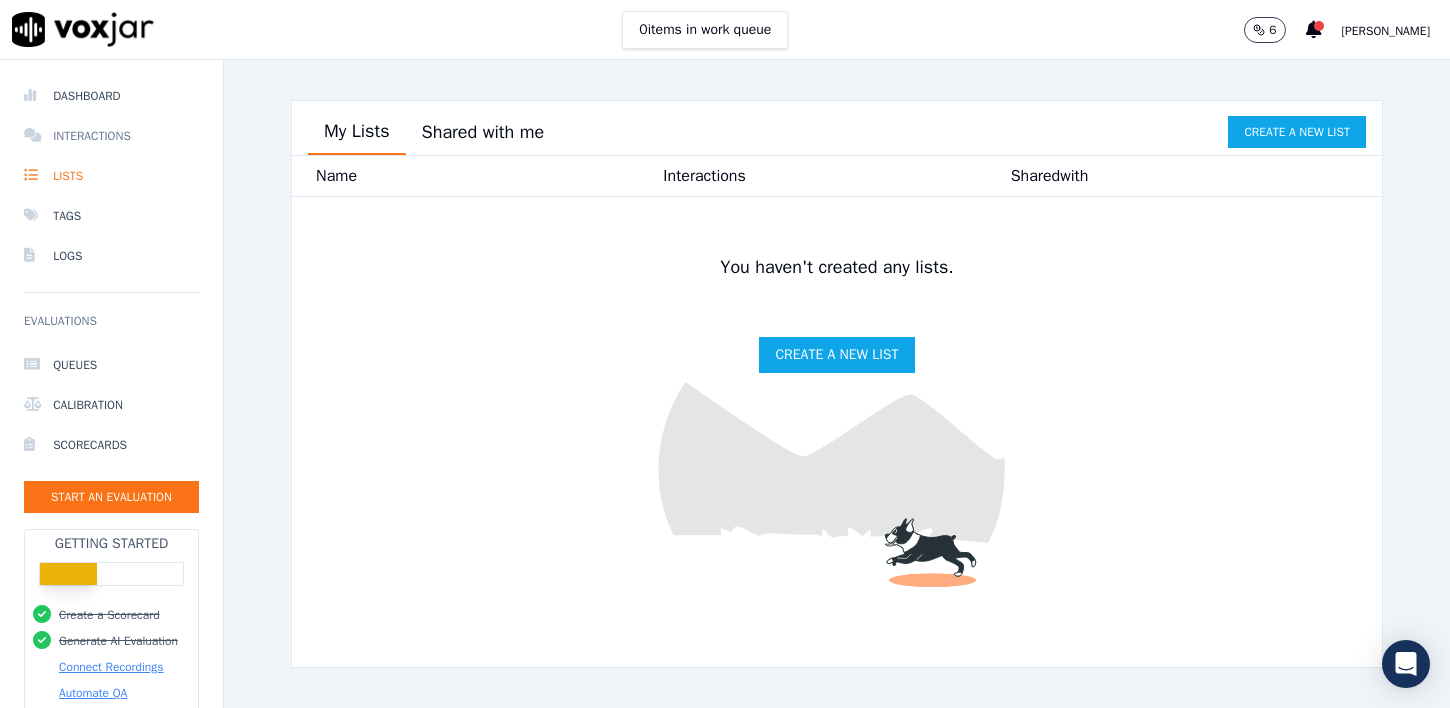 click on "Interactions" at bounding box center [111, 136] 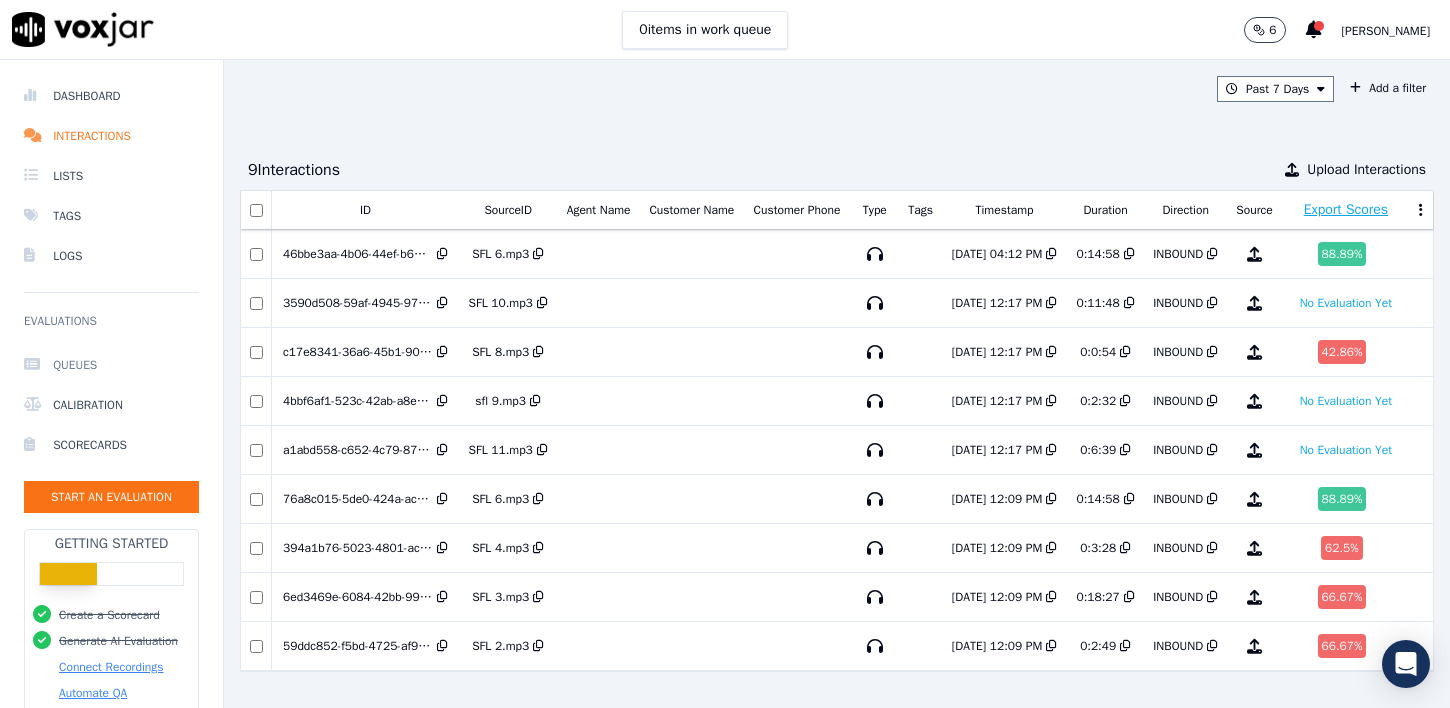 click on "Queues" at bounding box center [111, 365] 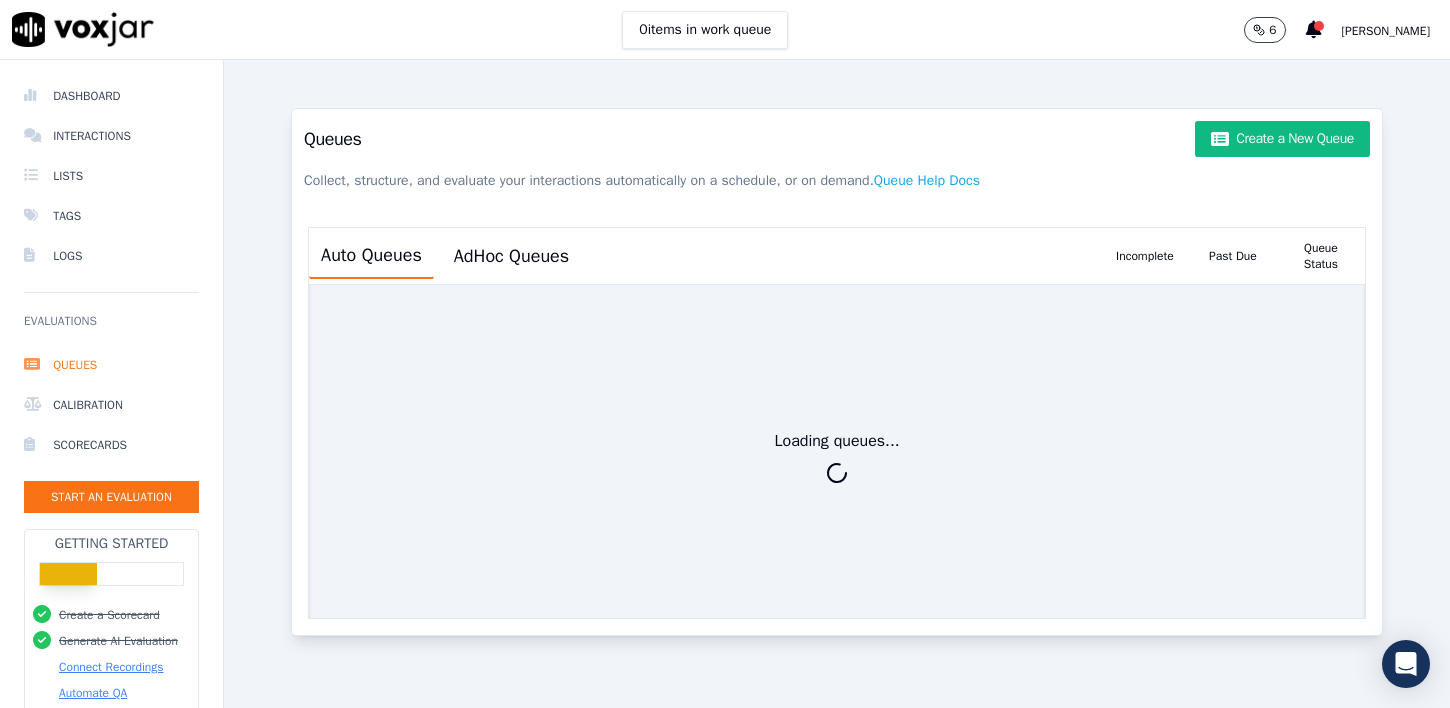 scroll, scrollTop: 21, scrollLeft: 0, axis: vertical 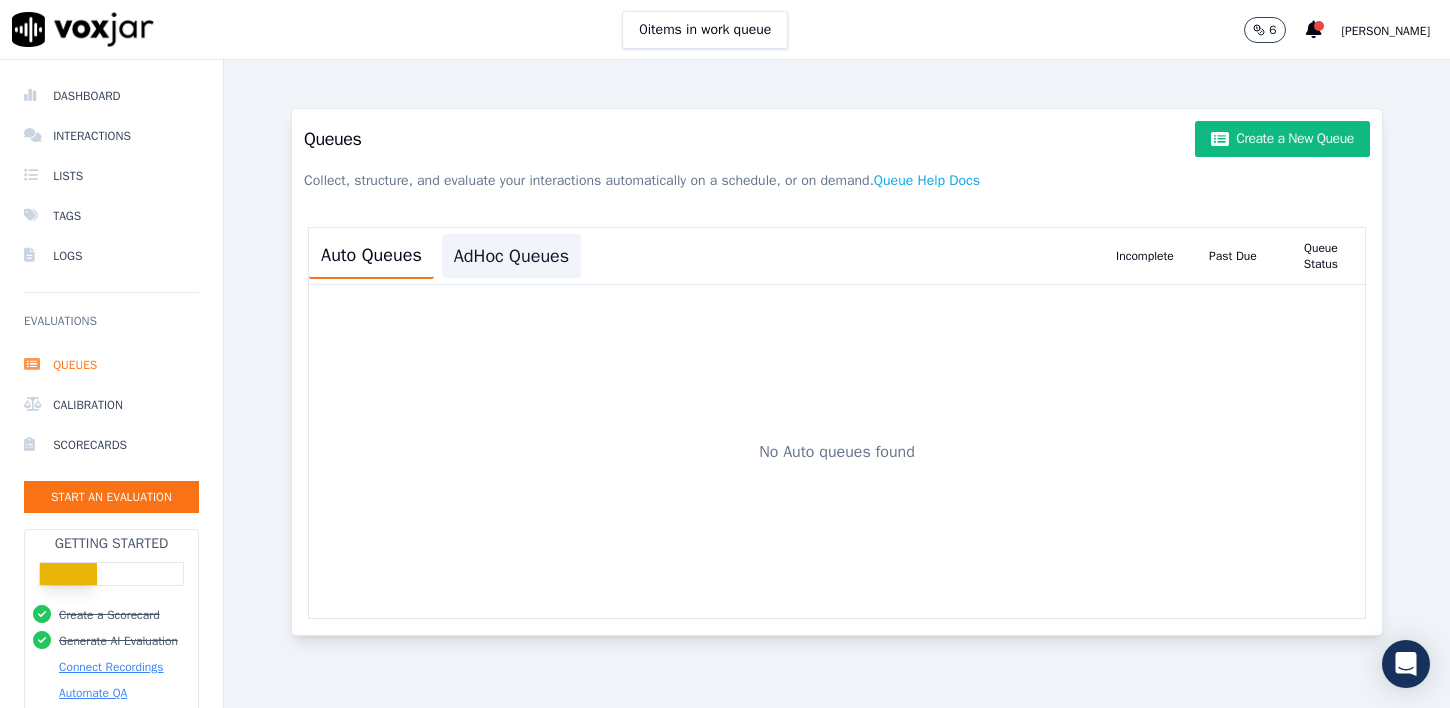 click on "AdHoc Queues" 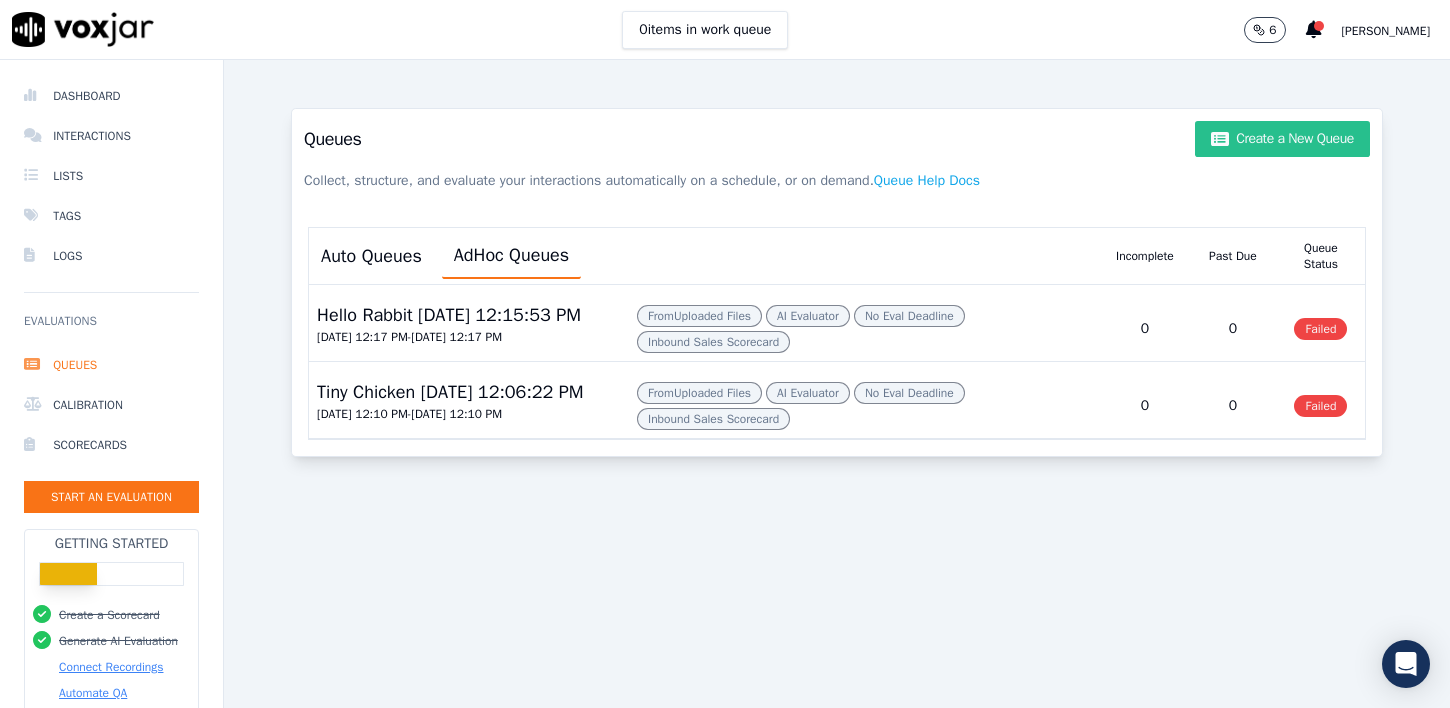 click on "Create a New Queue" at bounding box center [1282, 139] 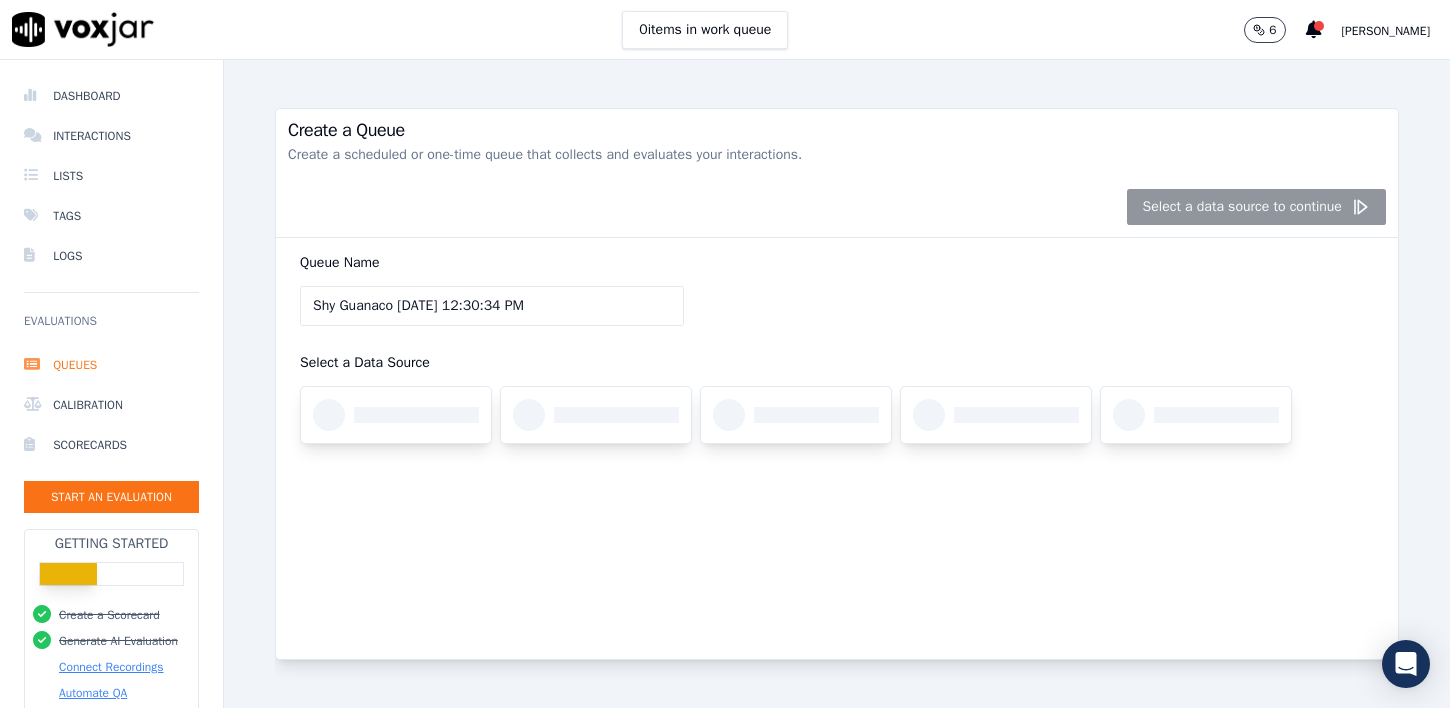 click on "Queue Name   Shy Guanaco 7/29/2025, 12:30:34 PM     Select a Data Source" at bounding box center (837, 359) 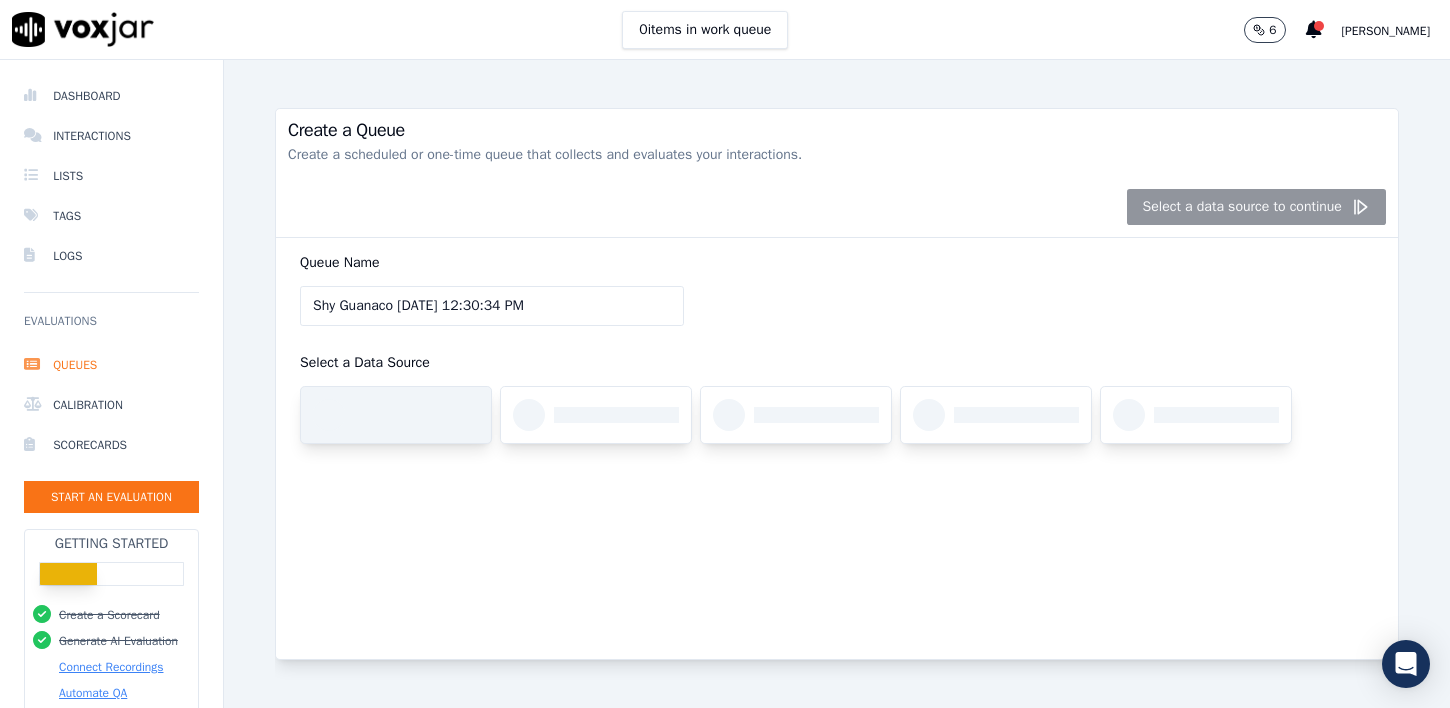 click at bounding box center (396, 415) 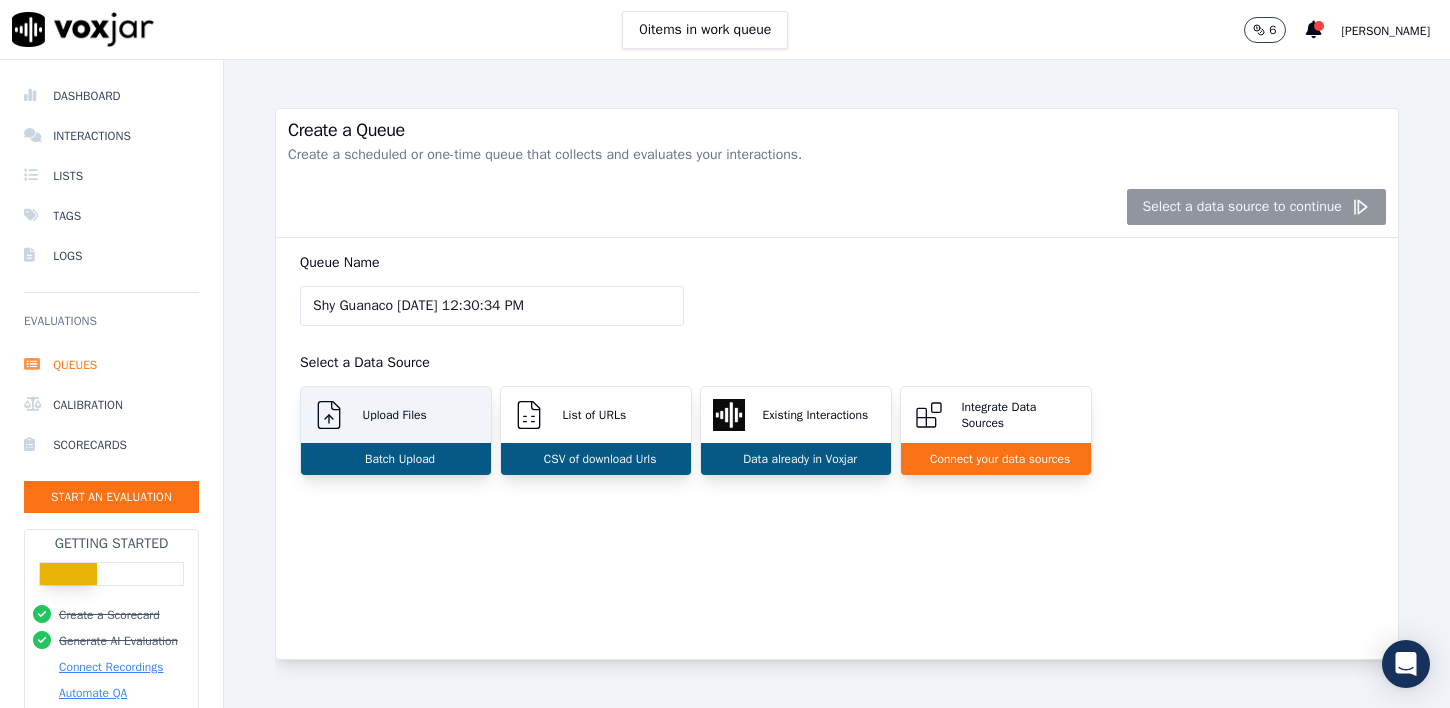 click on "Upload Files" at bounding box center (396, 415) 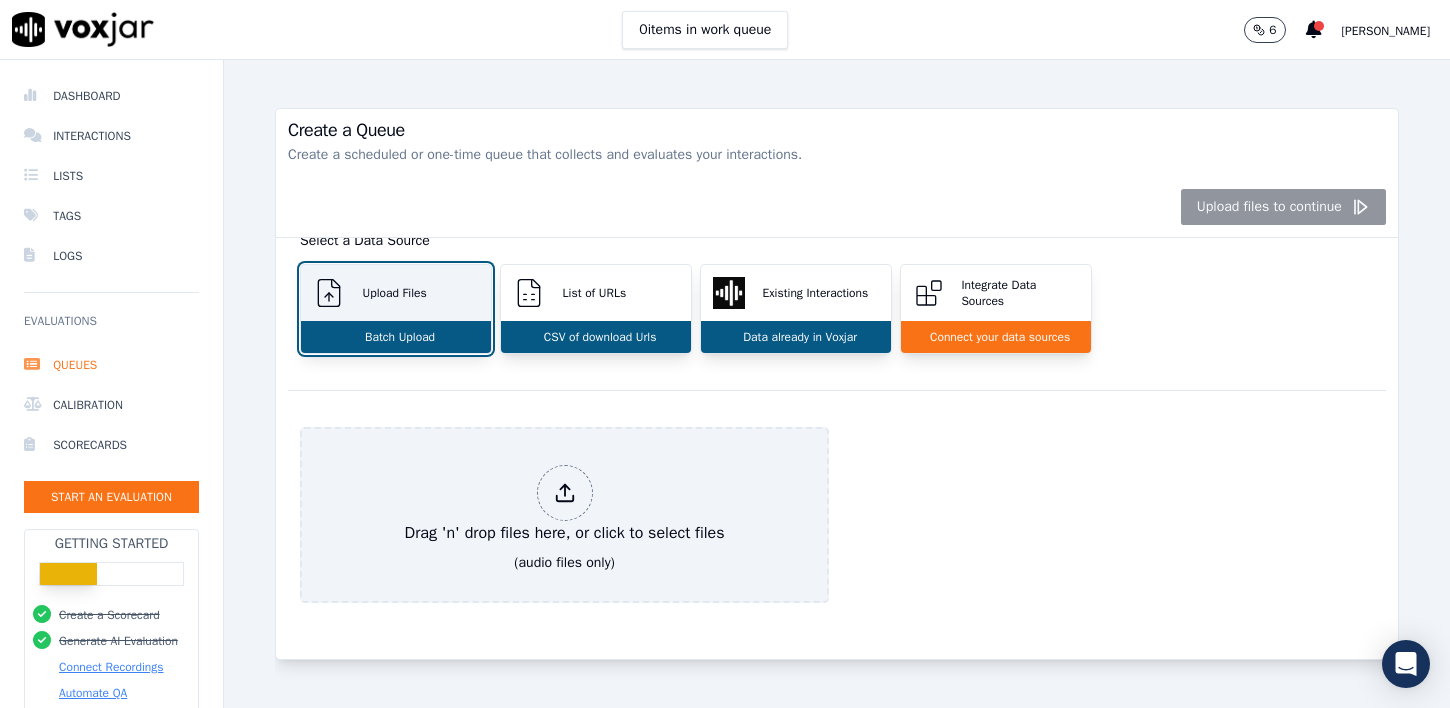 scroll, scrollTop: 126, scrollLeft: 0, axis: vertical 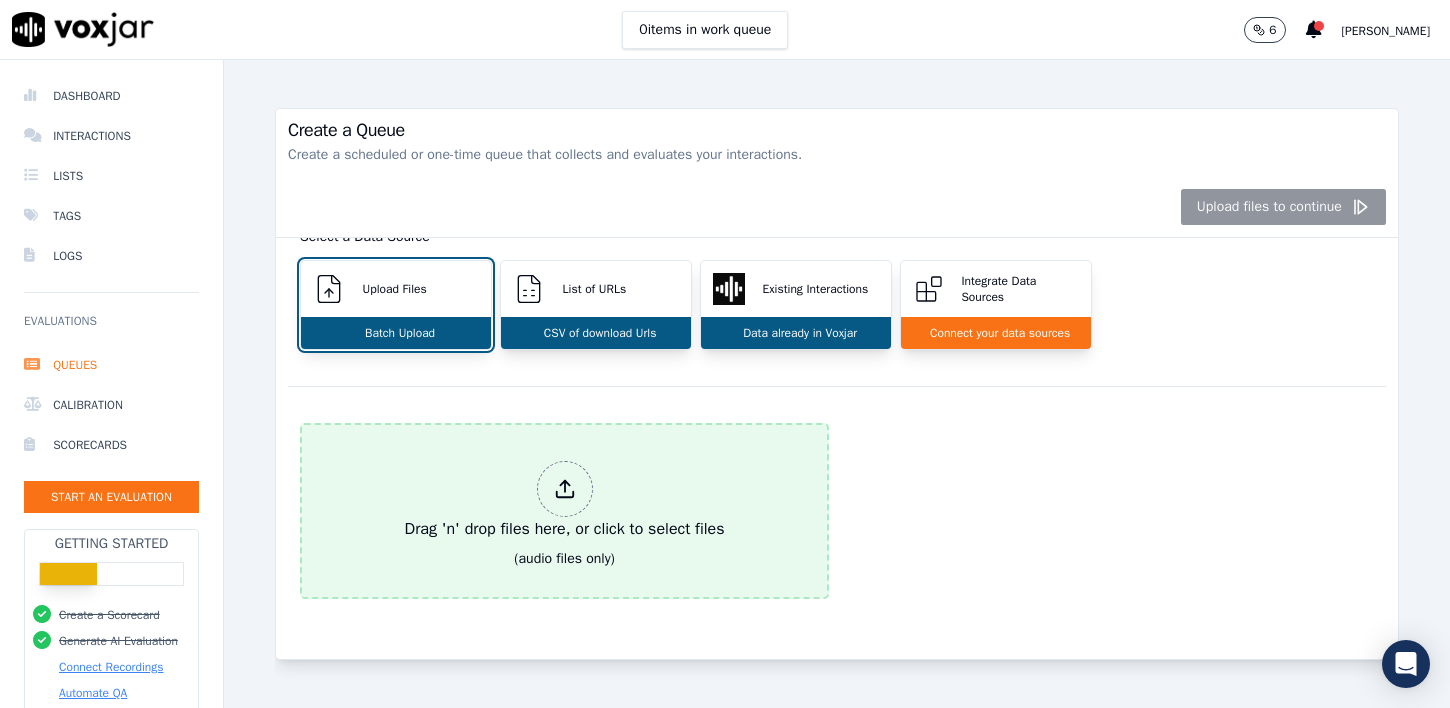 click on "Drag 'n' drop files here, or click to select files" at bounding box center [565, 501] 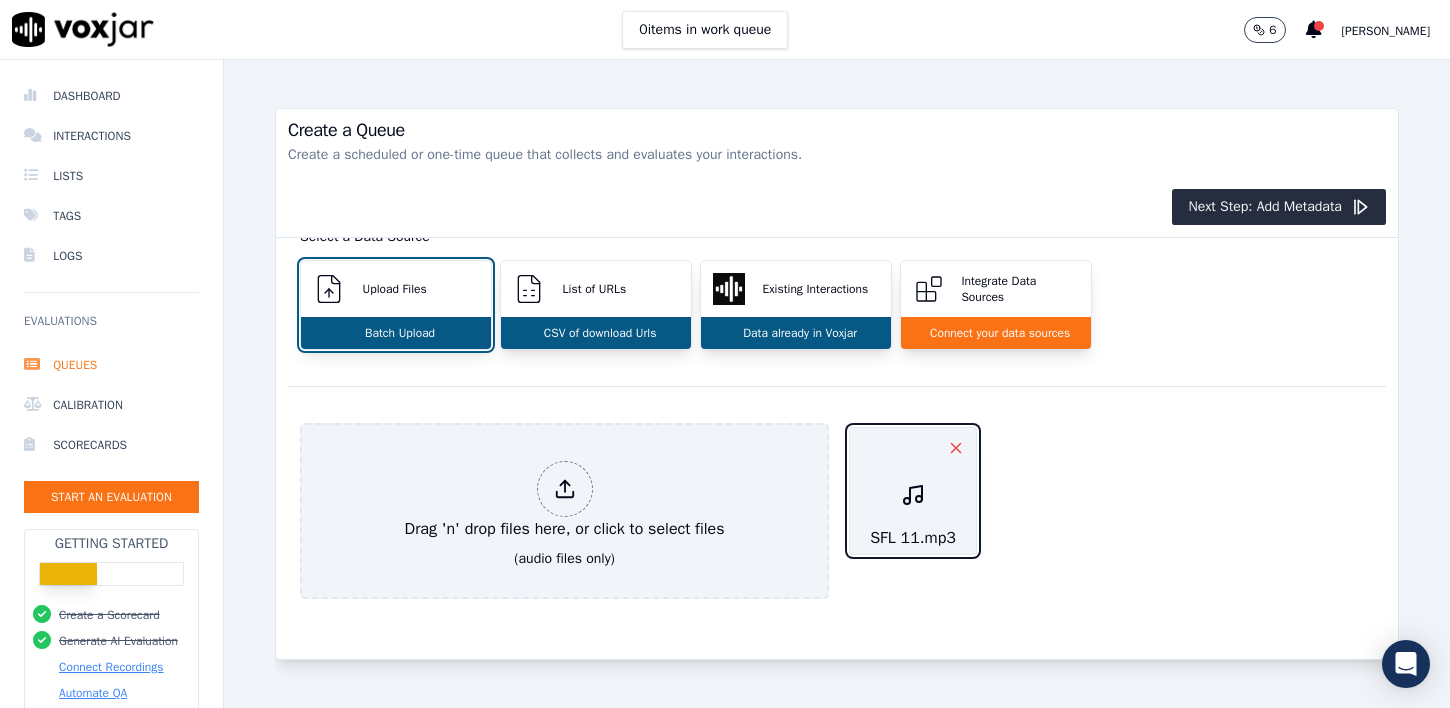 click 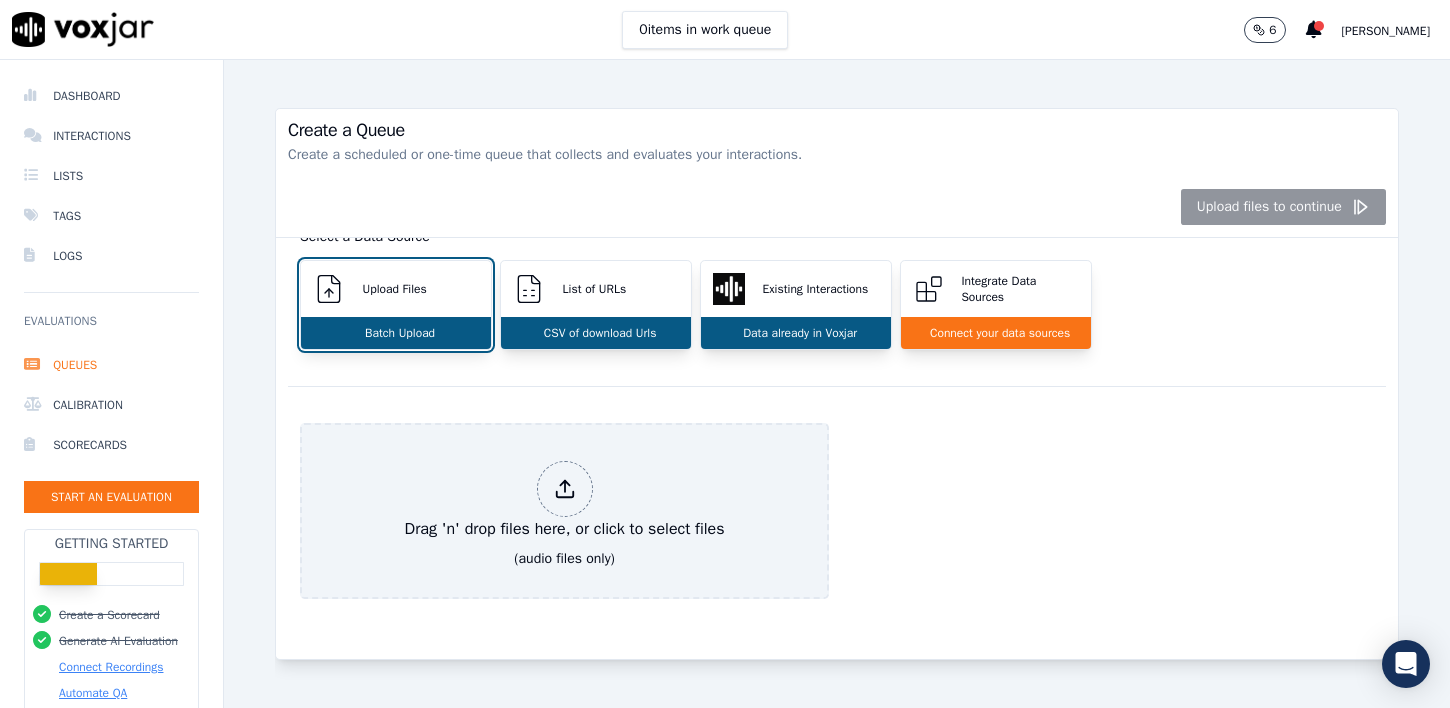 scroll, scrollTop: 10, scrollLeft: 0, axis: vertical 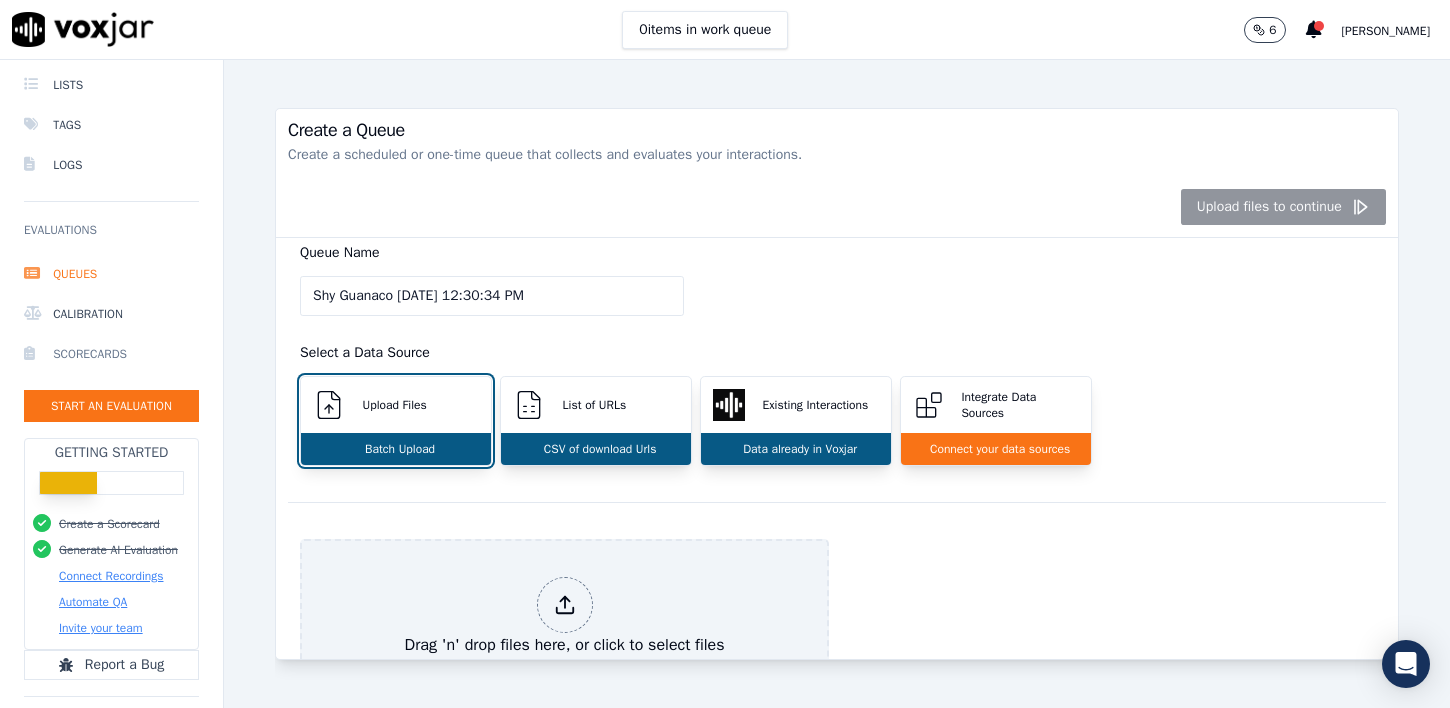 click on "Scorecards" at bounding box center [111, 354] 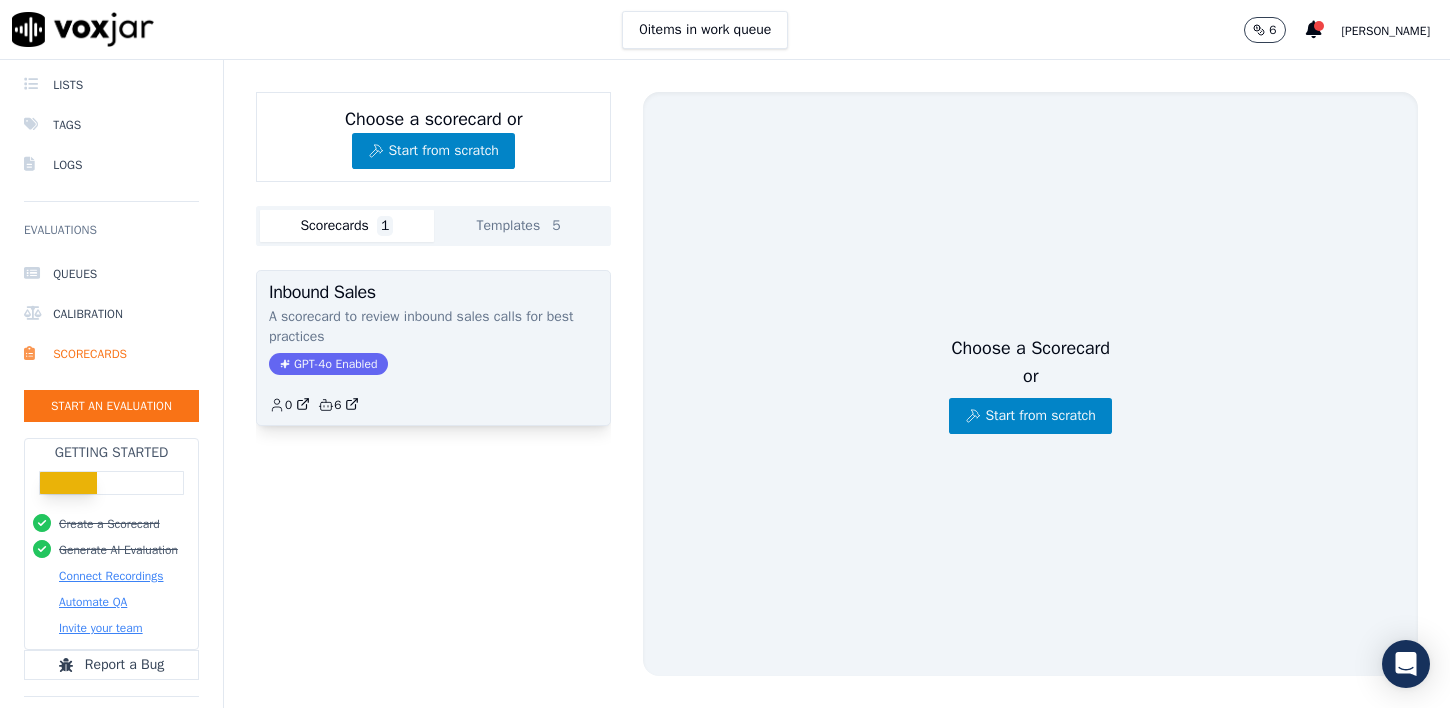 click on "0         6" 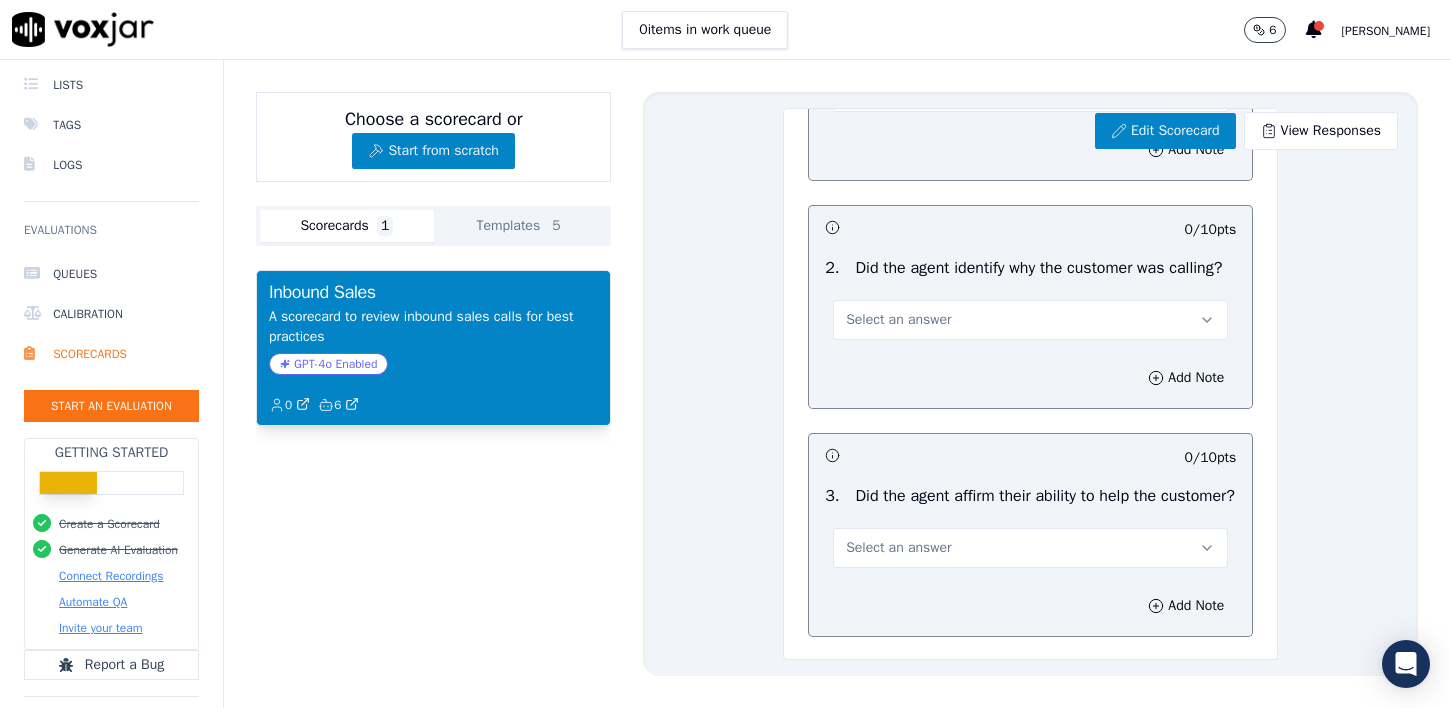 scroll, scrollTop: 333, scrollLeft: 0, axis: vertical 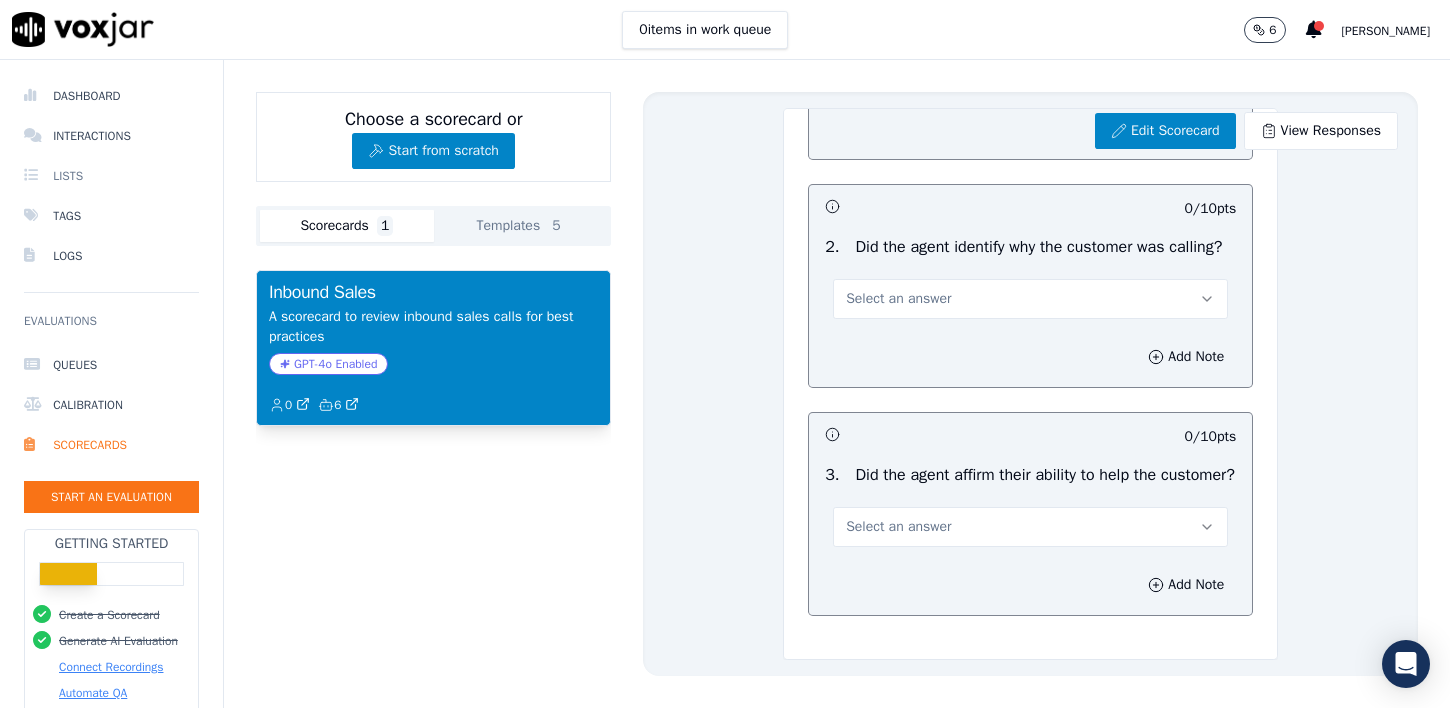 click on "Lists" at bounding box center (111, 176) 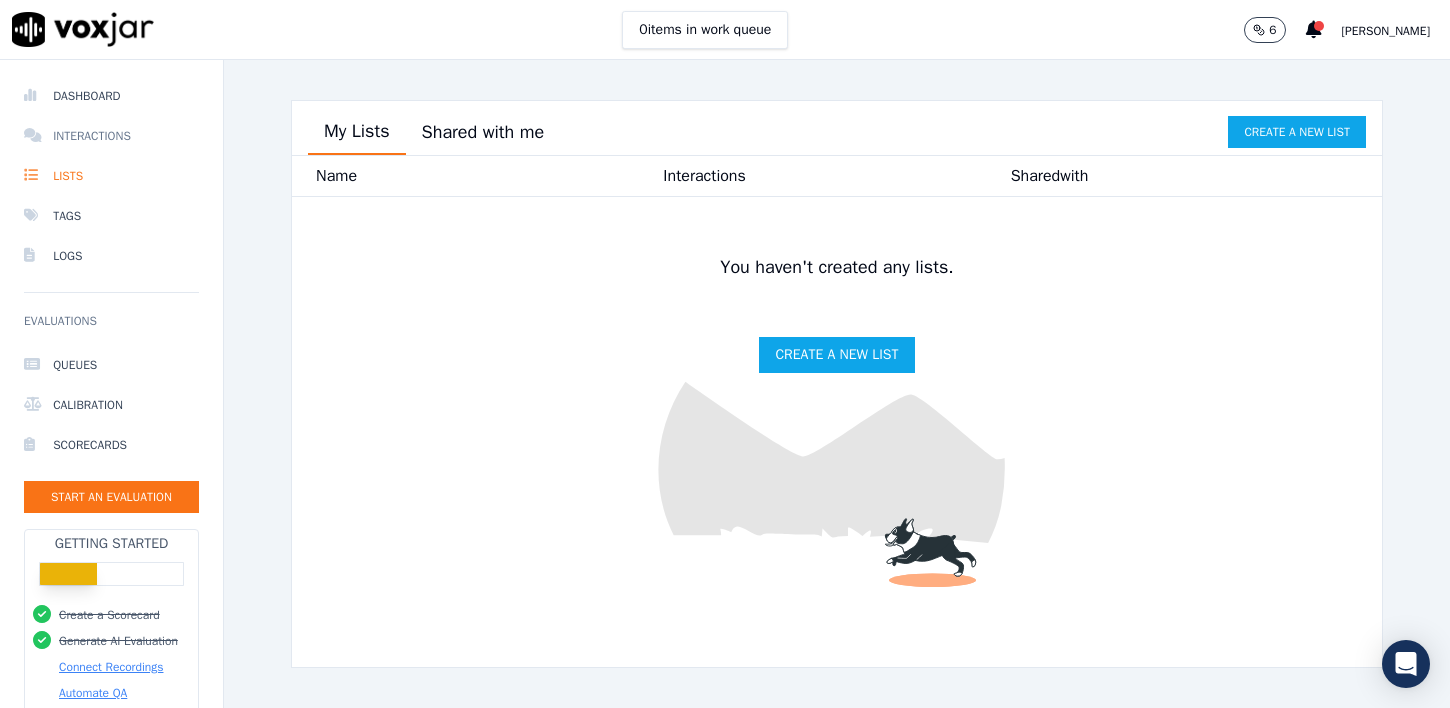 click on "Interactions" at bounding box center (111, 136) 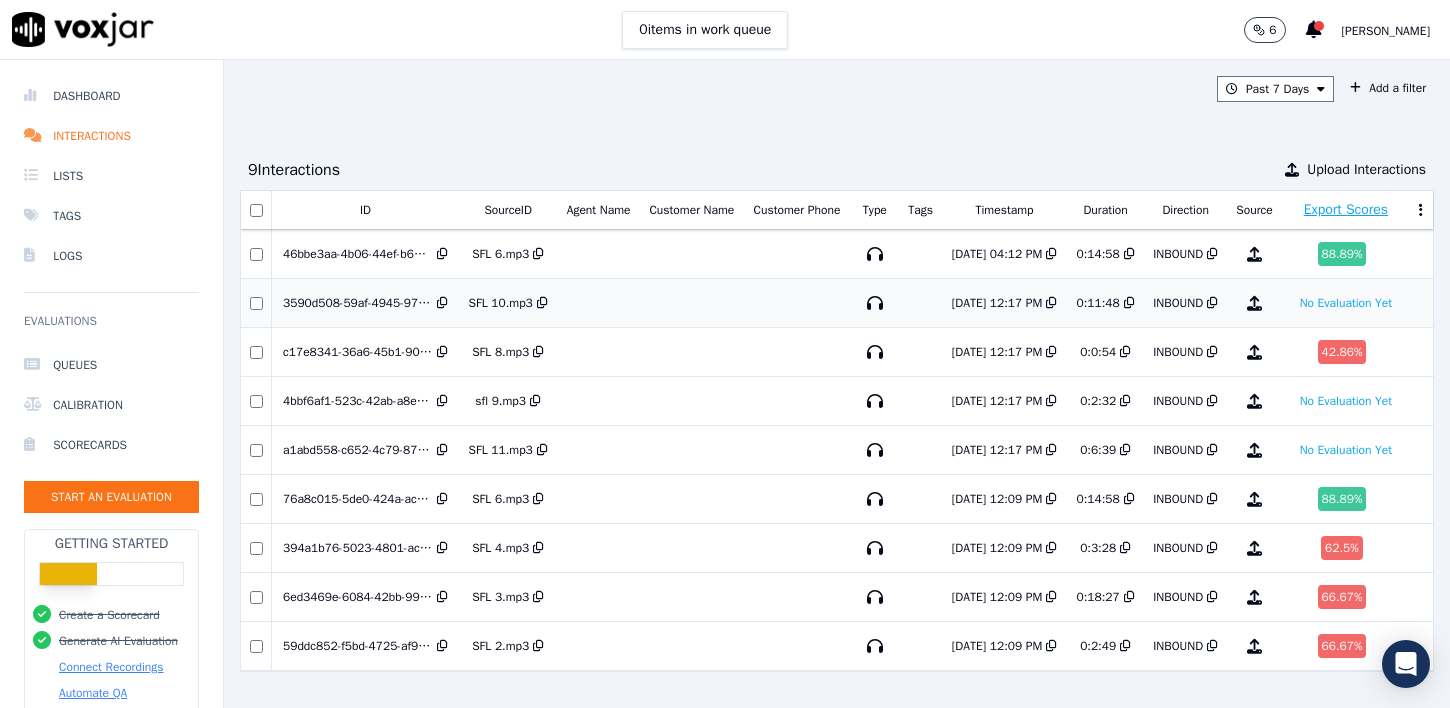 scroll, scrollTop: 14, scrollLeft: 0, axis: vertical 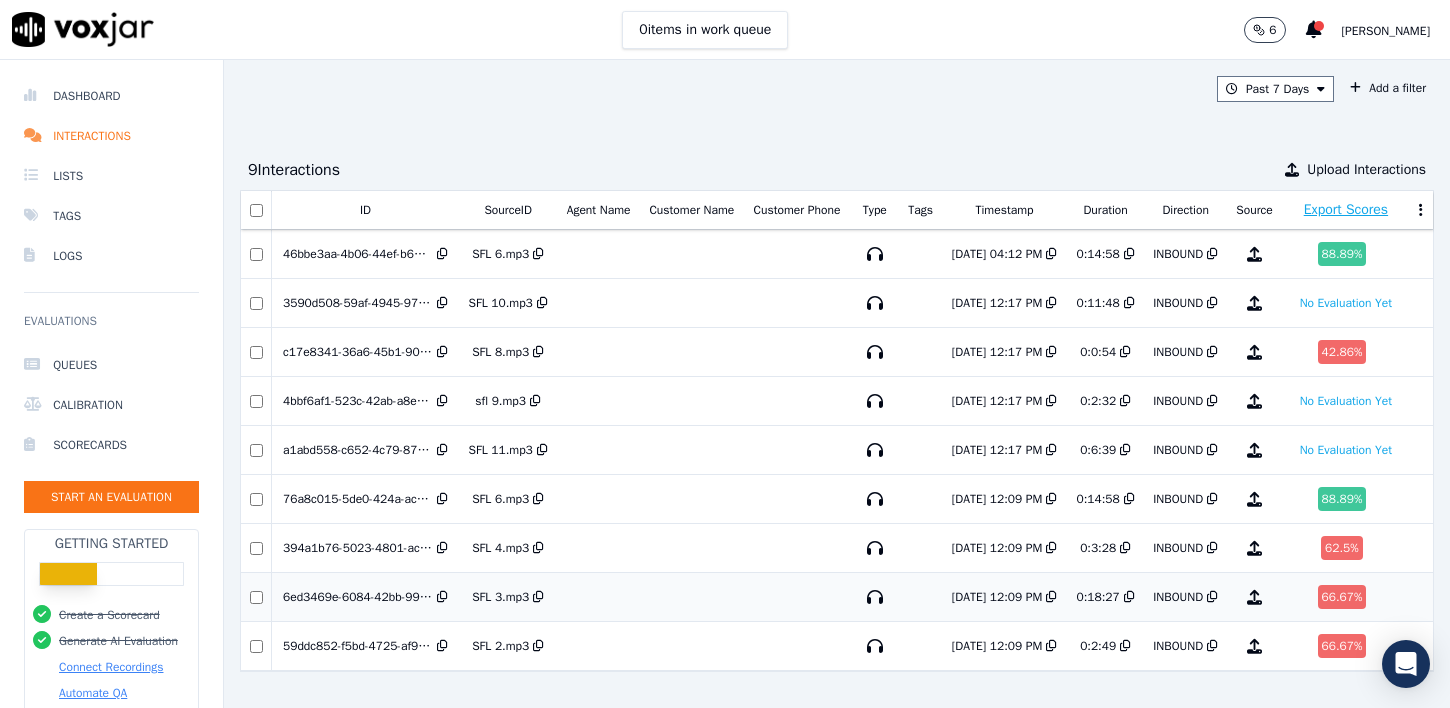 click at bounding box center (598, 597) 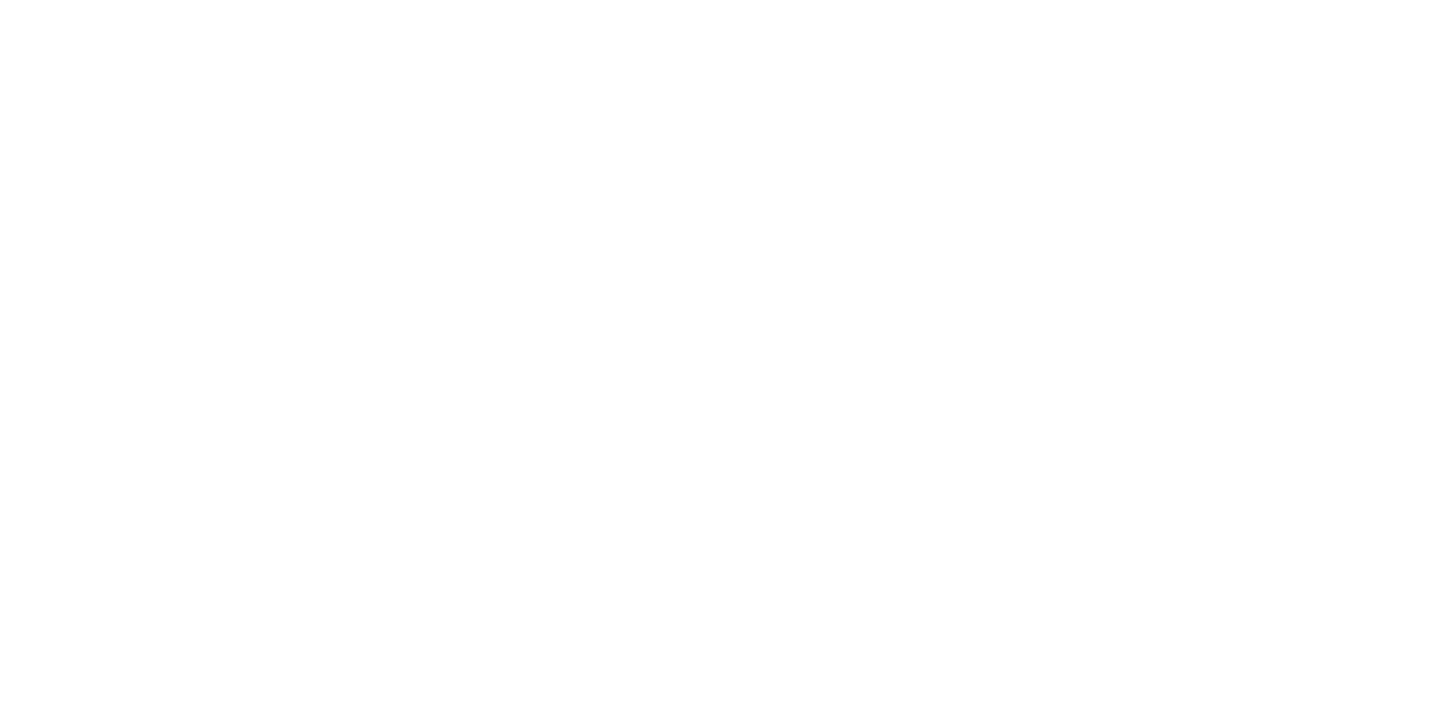 scroll, scrollTop: 0, scrollLeft: 0, axis: both 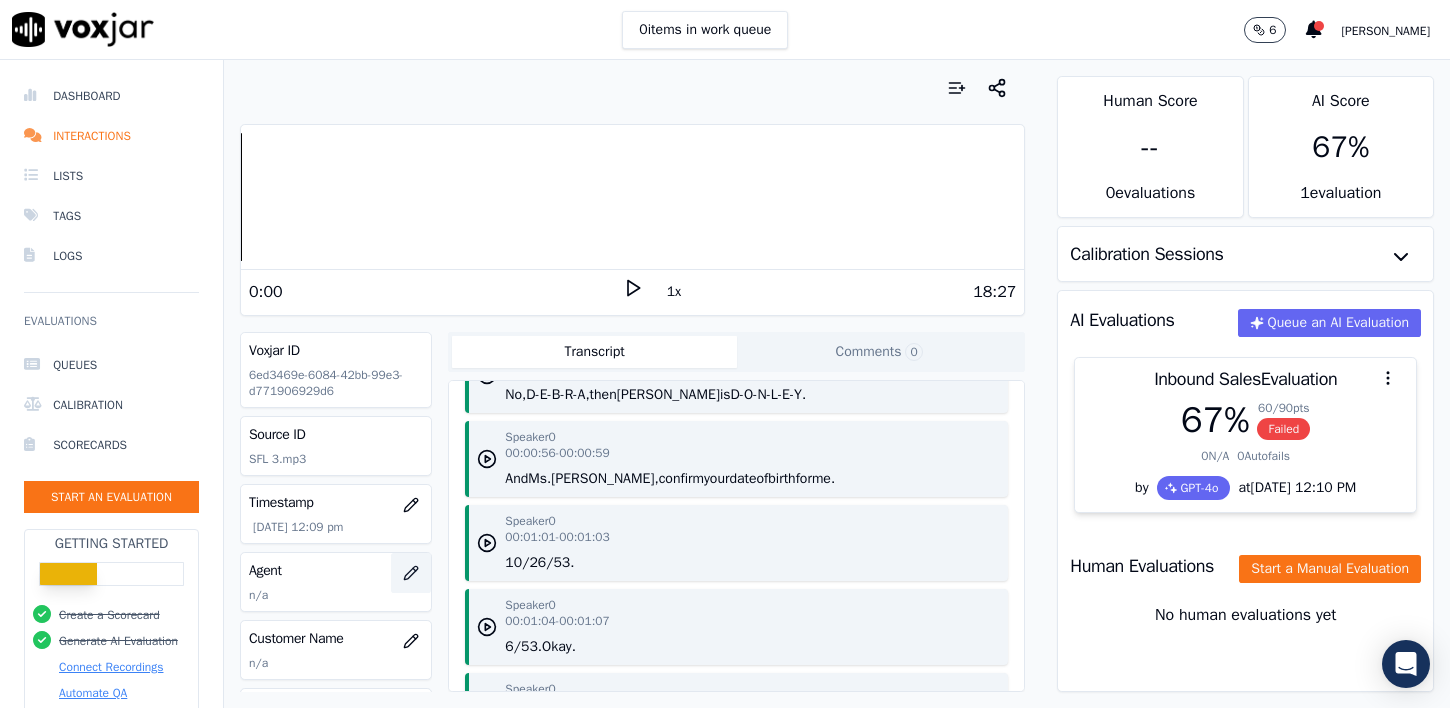 click 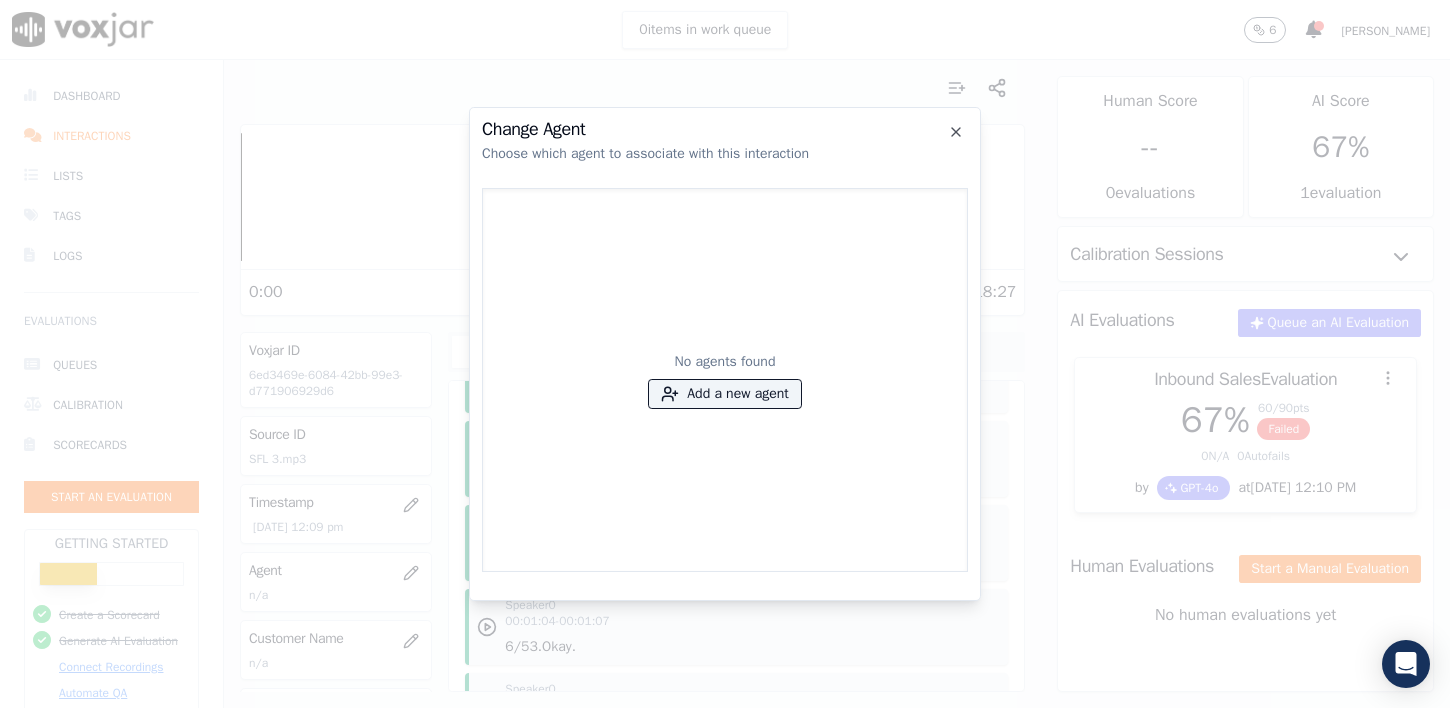 click on "Change Agent" at bounding box center [725, 129] 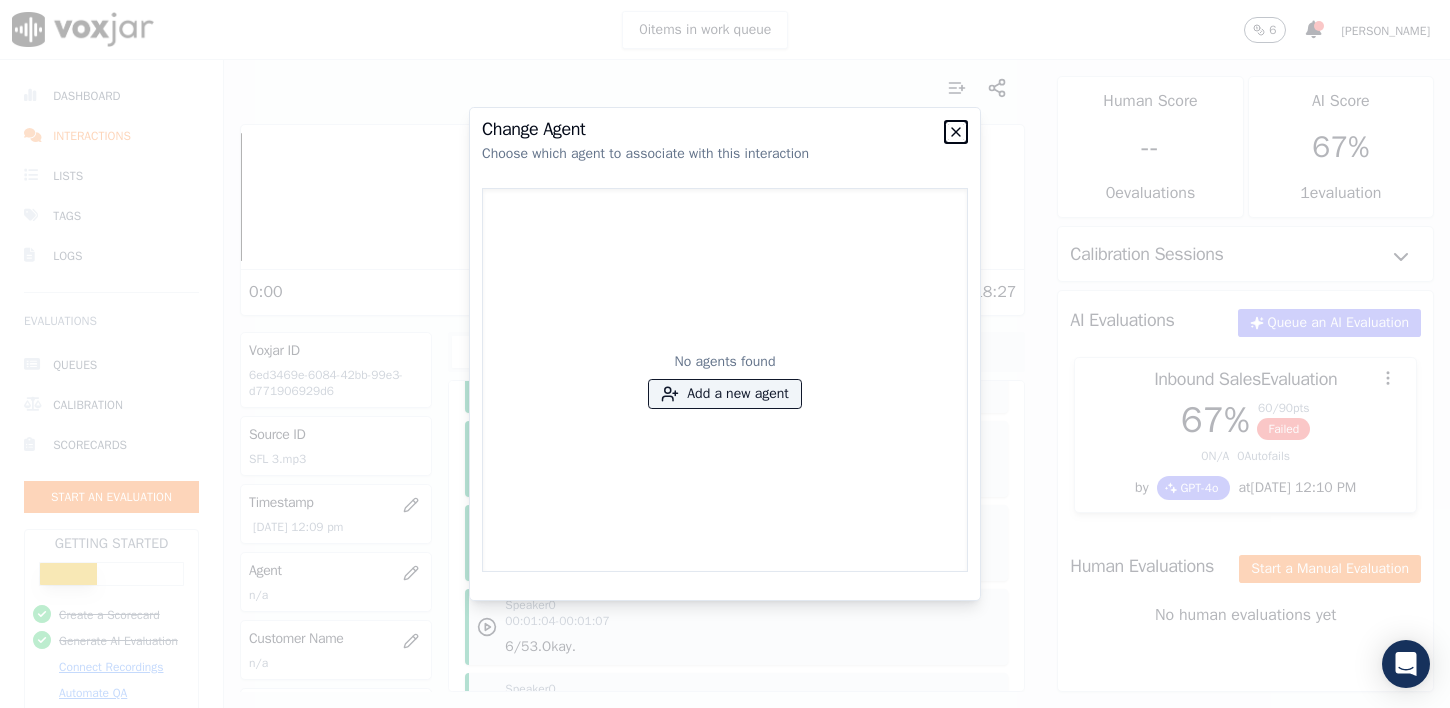 click 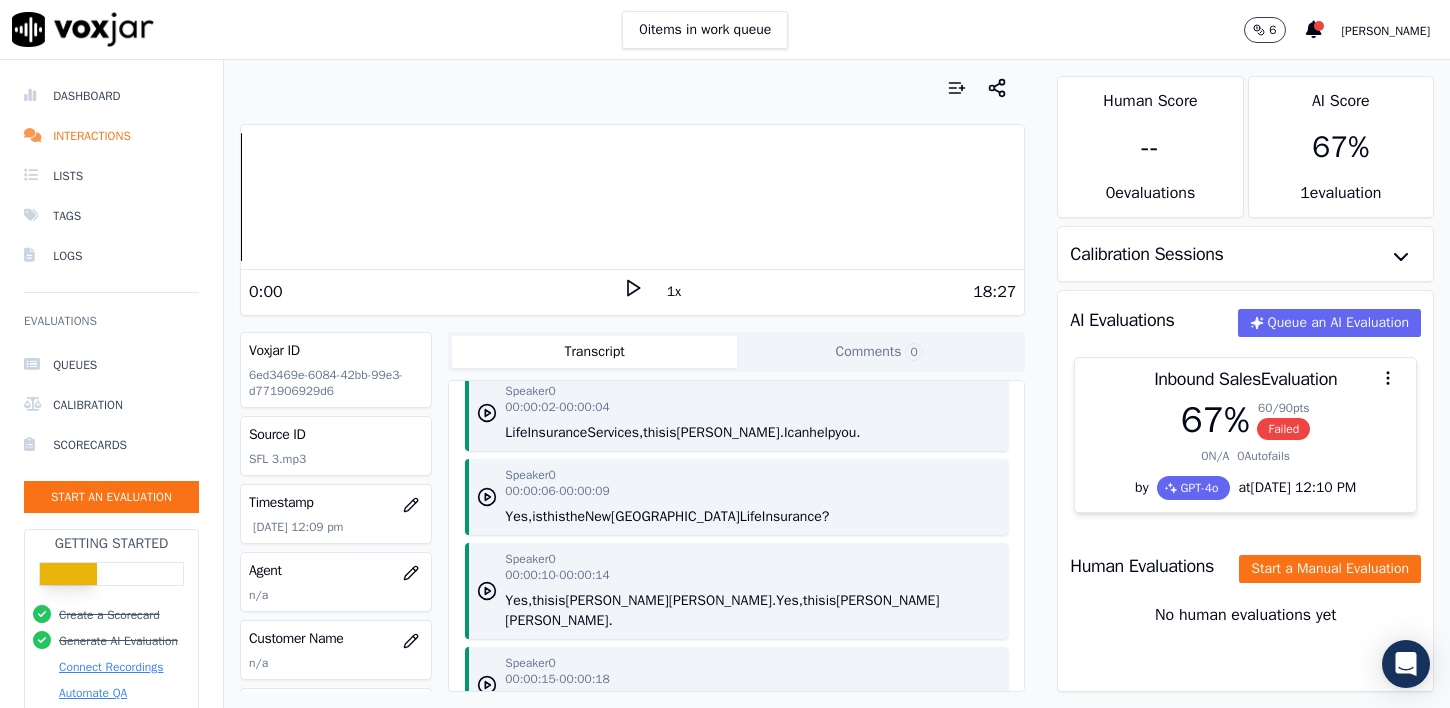 scroll, scrollTop: 0, scrollLeft: 0, axis: both 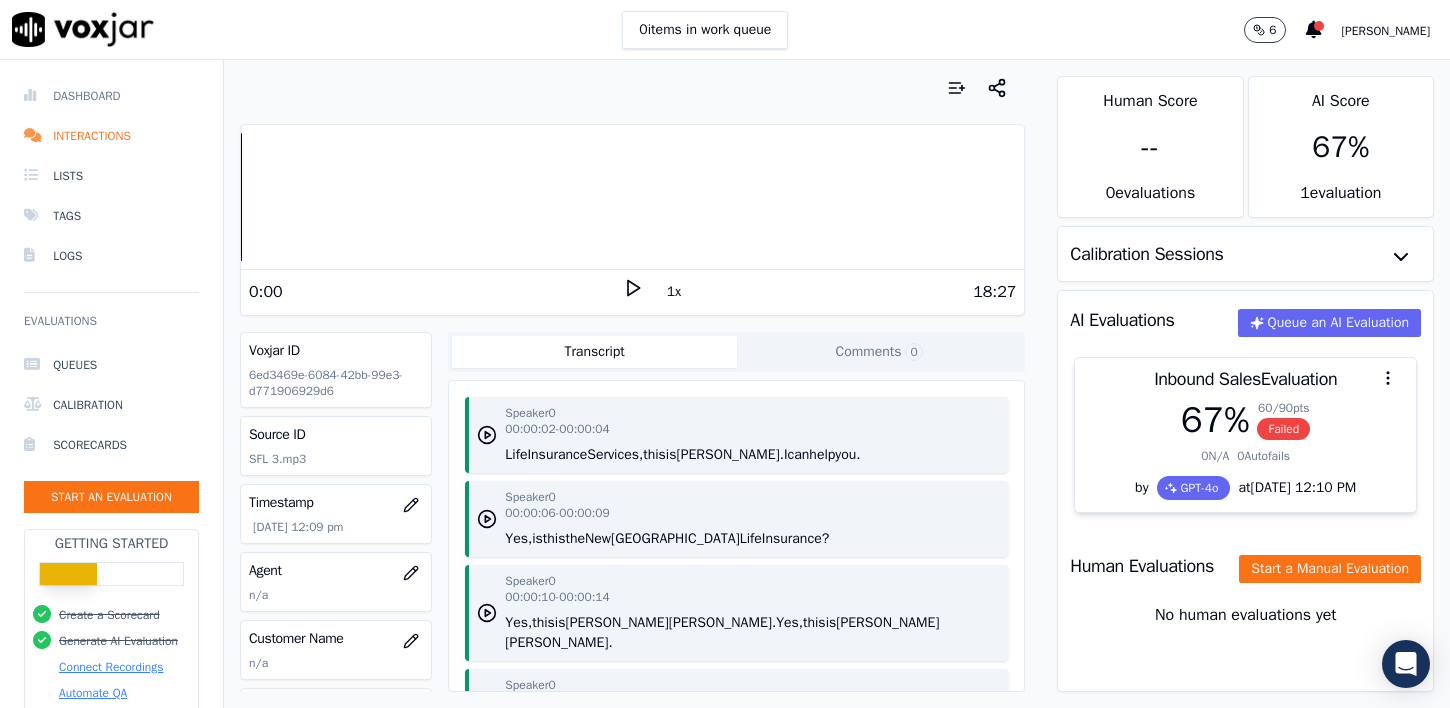 click on "Dashboard" at bounding box center (111, 96) 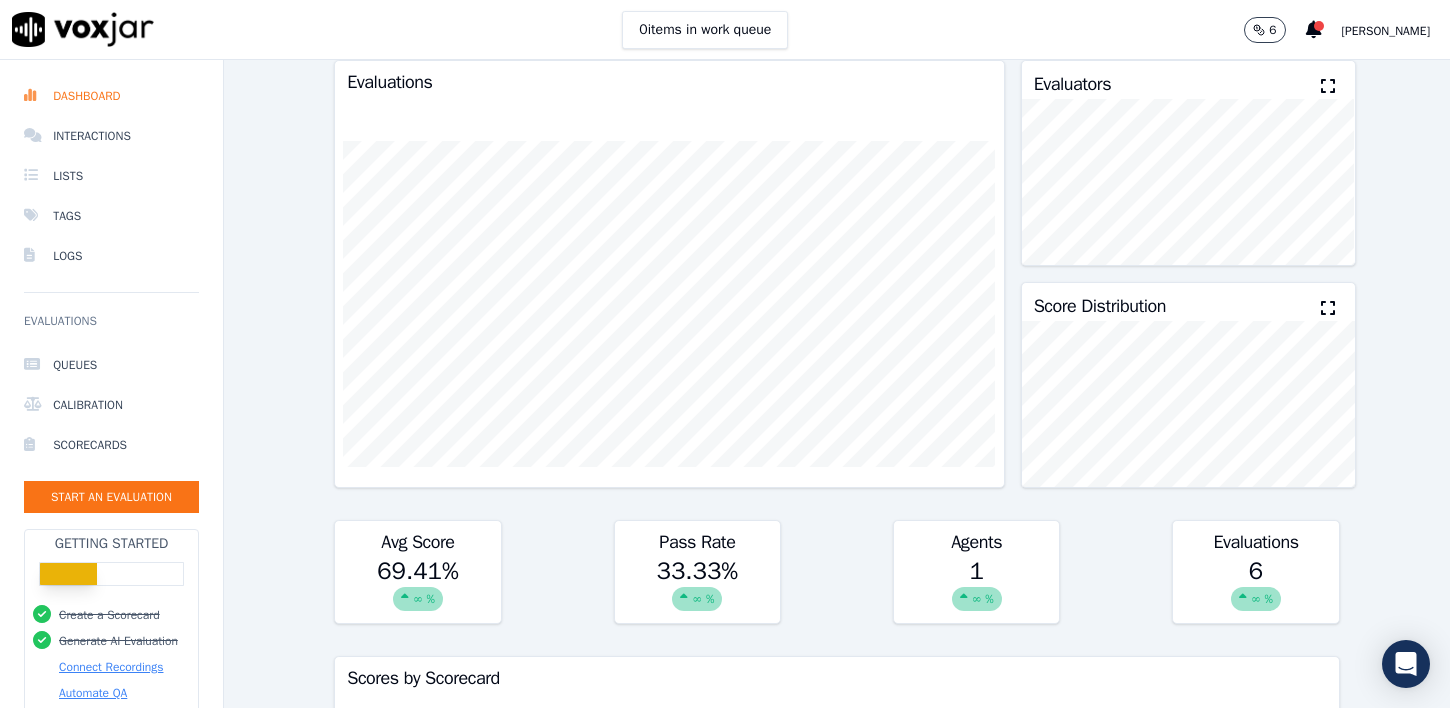 scroll, scrollTop: 0, scrollLeft: 0, axis: both 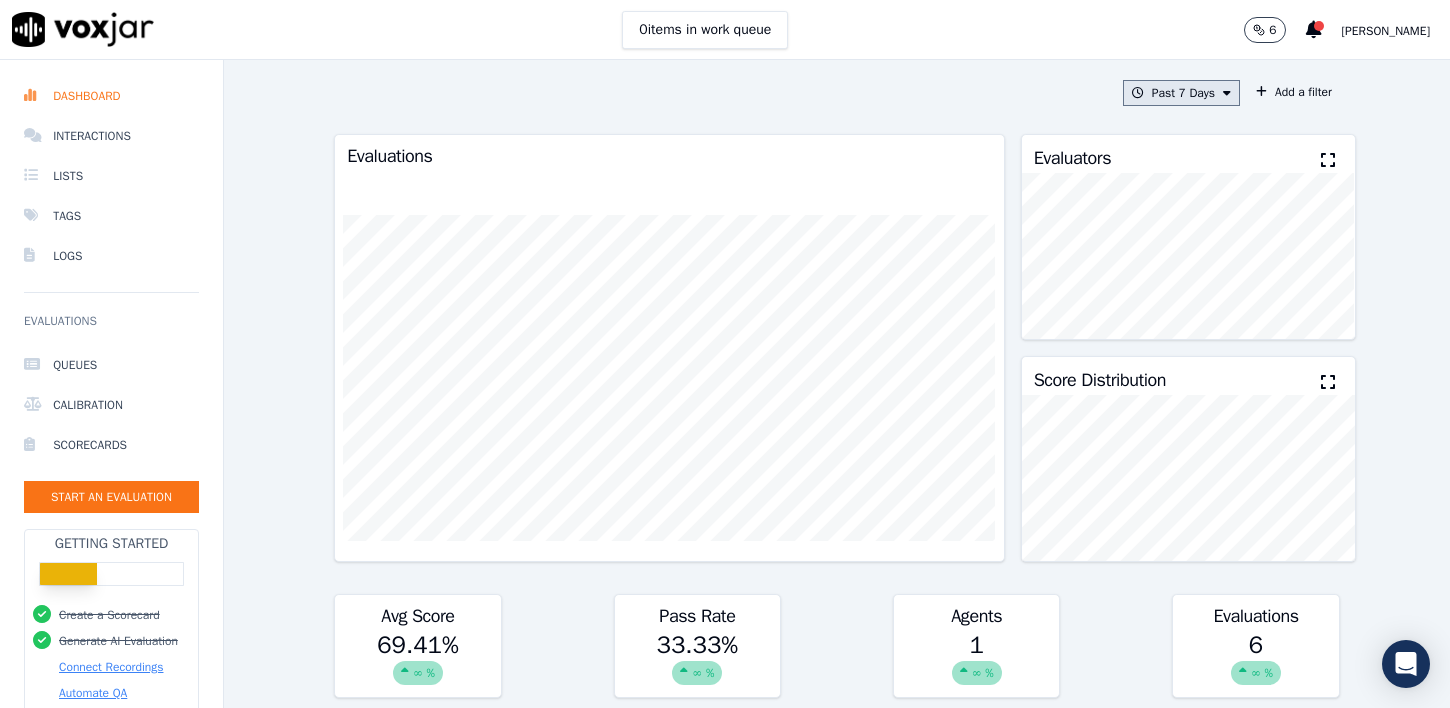 click on "Past 7 Days" at bounding box center [1181, 93] 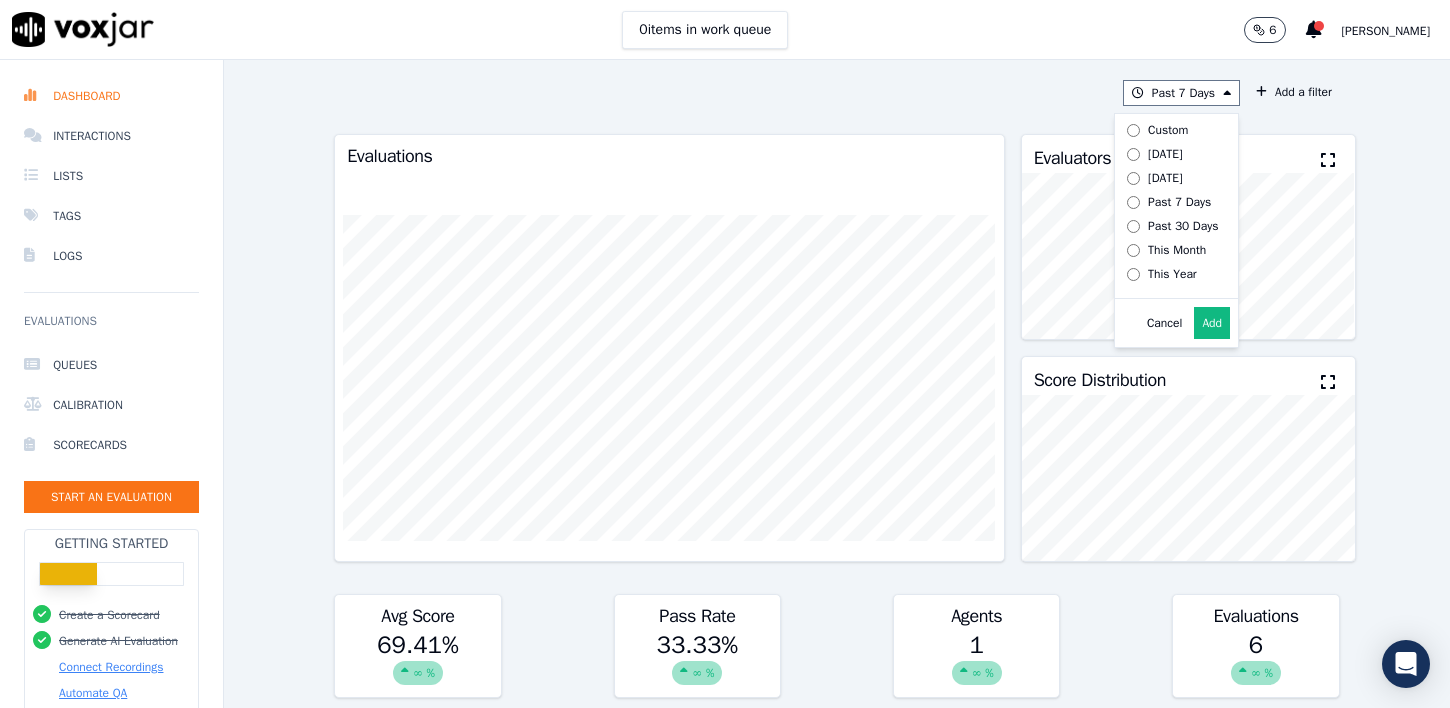 click on "Past 7 Days       Custom     [DATE]     [DATE]     Past 7 Days     Past 30 Days     This Month     This Year         Cancel   Add
Add a filter
Evaluations         Evaluators           Score Distribution             Avg Score   69.41 %
∞ %   Pass Rate   33.33 %
∞ %   Agents   1     ∞ %   Evaluations   6     ∞ %   Scores by Scorecard   Scorecards   Evals   Avg Score   Passrate     Inbound Sales   6   69.41 %   33.33 %   export       Agent Leaderboard     Agents   [PERSON_NAME] Score   Passrate   Recent Evals" 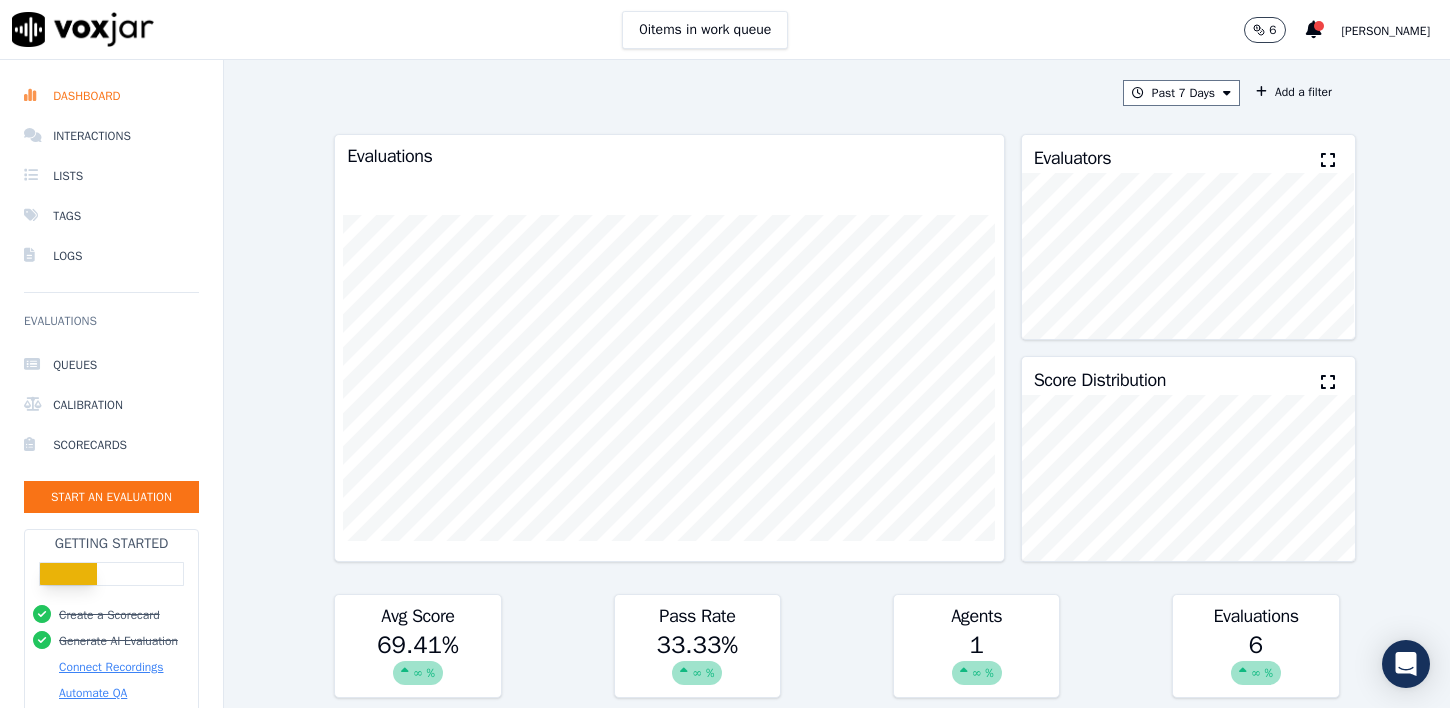 click on "Past 7 Days
Add a filter
Evaluations         Evaluators           Score Distribution             Avg Score   69.41 %
∞ %   Pass Rate   33.33 %
∞ %   Agents   1     ∞ %   Evaluations   6     ∞ %   Scores by Scorecard   Scorecards   Evals   Avg Score   Passrate     Inbound Sales   6   69.41 %   33.33 %   export       Agent Leaderboard     Agents   [PERSON_NAME] Score   Passrate   Recent Evals" 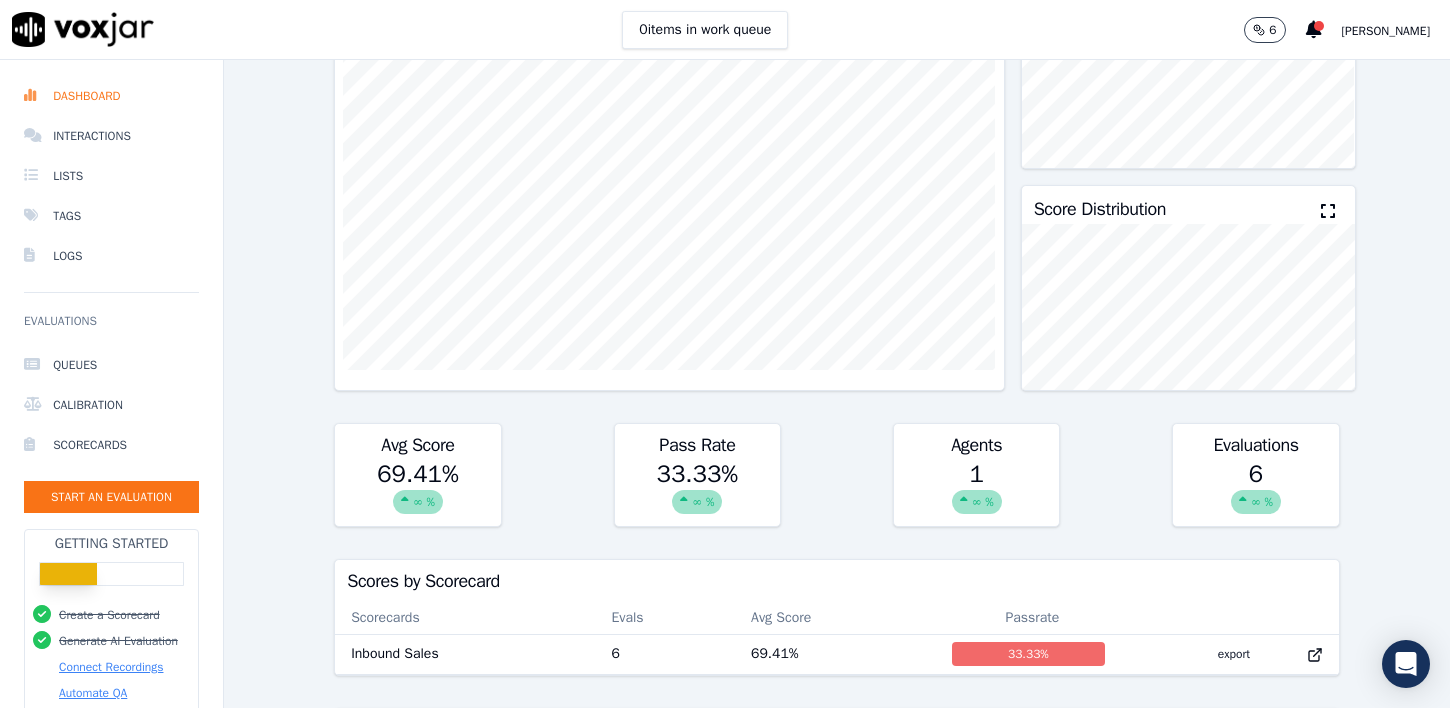 scroll, scrollTop: 152, scrollLeft: 0, axis: vertical 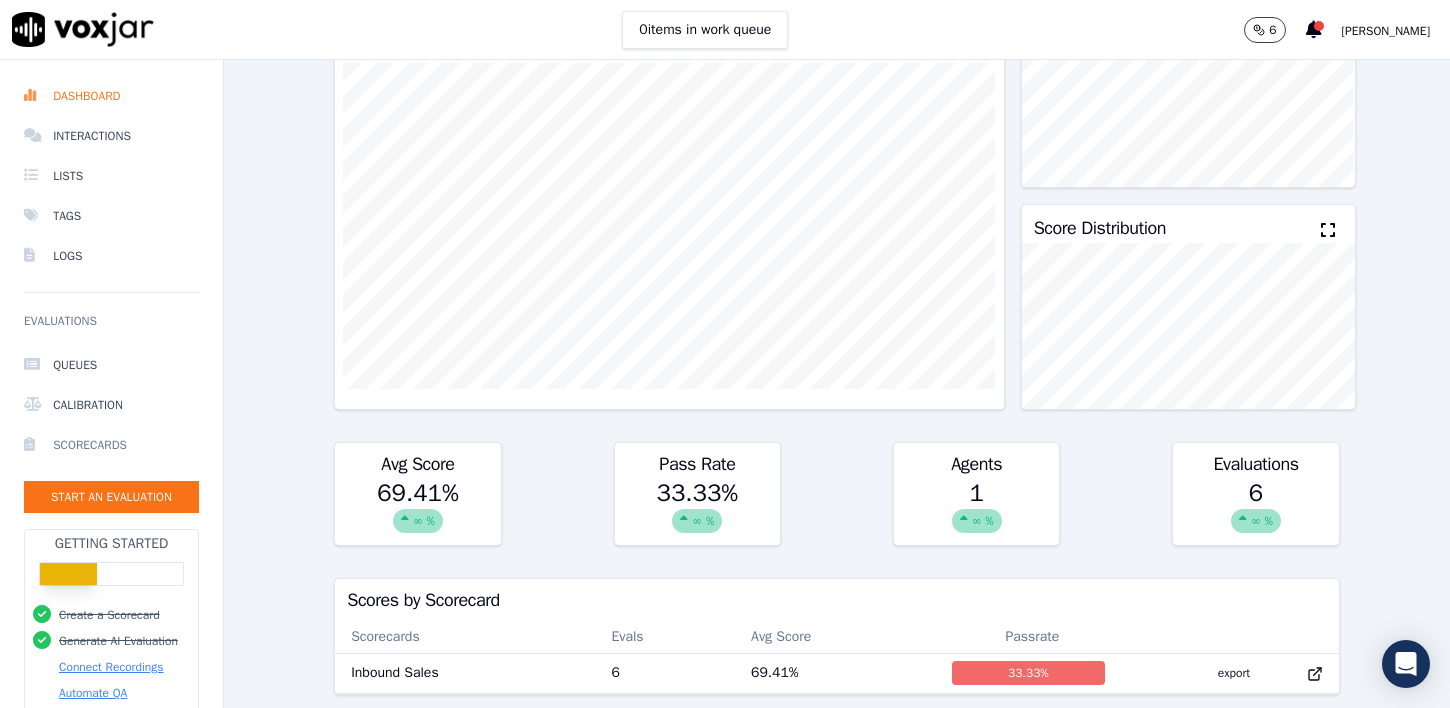 click on "Scorecards" at bounding box center (111, 445) 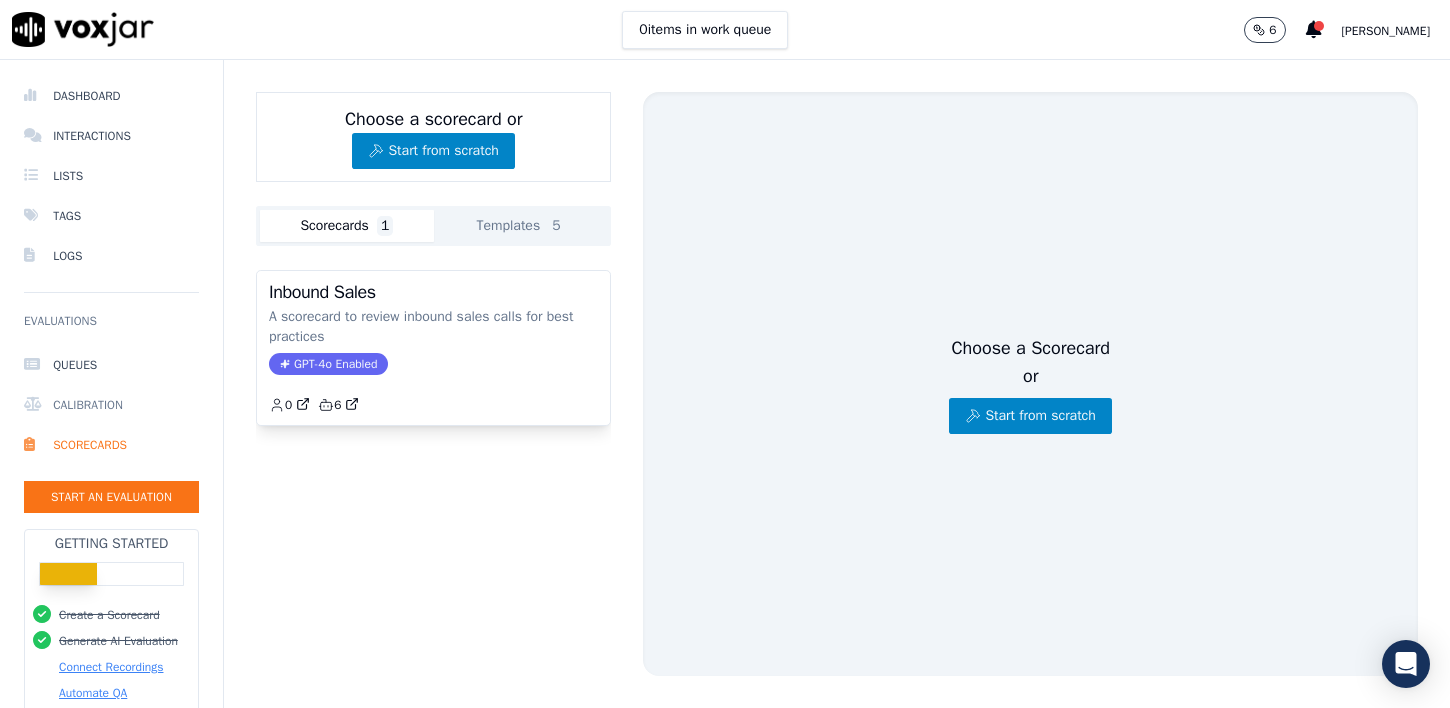 click on "Calibration" at bounding box center (111, 405) 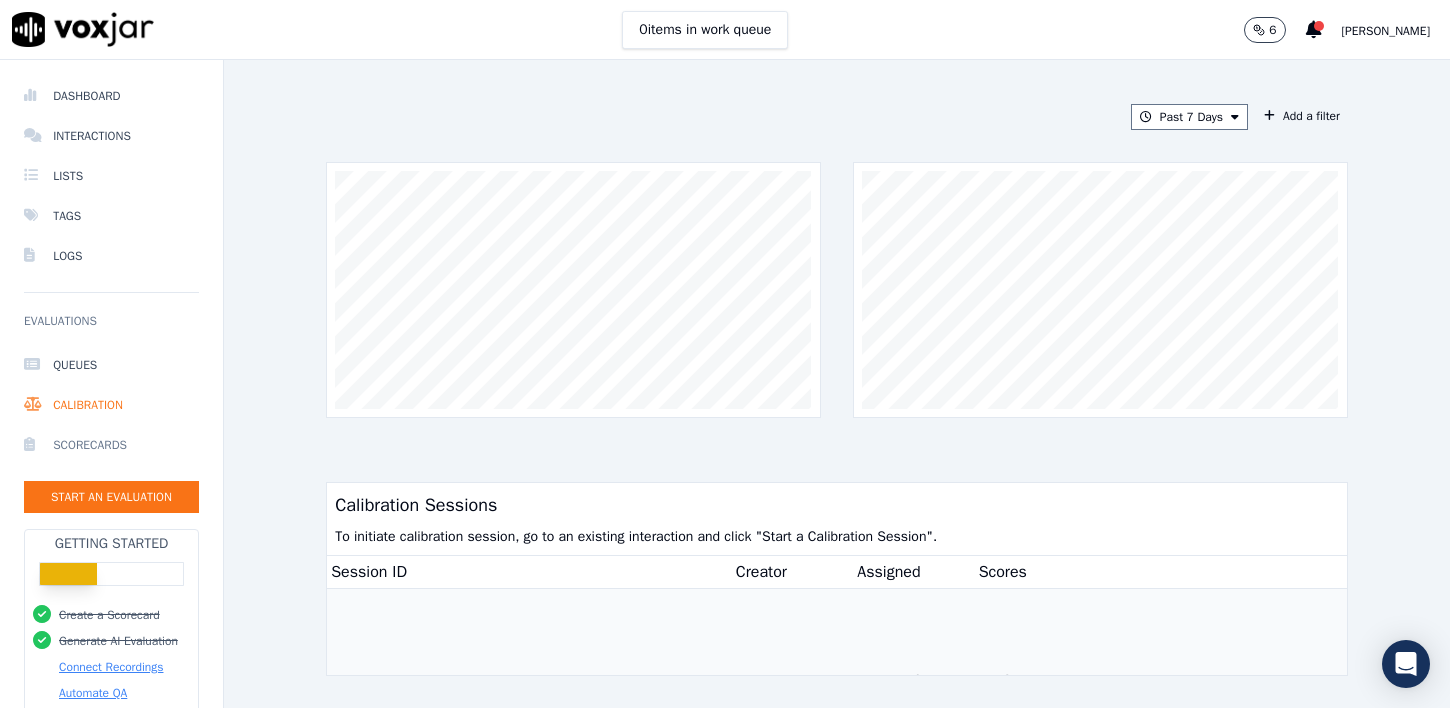 click on "Scorecards" at bounding box center (111, 445) 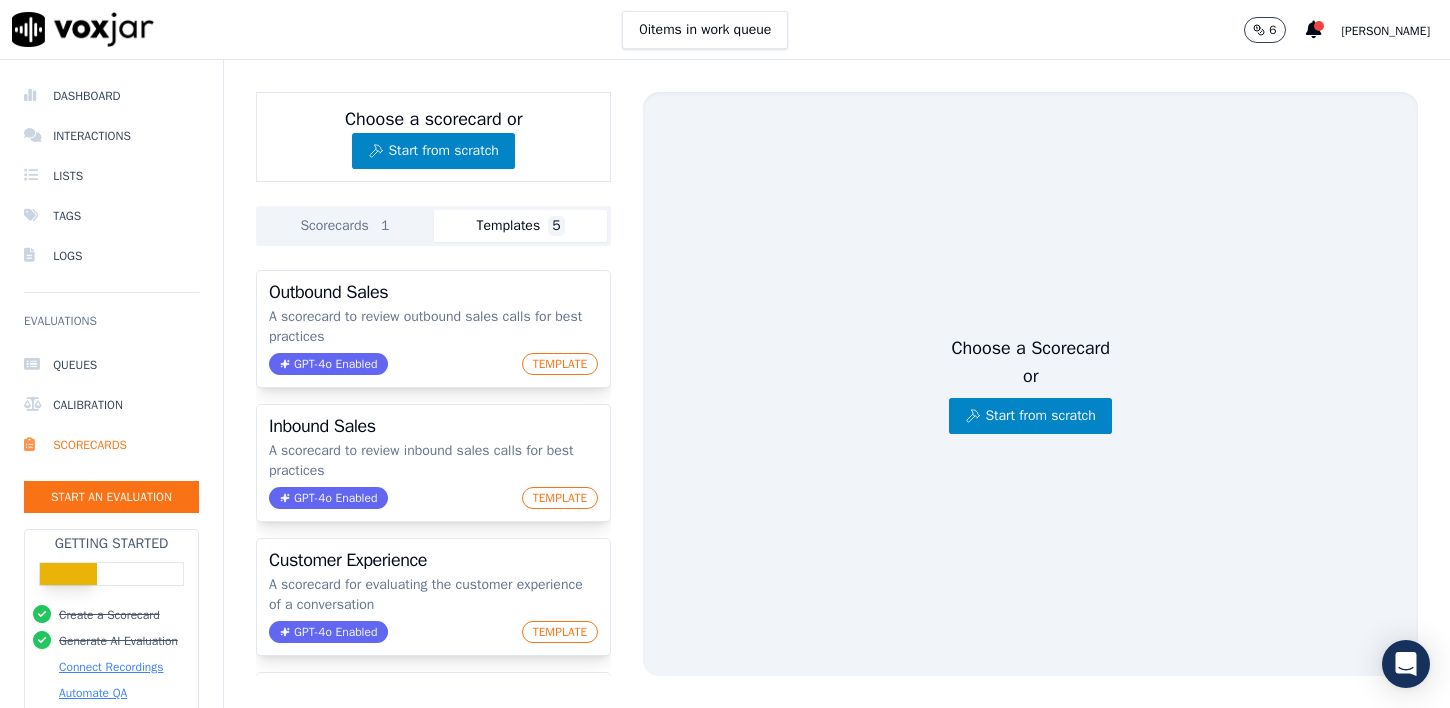 click on "Templates  5" 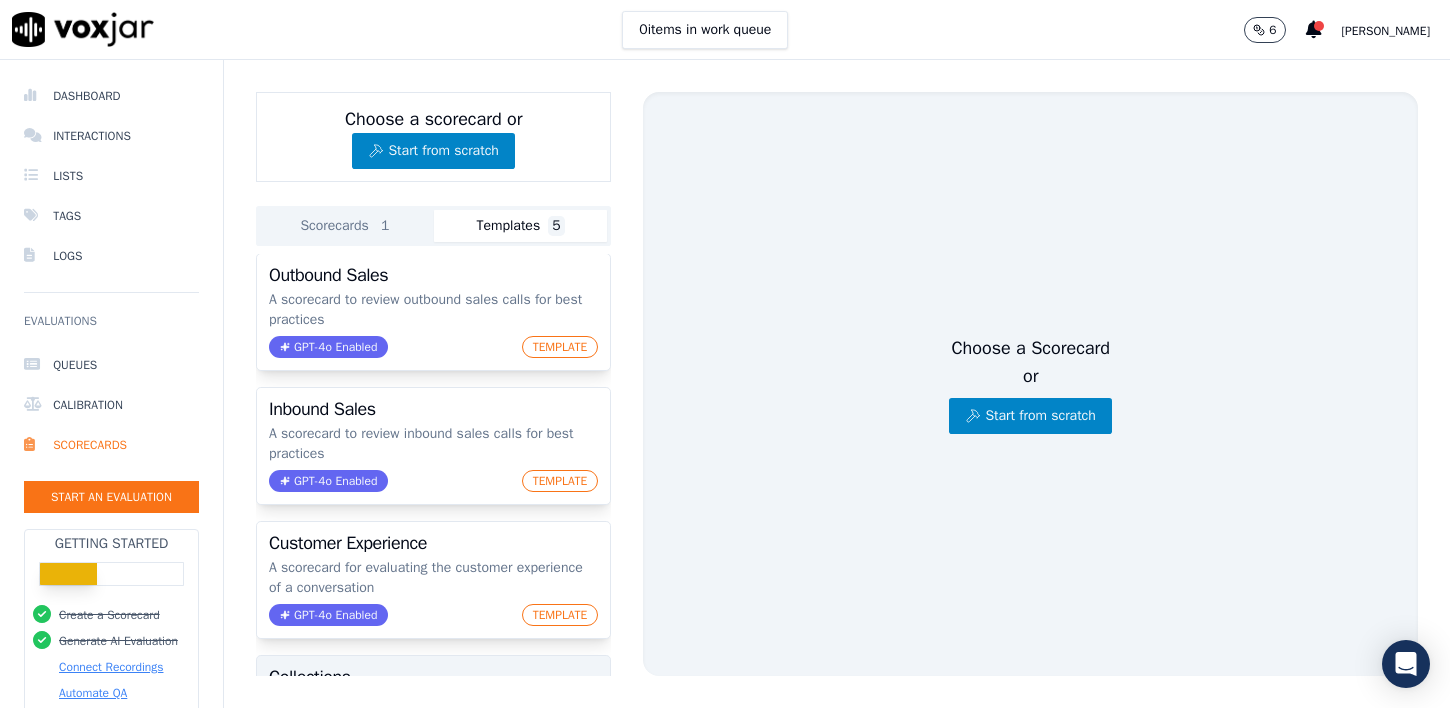scroll, scrollTop: 14, scrollLeft: 0, axis: vertical 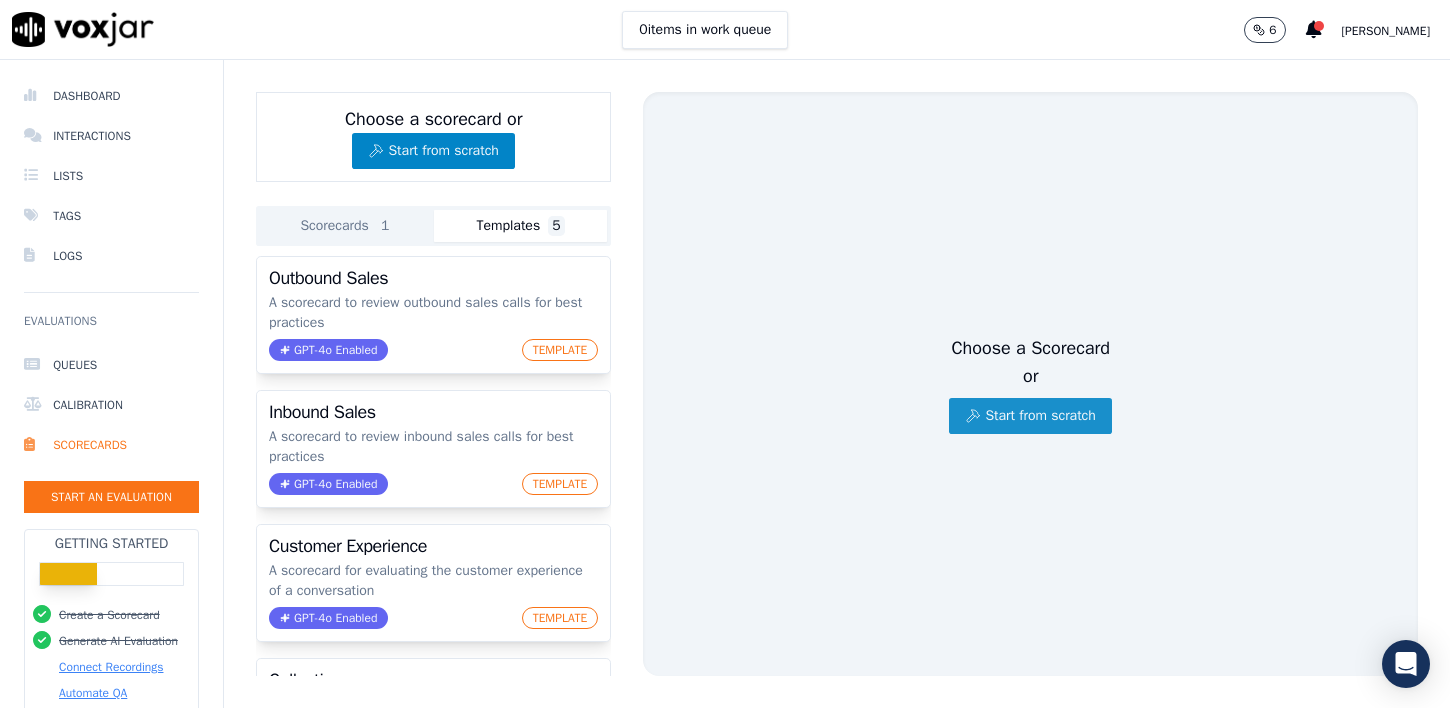 click on "Start from scratch" at bounding box center (1030, 416) 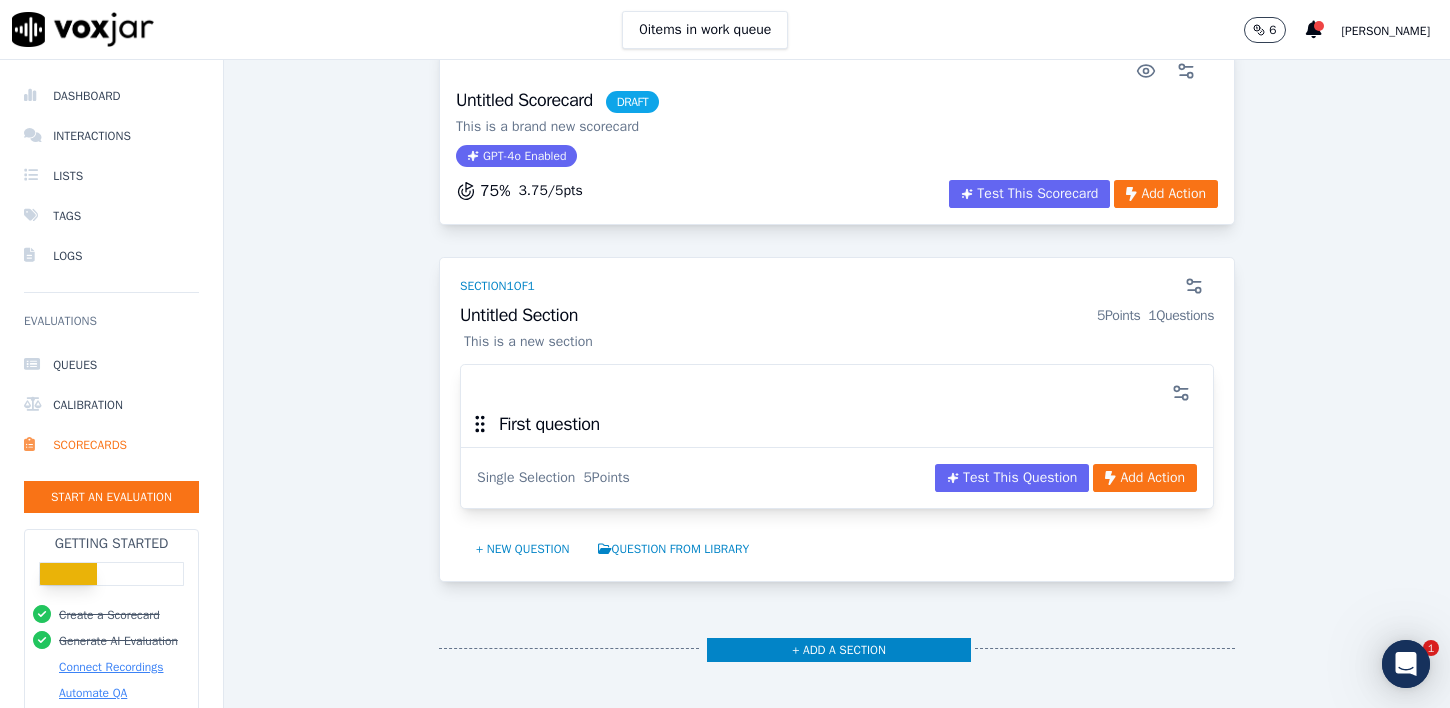 scroll, scrollTop: 103, scrollLeft: 0, axis: vertical 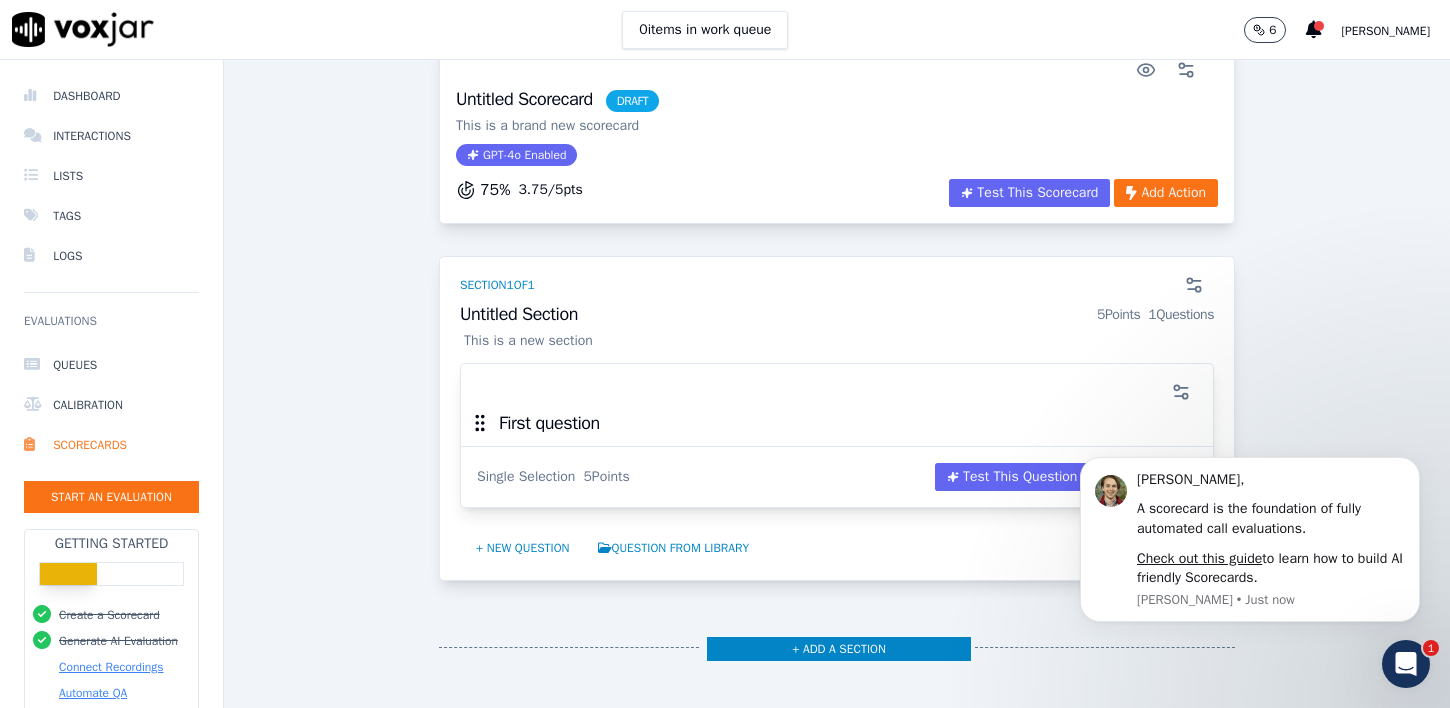 click on "Untitled Scorecard   DRAFT   This is a brand new scorecard     GPT-4o Enabled     75 %
3.75 / 5  pts
Test This Scorecard
Add Action     Section  1  of  1       Untitled Section   5  Points   1  Questions   This is a new section           First question       Single Selection   5  Points
Test This Question
Add Action       + New question    Question from Library     + Add a section" at bounding box center [837, 369] 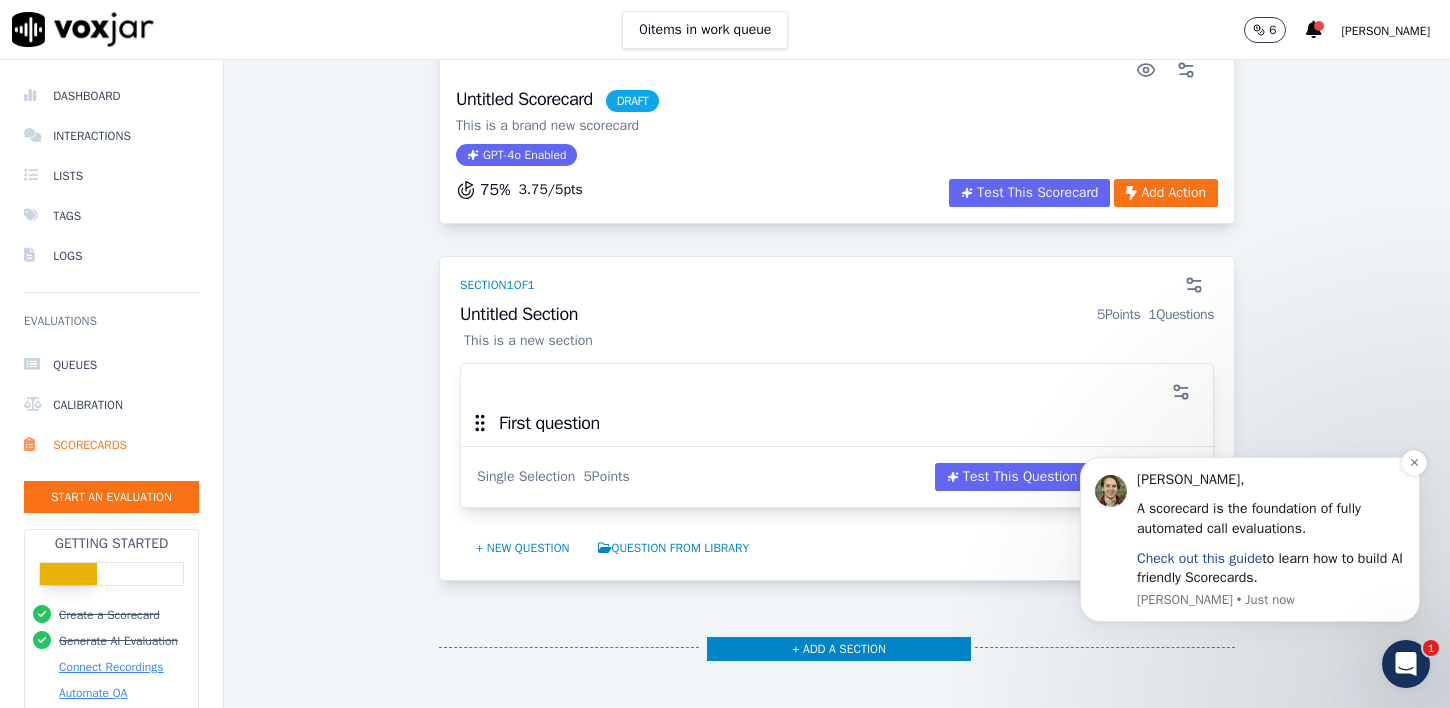 click on "Check out this guide" at bounding box center [1199, 558] 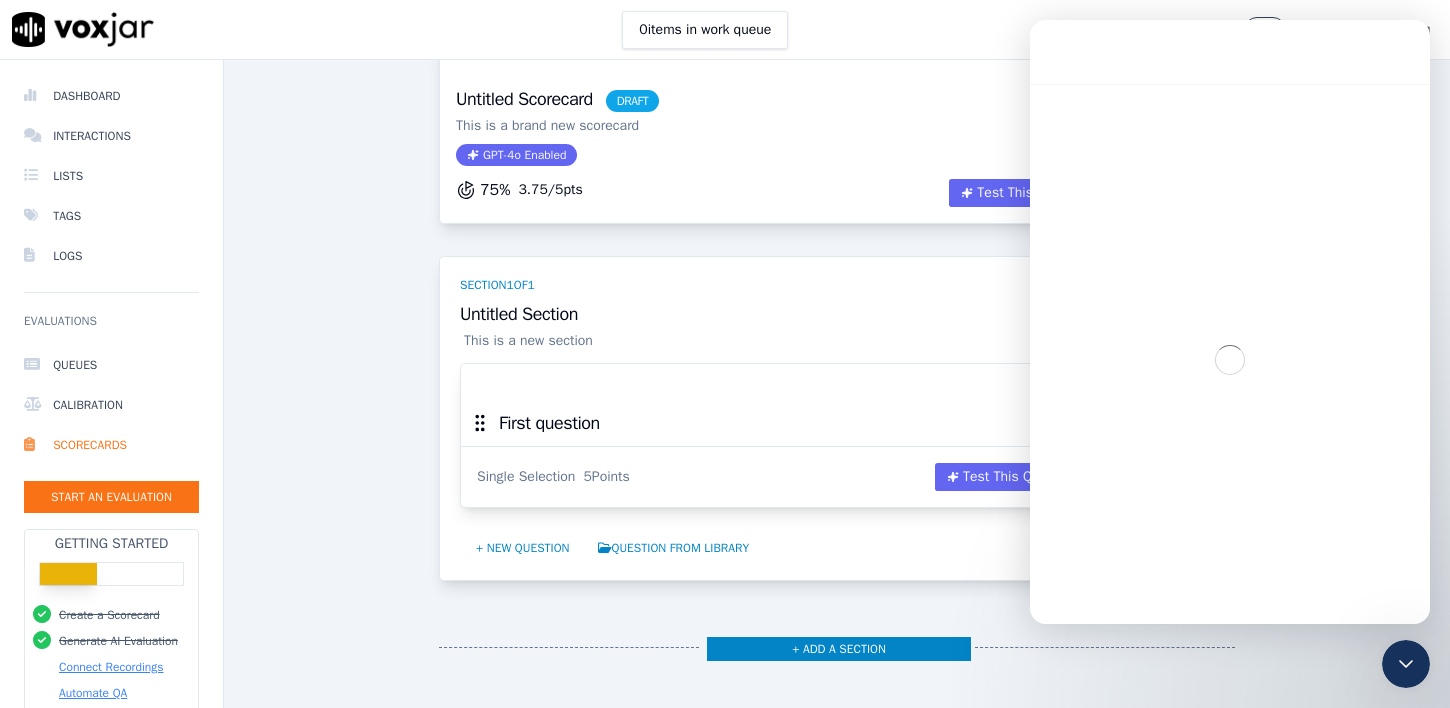 scroll, scrollTop: 0, scrollLeft: 0, axis: both 